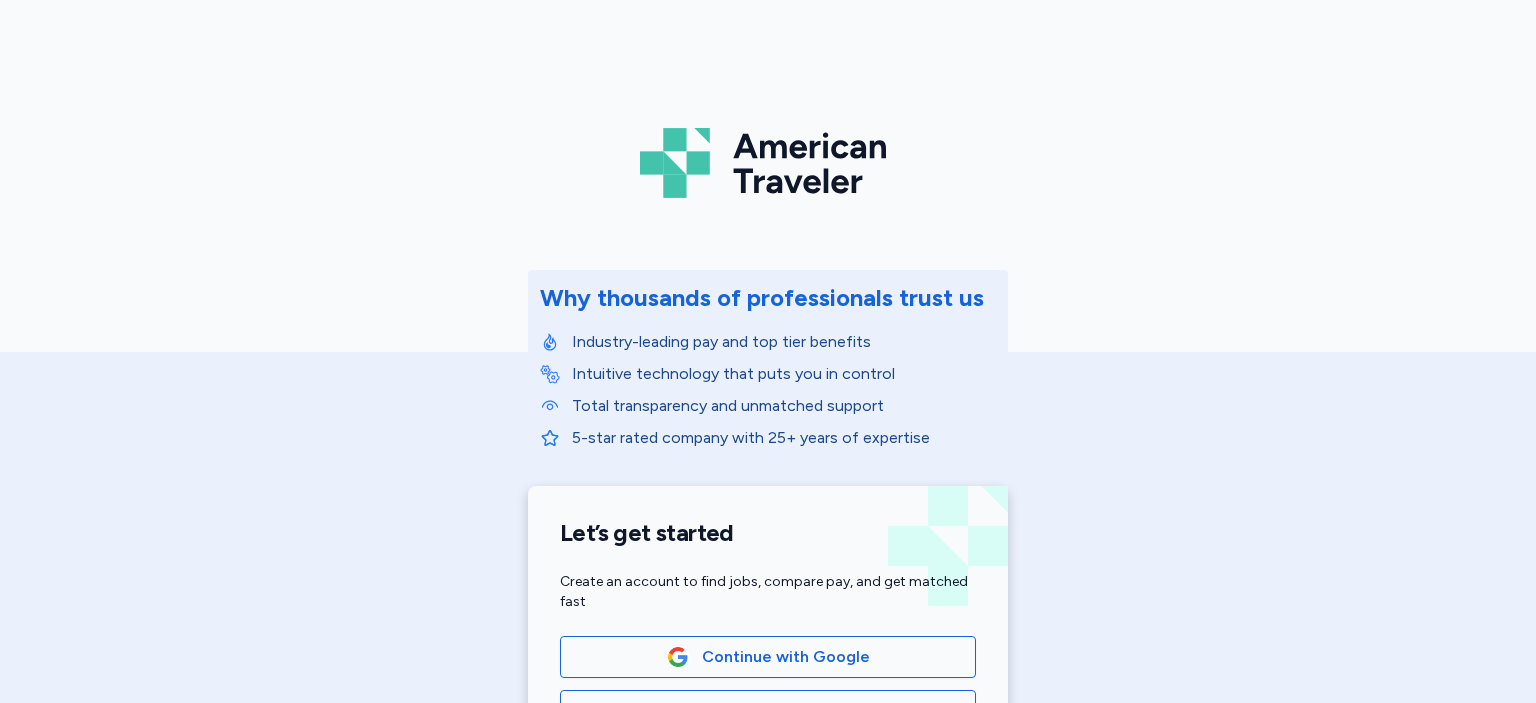 scroll, scrollTop: 0, scrollLeft: 0, axis: both 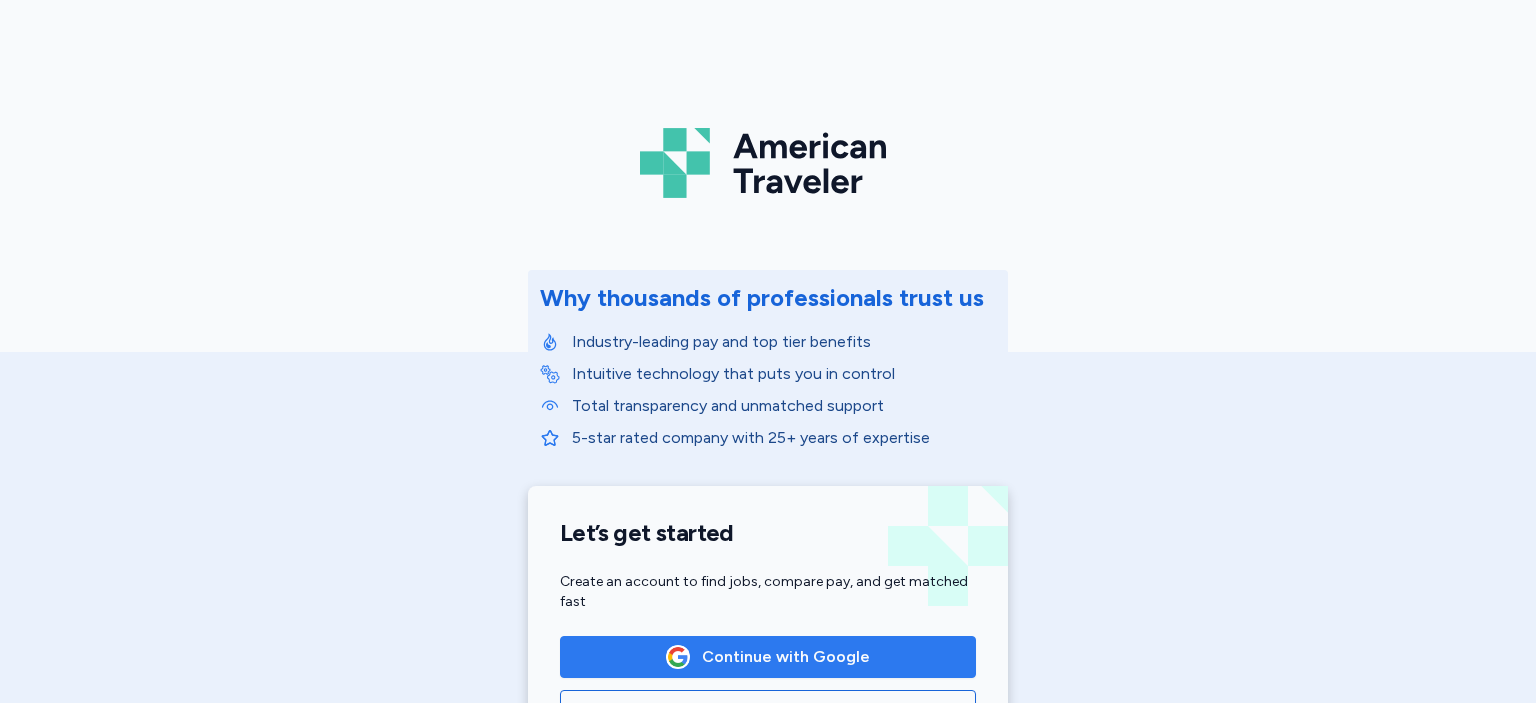 click on "Continue with Google" at bounding box center [786, 657] 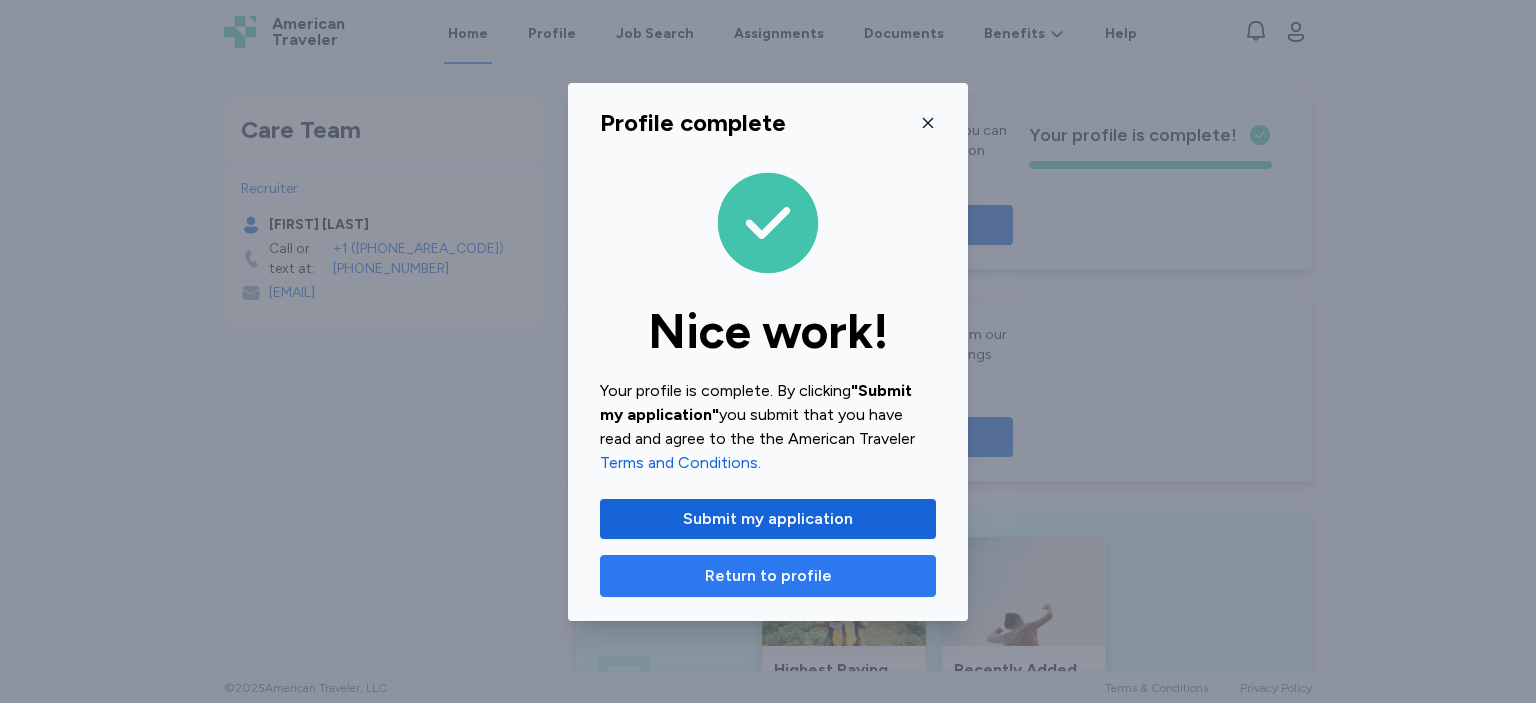 click on "Return to profile" at bounding box center [768, 576] 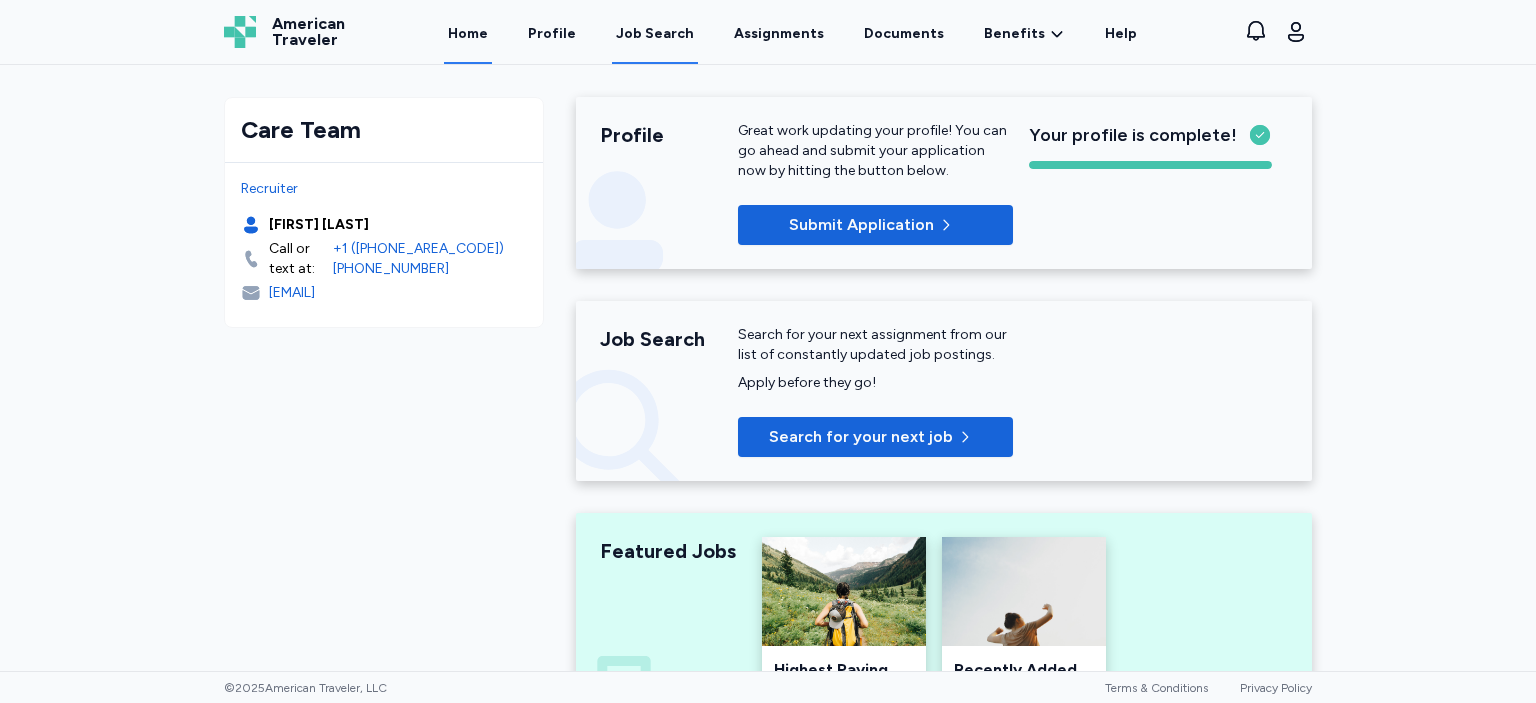 click on "Job Search" at bounding box center [655, 34] 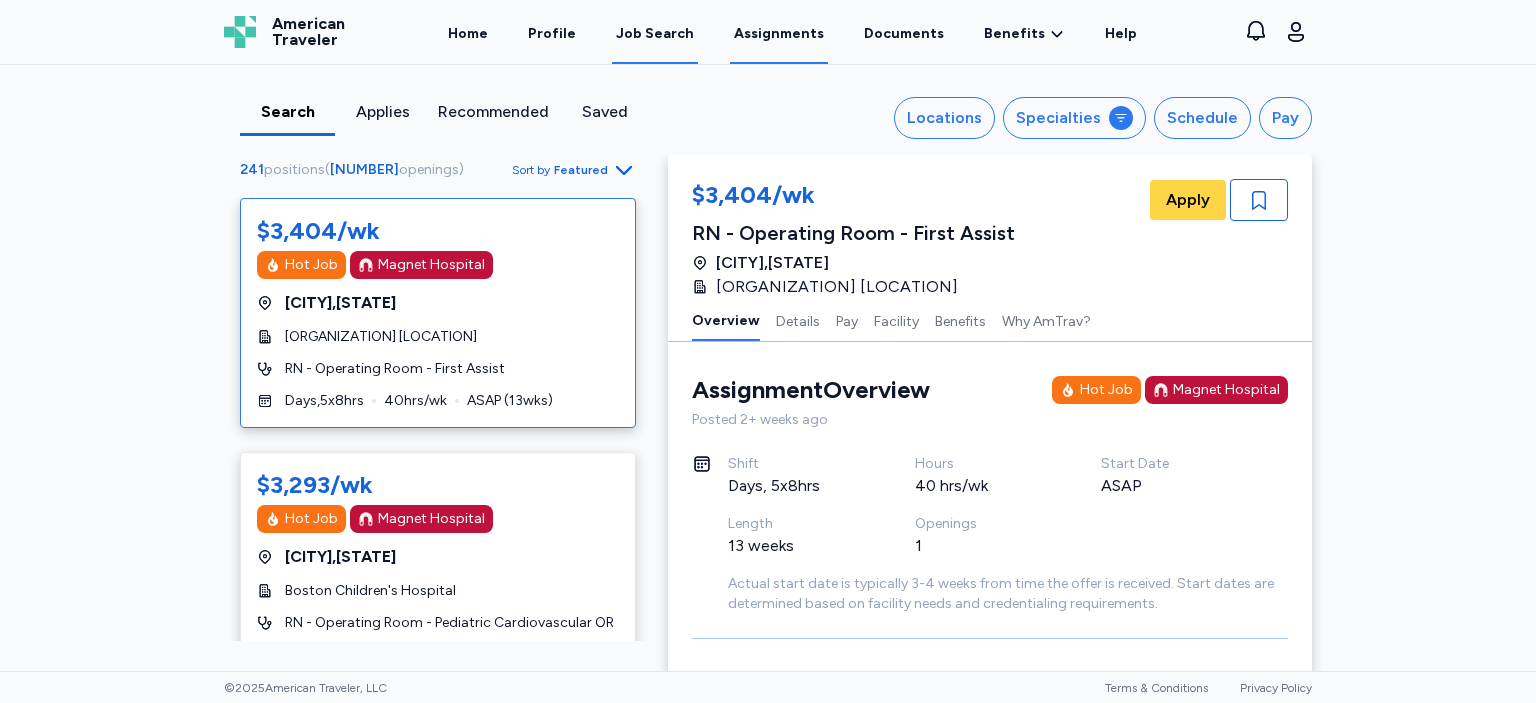 click on "Assignments" at bounding box center (779, 33) 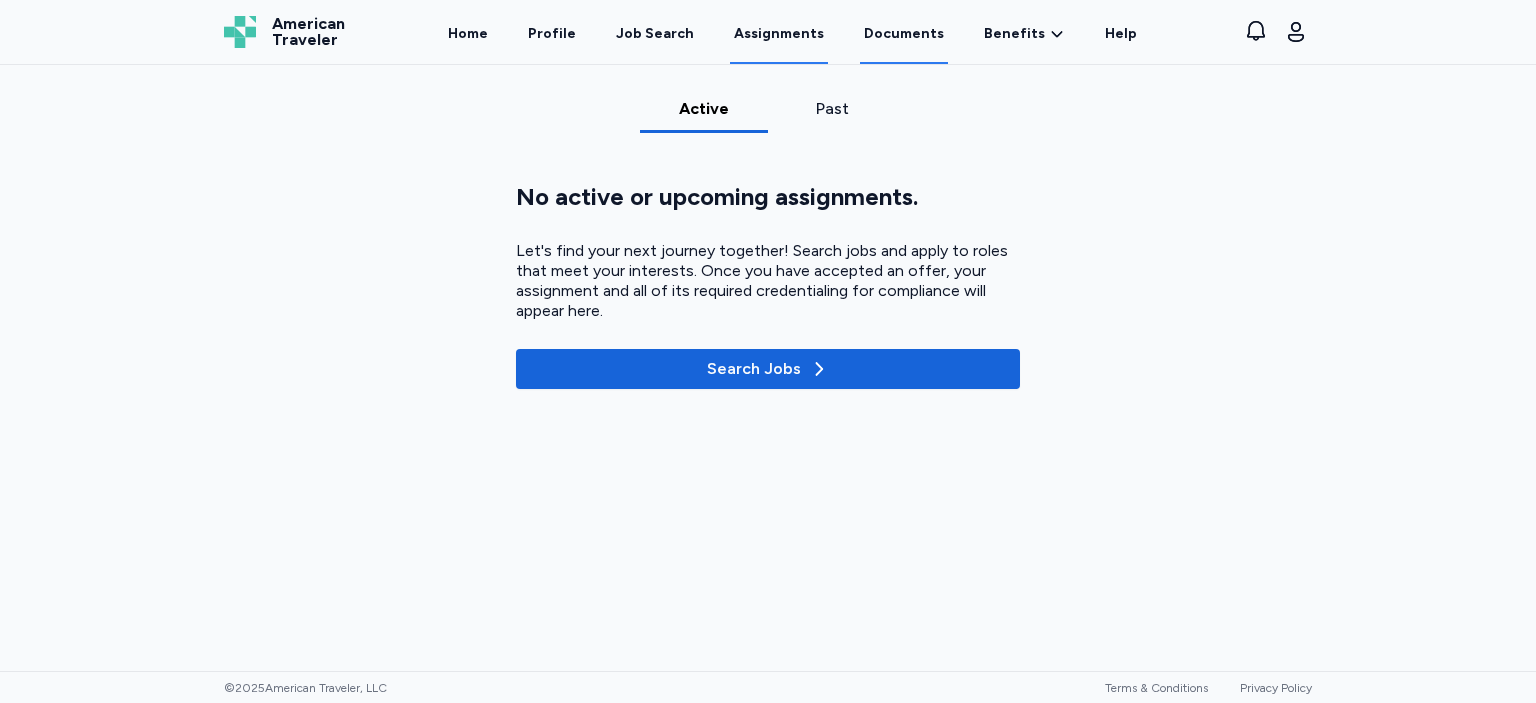 click on "Documents" at bounding box center [904, 33] 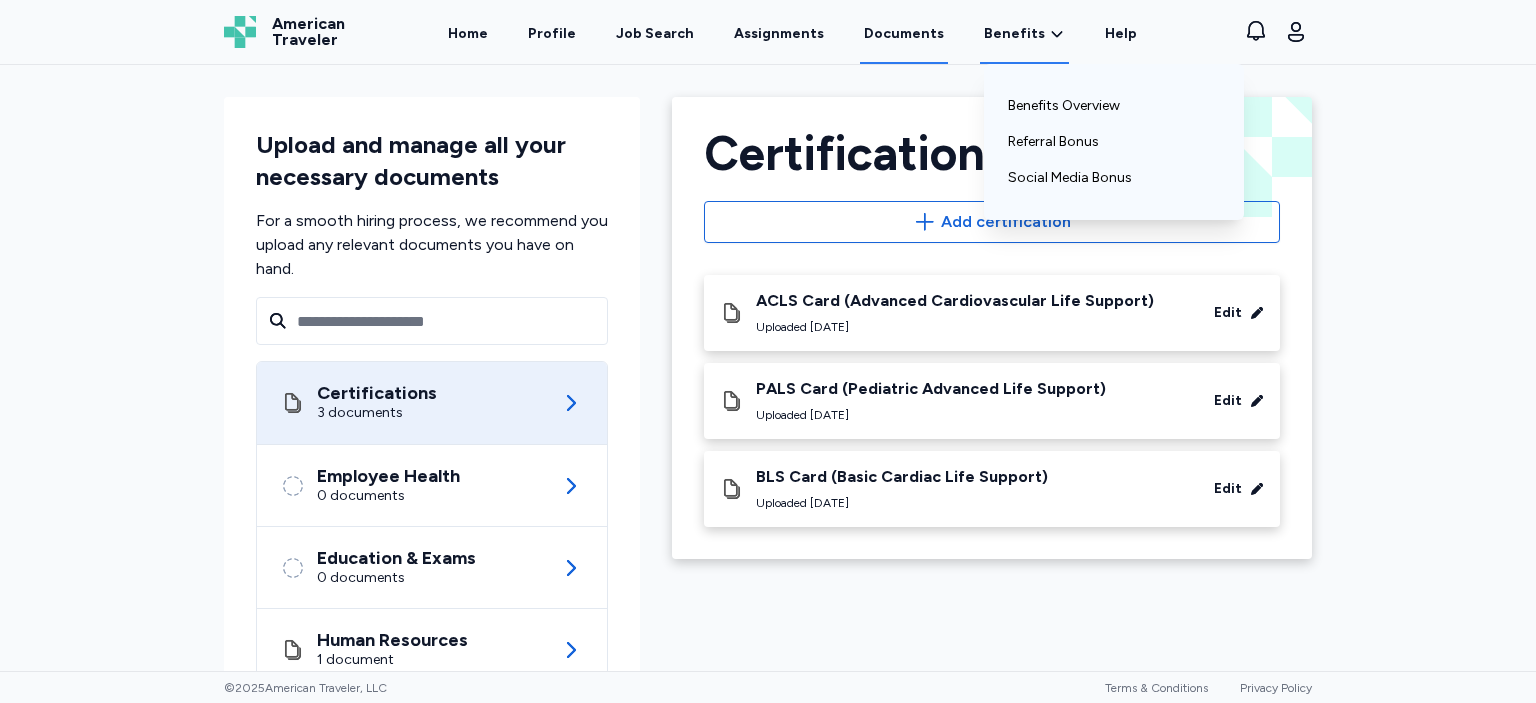 click 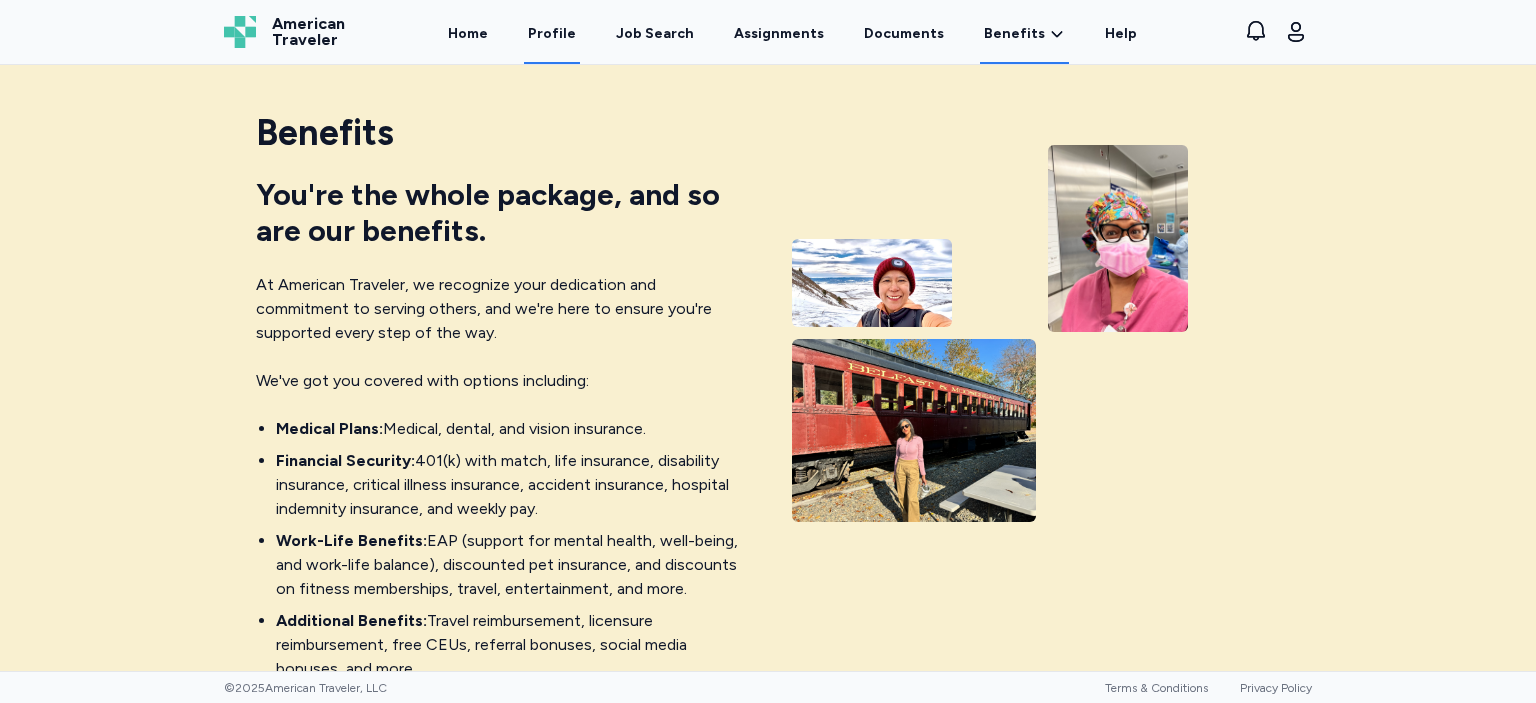 click on "Profile" at bounding box center [552, 33] 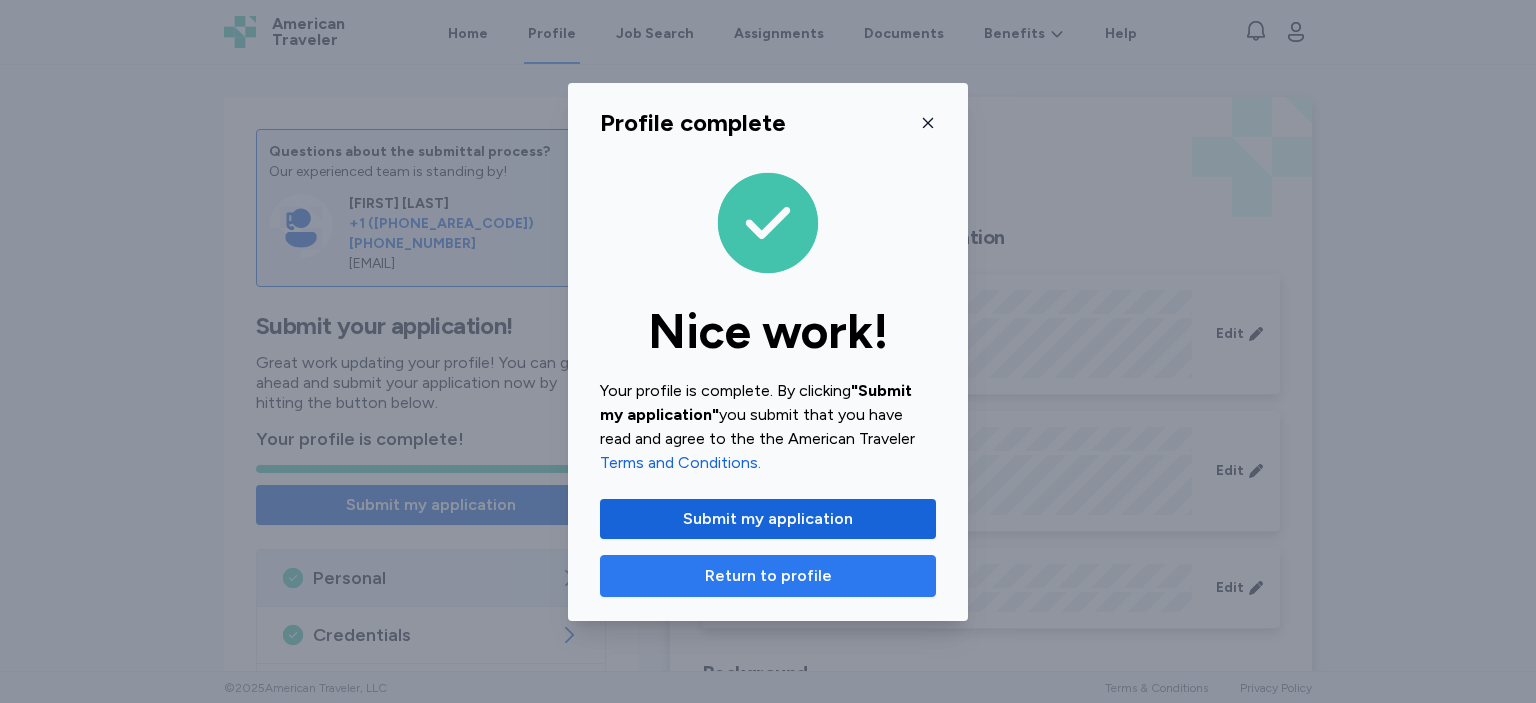 click on "Return to profile" at bounding box center [768, 576] 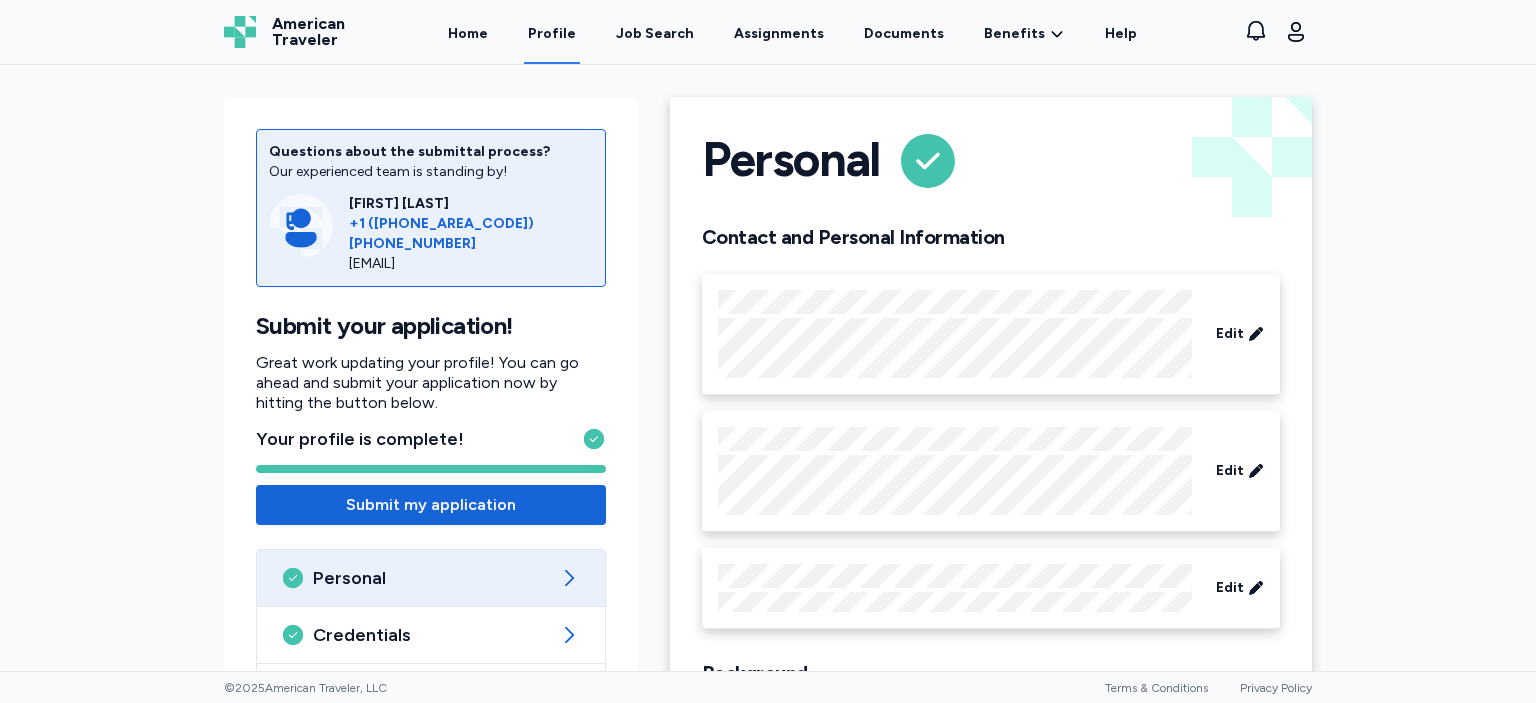click on "Questions about the submittal process? Our experienced team is standing by! [FIRST] [LAST] +1 ([PHONE_AREA_CODE]) [PHONE_NUMBER] [EMAIL] Submit your application! Great work updating your profile! You can go ahead and submit your application now by hitting the button below. Your profile is complete! Submit my application Personal Credentials Experience Skills Checklists References Personal Contact and Personal Information Edit Edit Edit Background Edit" at bounding box center (768, 368) 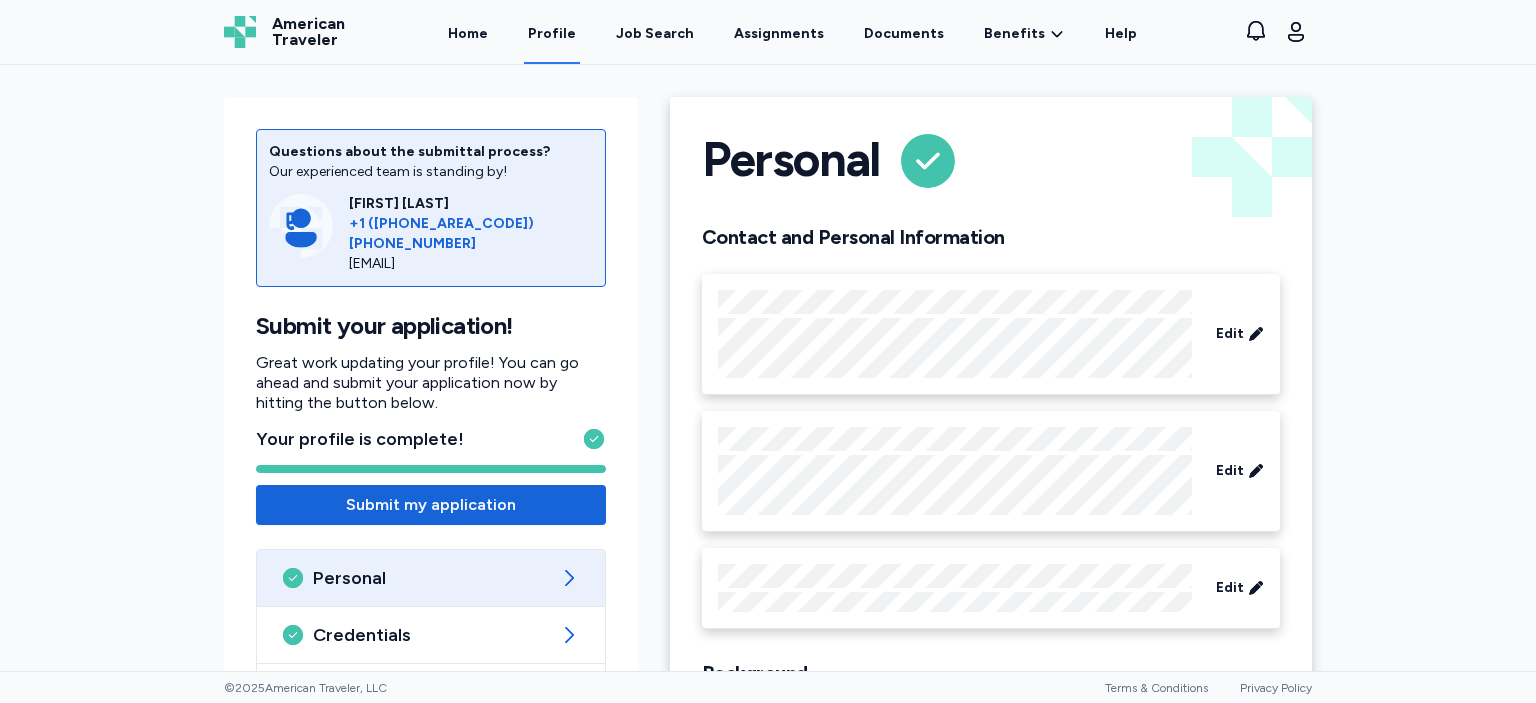click on "Personal Contact and Personal Information Edit   Edit   Edit   Background Edit" at bounding box center [991, 460] 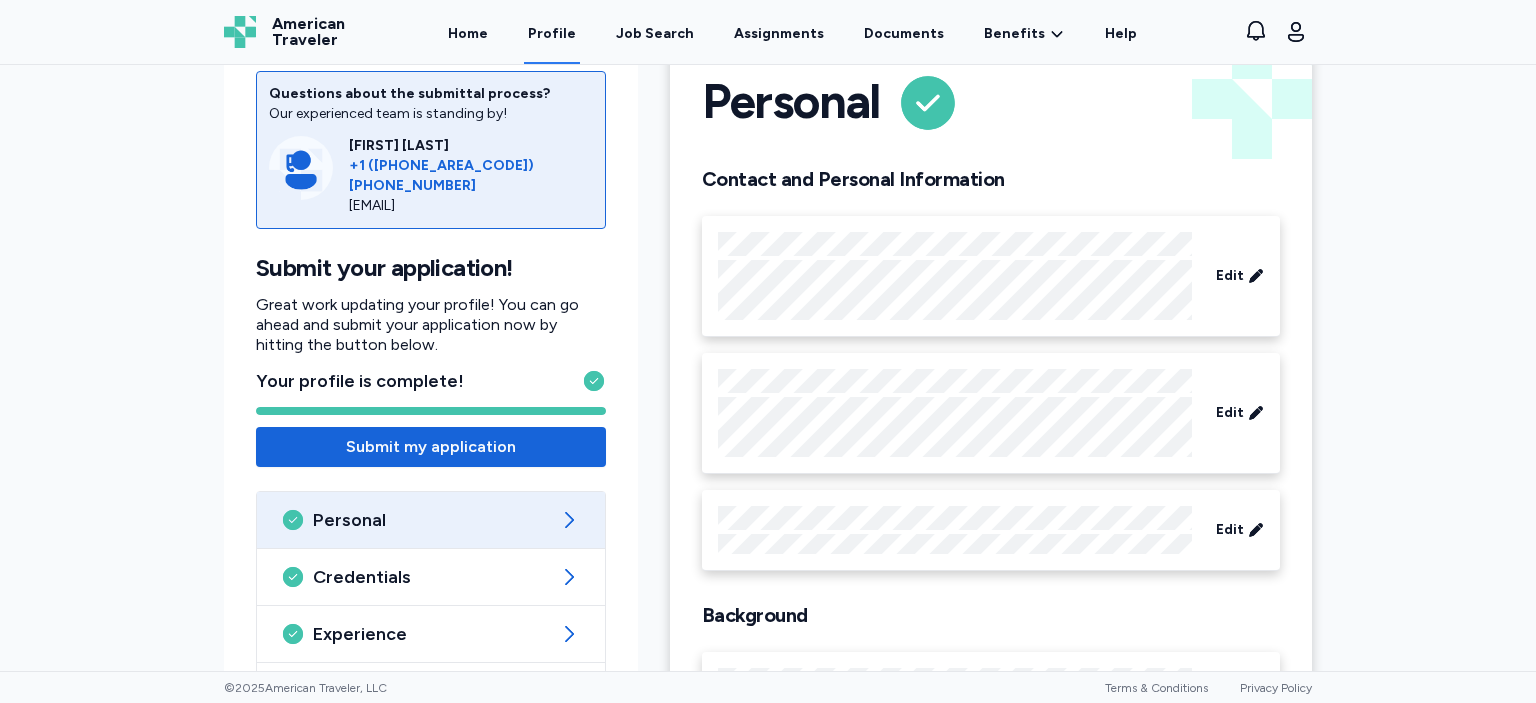 scroll, scrollTop: 218, scrollLeft: 0, axis: vertical 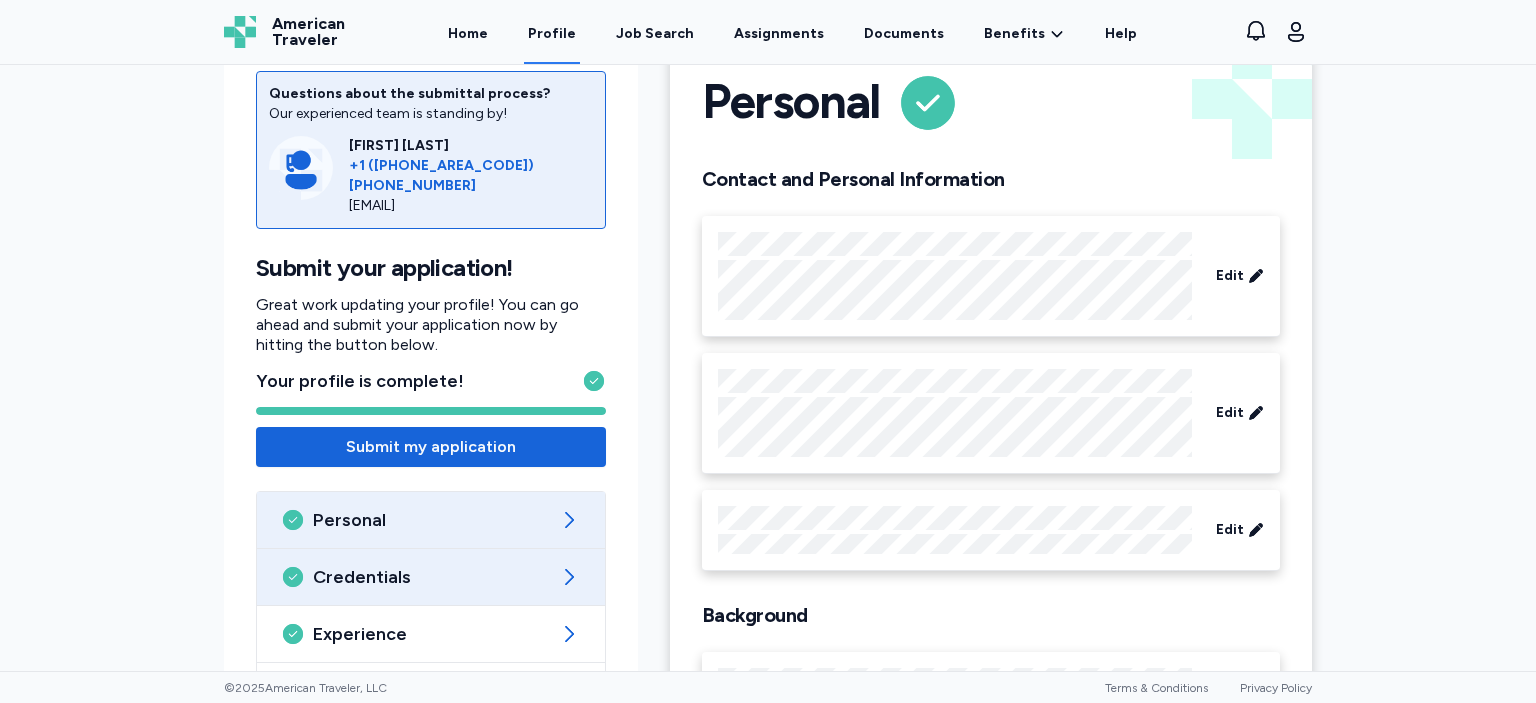 click on "Credentials" at bounding box center [431, 577] 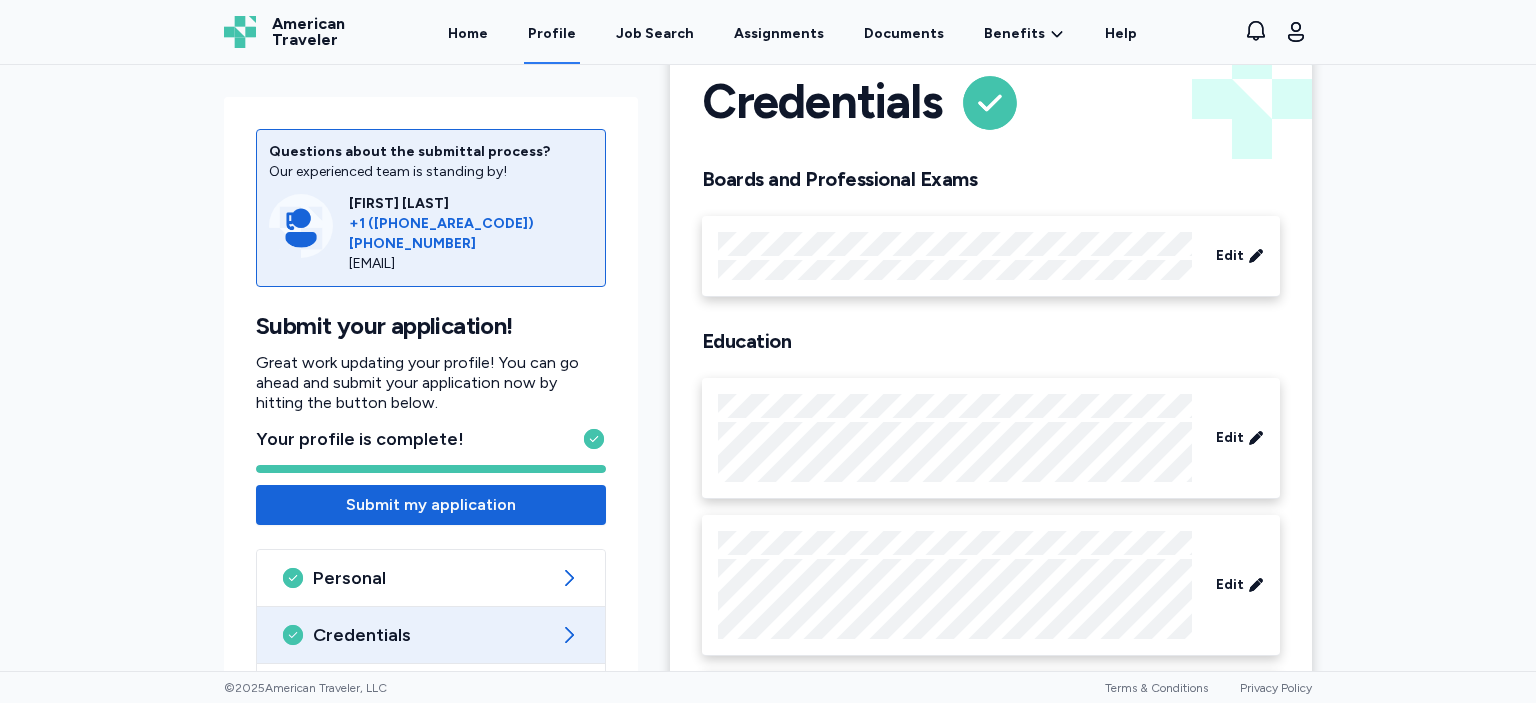 click on "Credentials Boards and Professional Exams Edit   Education Edit   Edit   Edit   Add degree EMR Experience Edit   License Edit   Add license Certification Edit   Edit   Edit   Add certification" at bounding box center (991, 889) 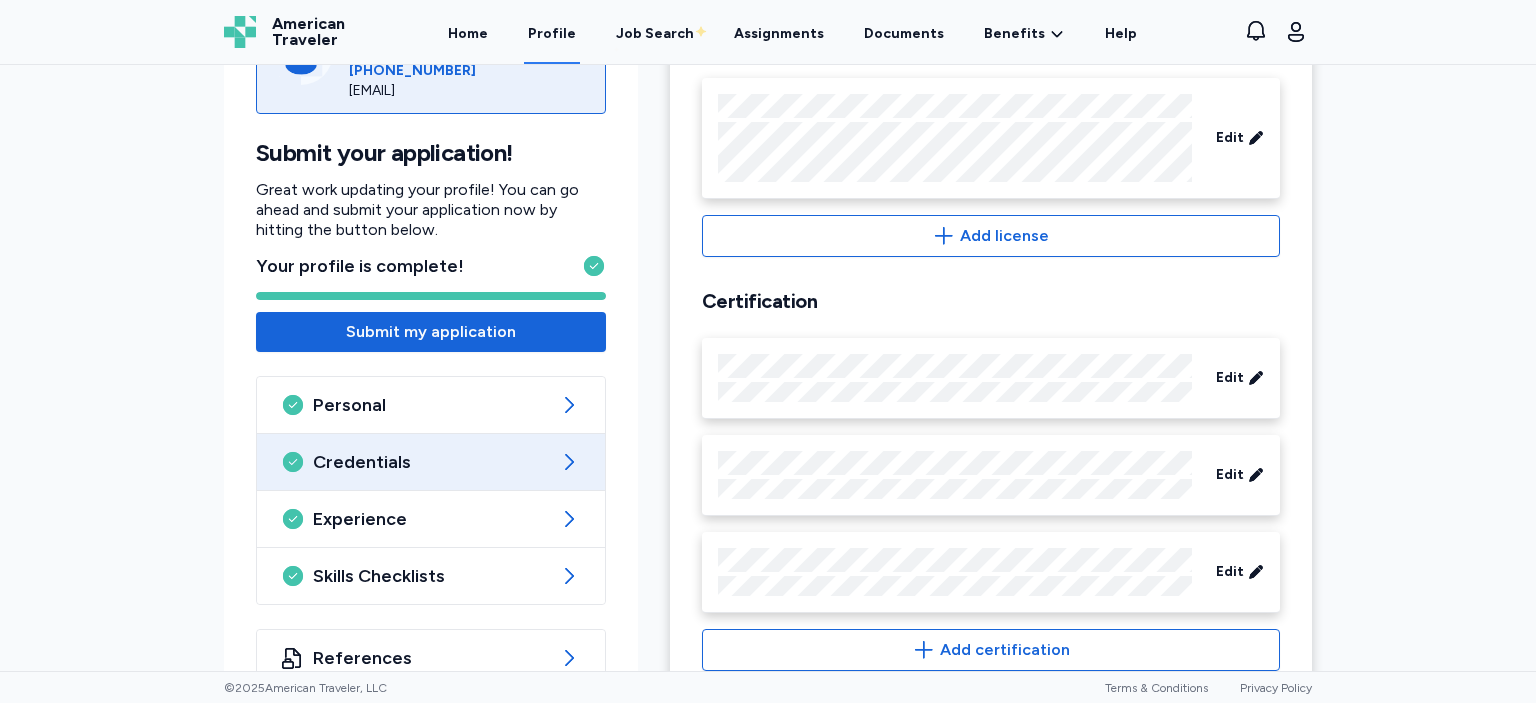 scroll, scrollTop: 1138, scrollLeft: 0, axis: vertical 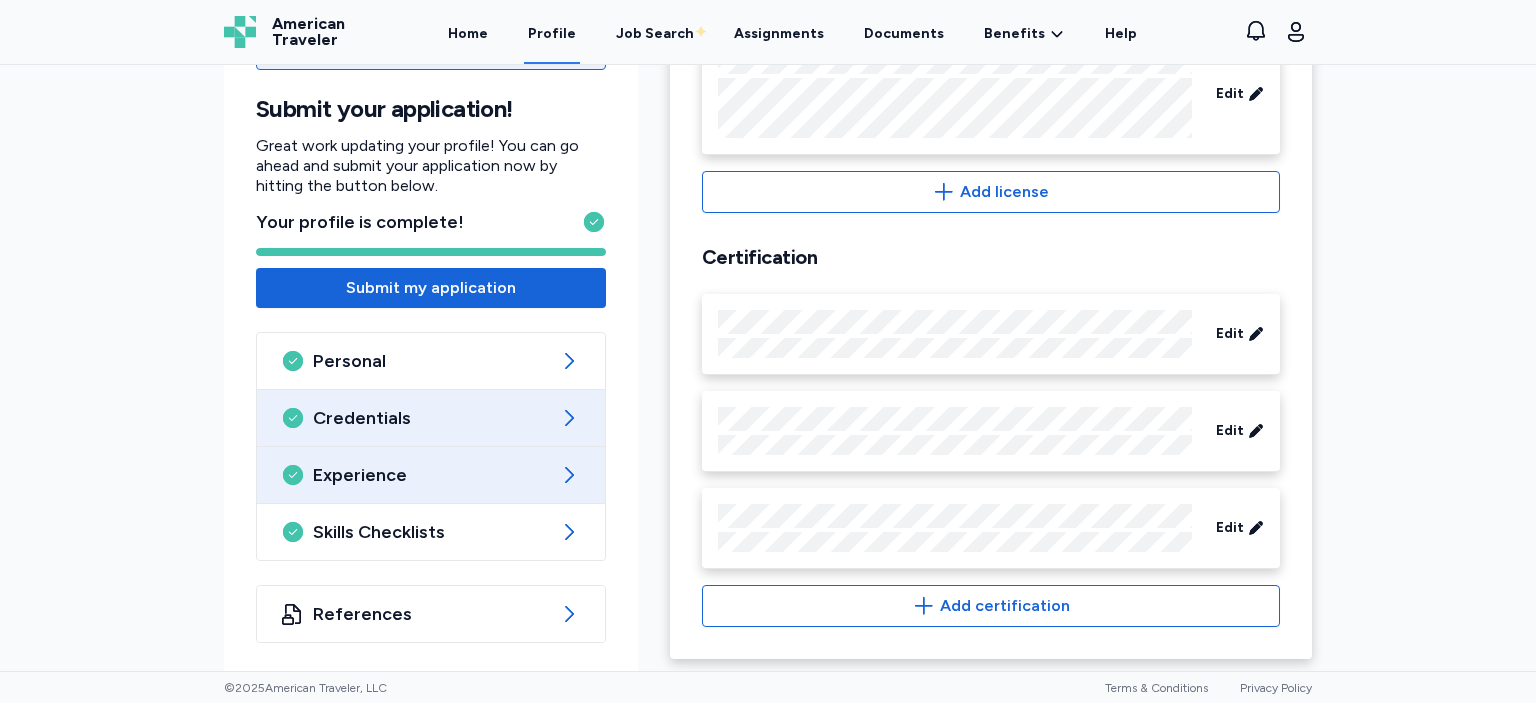 click on "Experience" at bounding box center (431, 475) 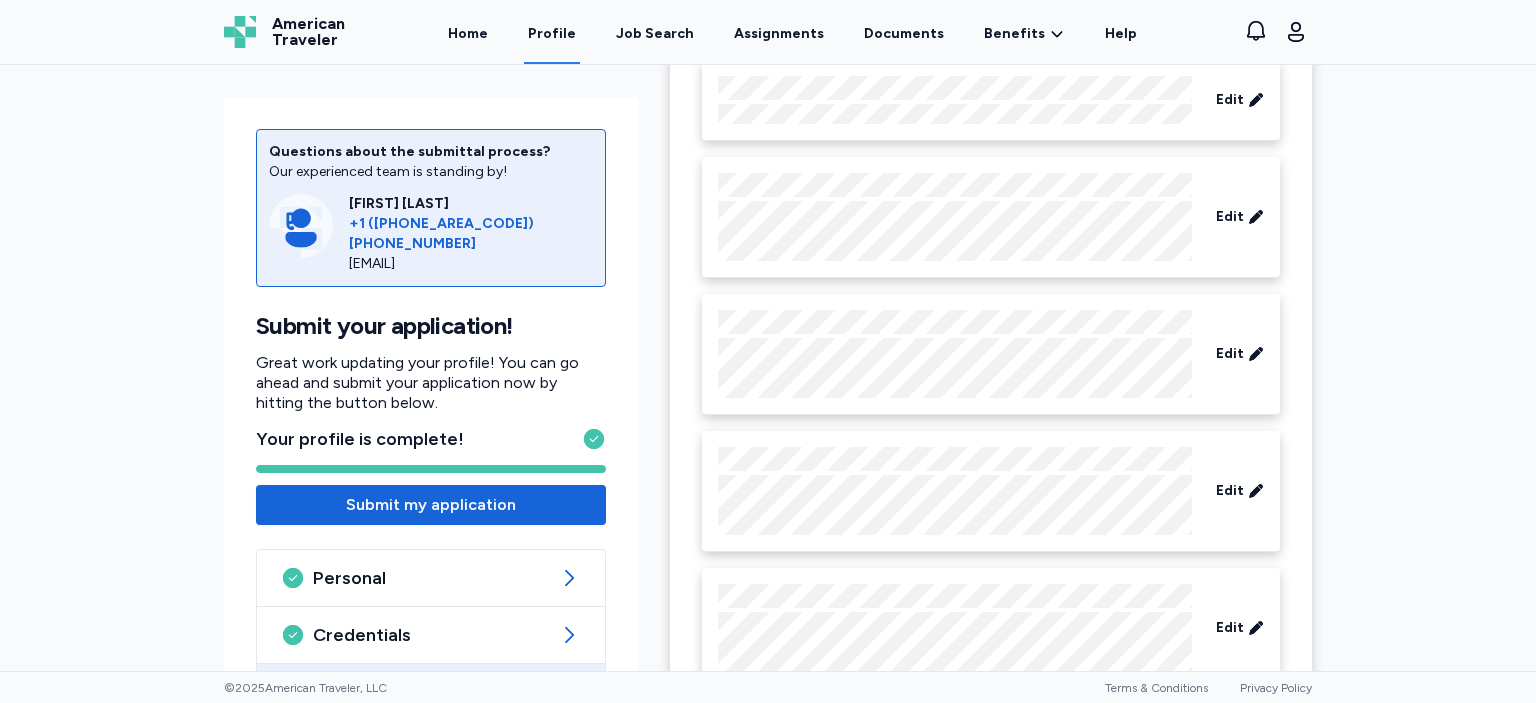 scroll, scrollTop: 0, scrollLeft: 0, axis: both 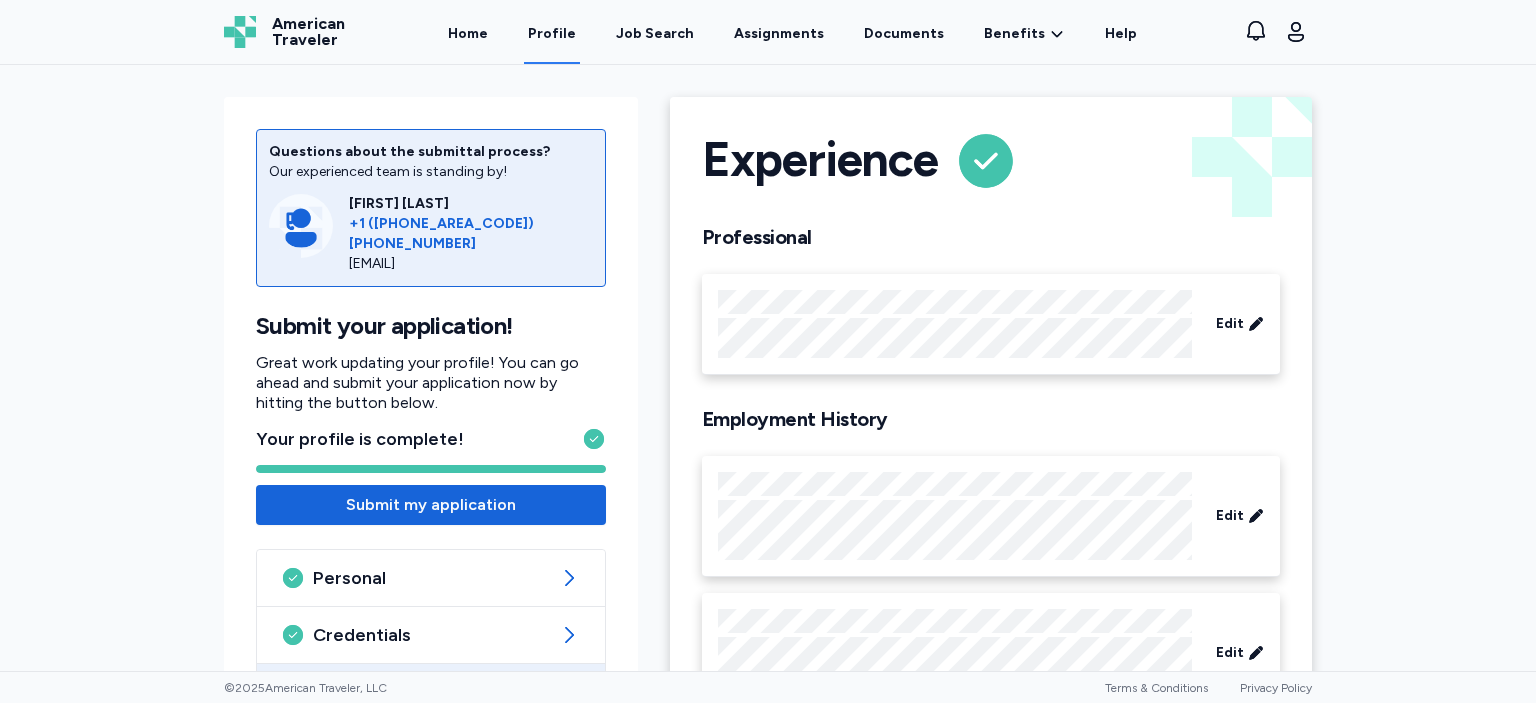 click on "Questions about the submittal process? Our experienced team is standing by! [FIRST] [LAST] +1 ([PHONE_AREA_CODE]) [PHONE_NUMBER] [EMAIL] Submit your application! Great work updating your profile! You can go ahead and submit your application now by hitting the button below. Your profile is complete! Submit my application Personal Credentials Experience Skills Checklists References Experience Back Experience Professional Edit Edit Edit Edit Edit Edit Edit Edit Edit Edit Edit Edit Edit Add experience" at bounding box center [768, 368] 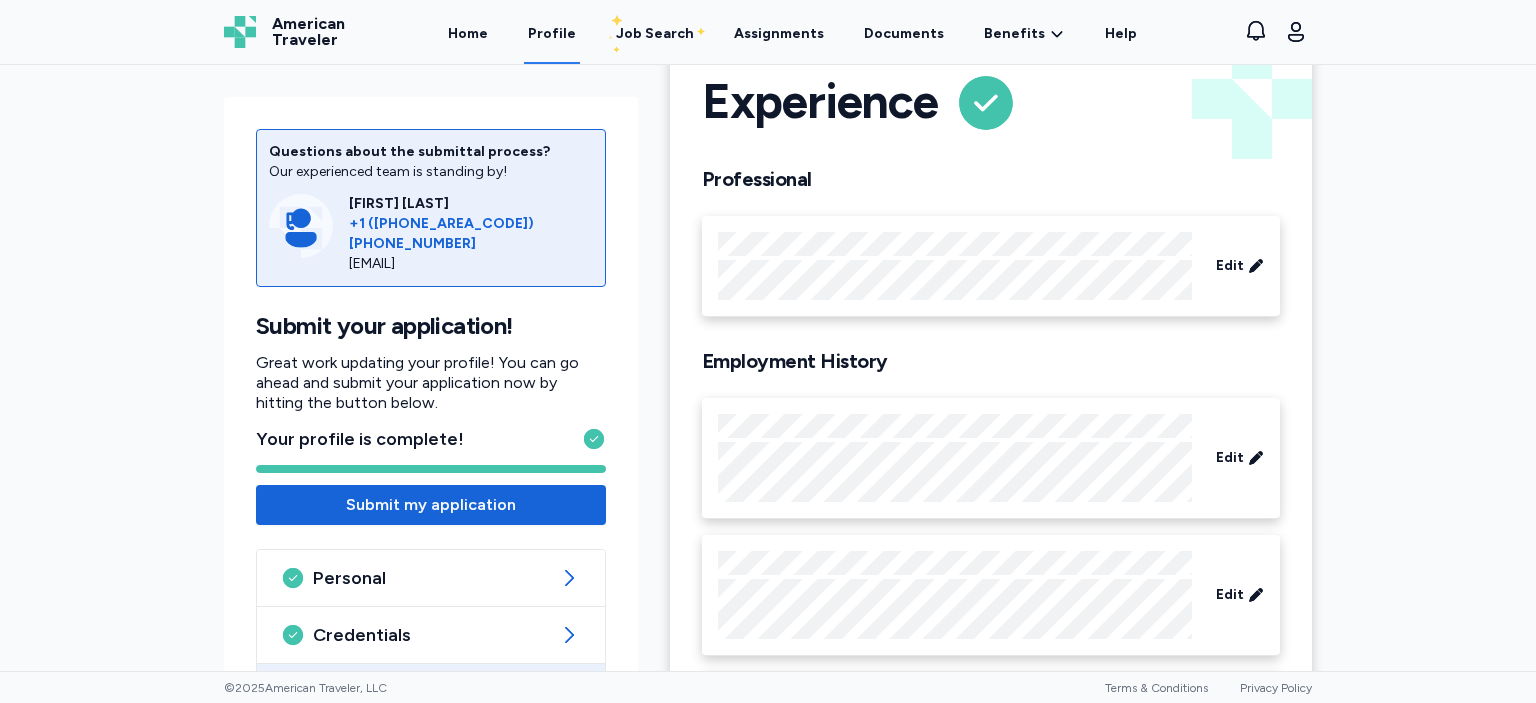 scroll, scrollTop: 0, scrollLeft: 0, axis: both 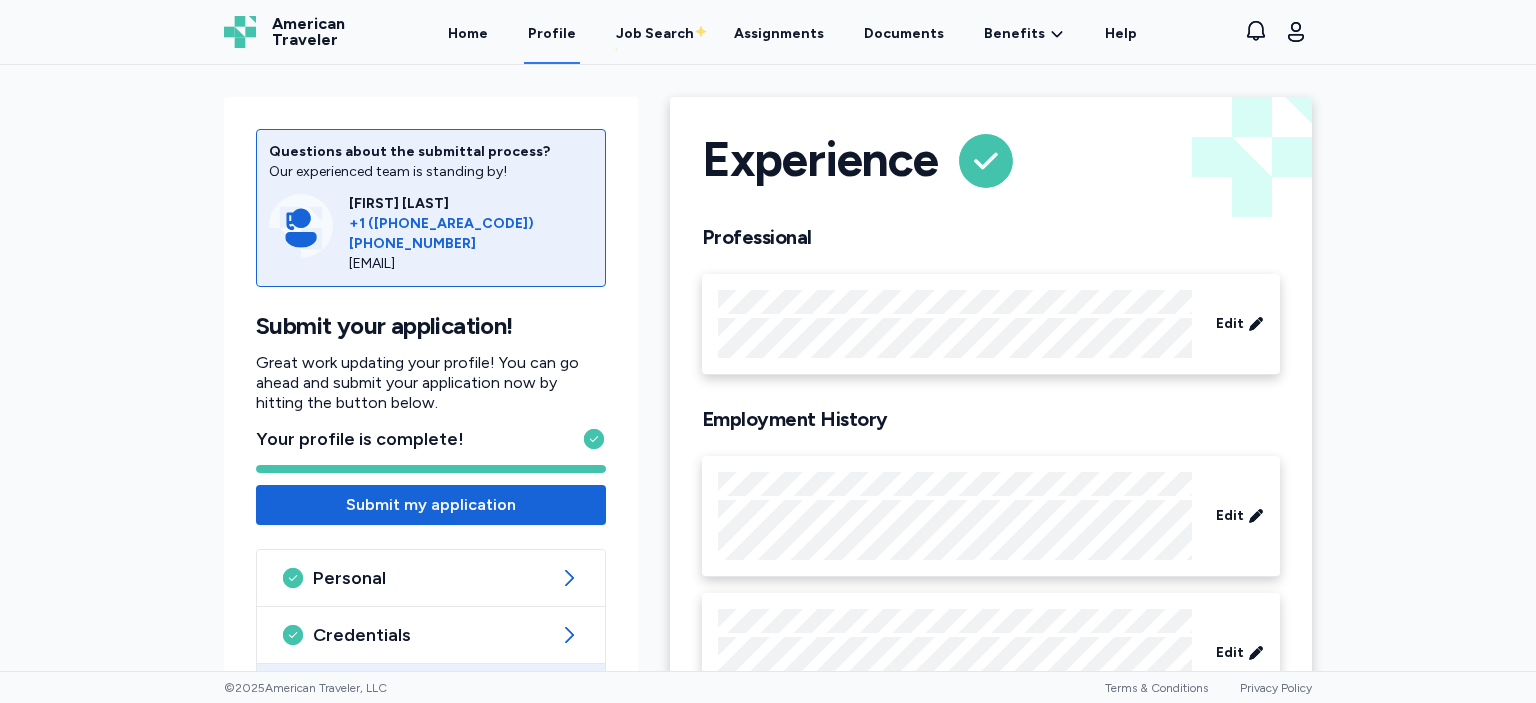 click on "References" at bounding box center (431, 831) 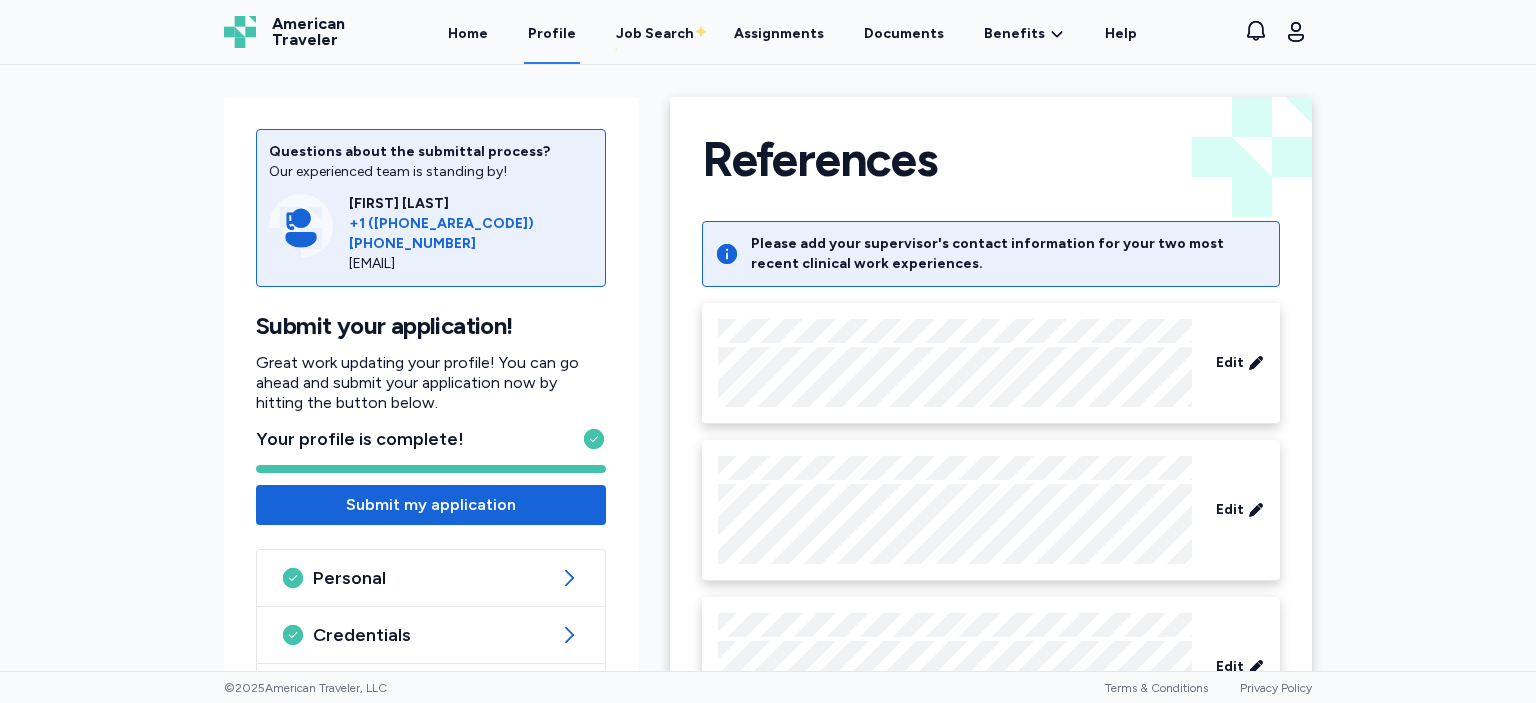 click on "Questions about the submittal process? Our experienced team is standing by! [PERSON_NAME] +1 ([PHONE]) [EMAIL] Submit your application! Great work updating your profile! You can go ahead and submit your application now by hitting the button below. Your profile is complete! Submit my application Personal Credentials Experience Skills Checklists References References Back References Please add your supervisor's contact information for your two most recent clinical work experiences. Edit   Edit   Edit   Edit   Edit   Add Additional Reference" at bounding box center [768, 368] 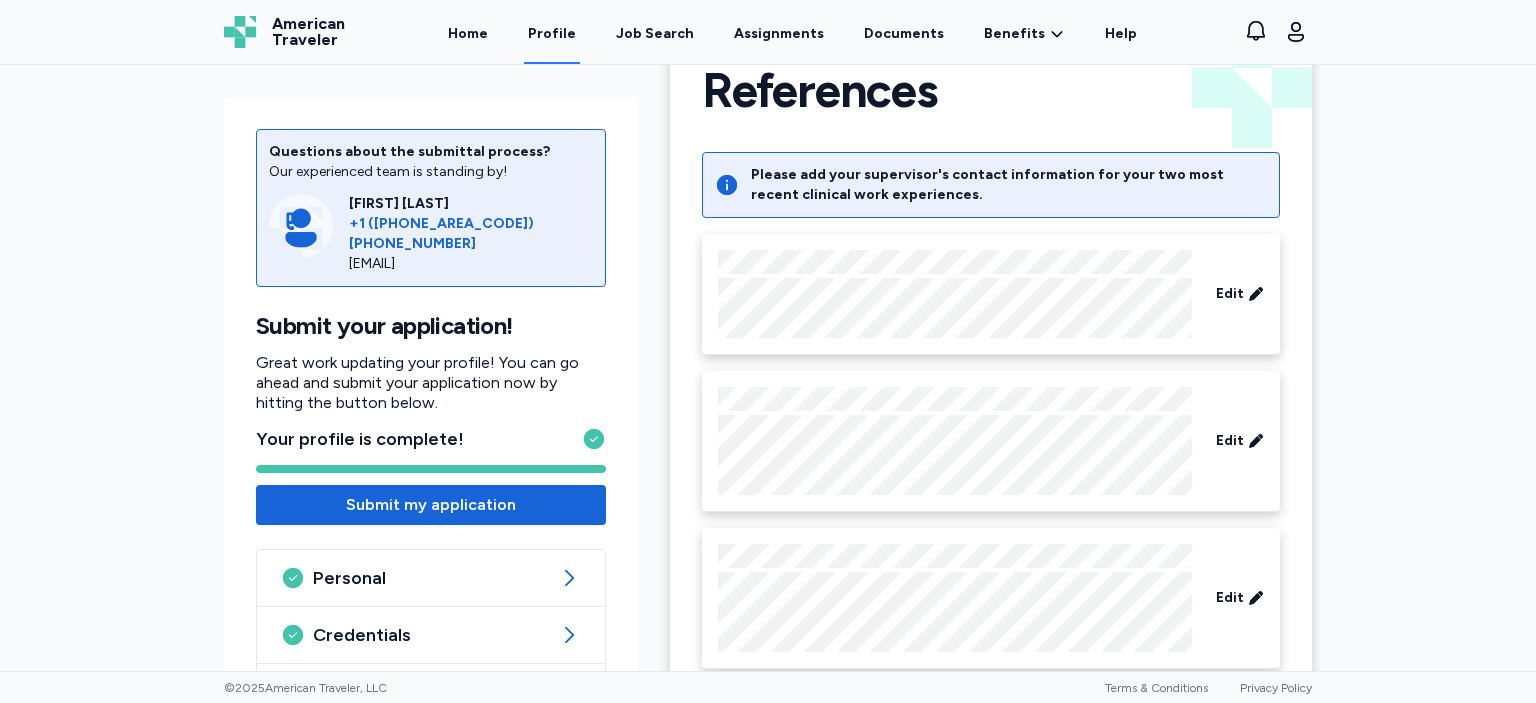 scroll, scrollTop: 0, scrollLeft: 0, axis: both 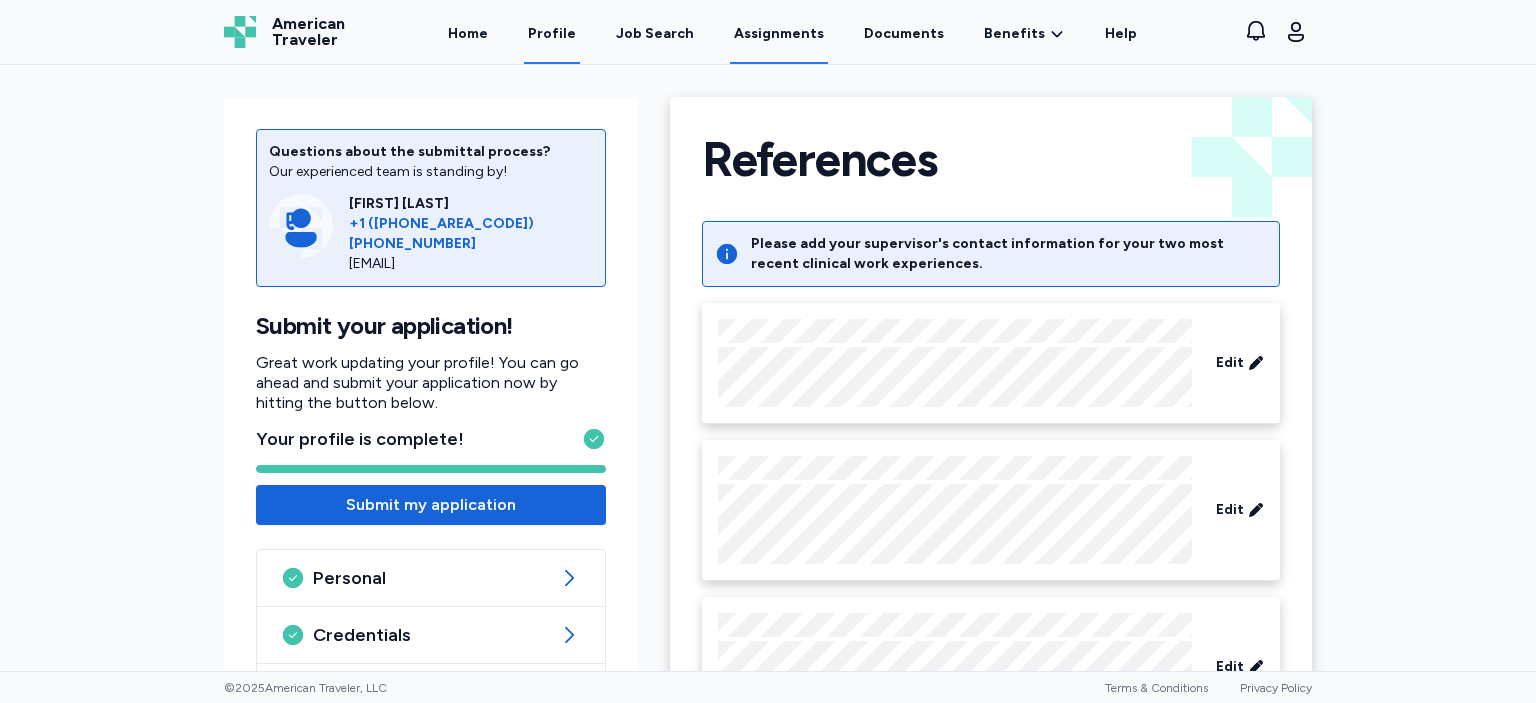 click on "Assignments" at bounding box center [779, 33] 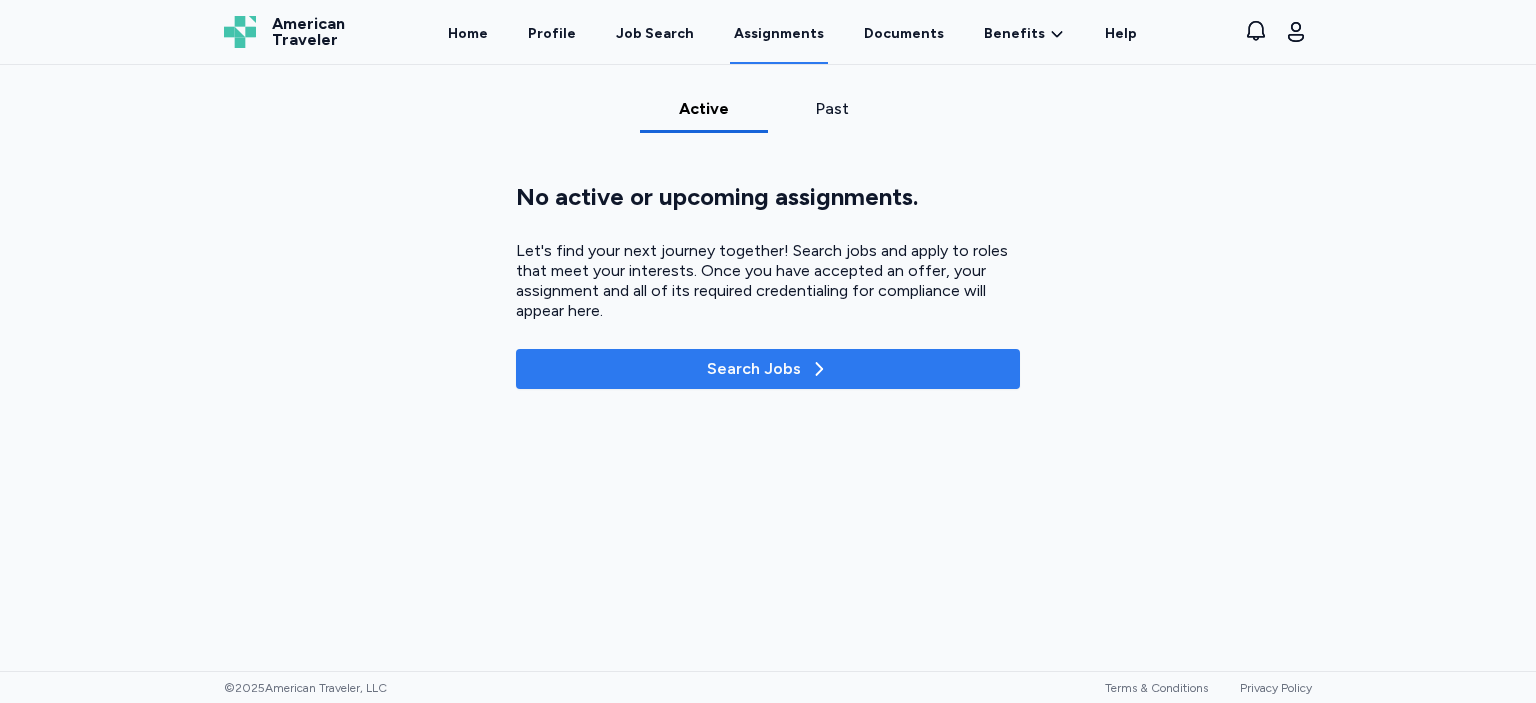 click on "Search Jobs" at bounding box center [768, 369] 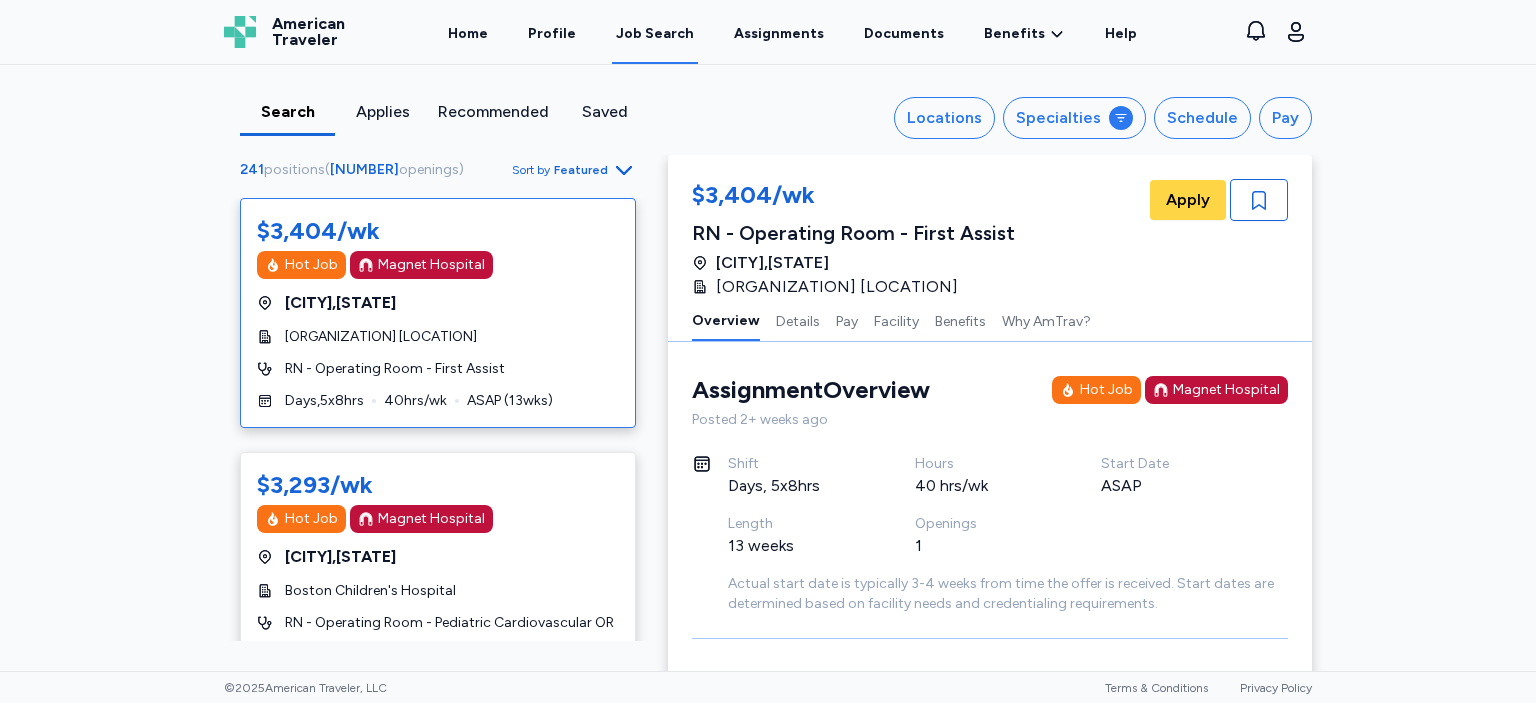 click on "Applies" at bounding box center (382, 112) 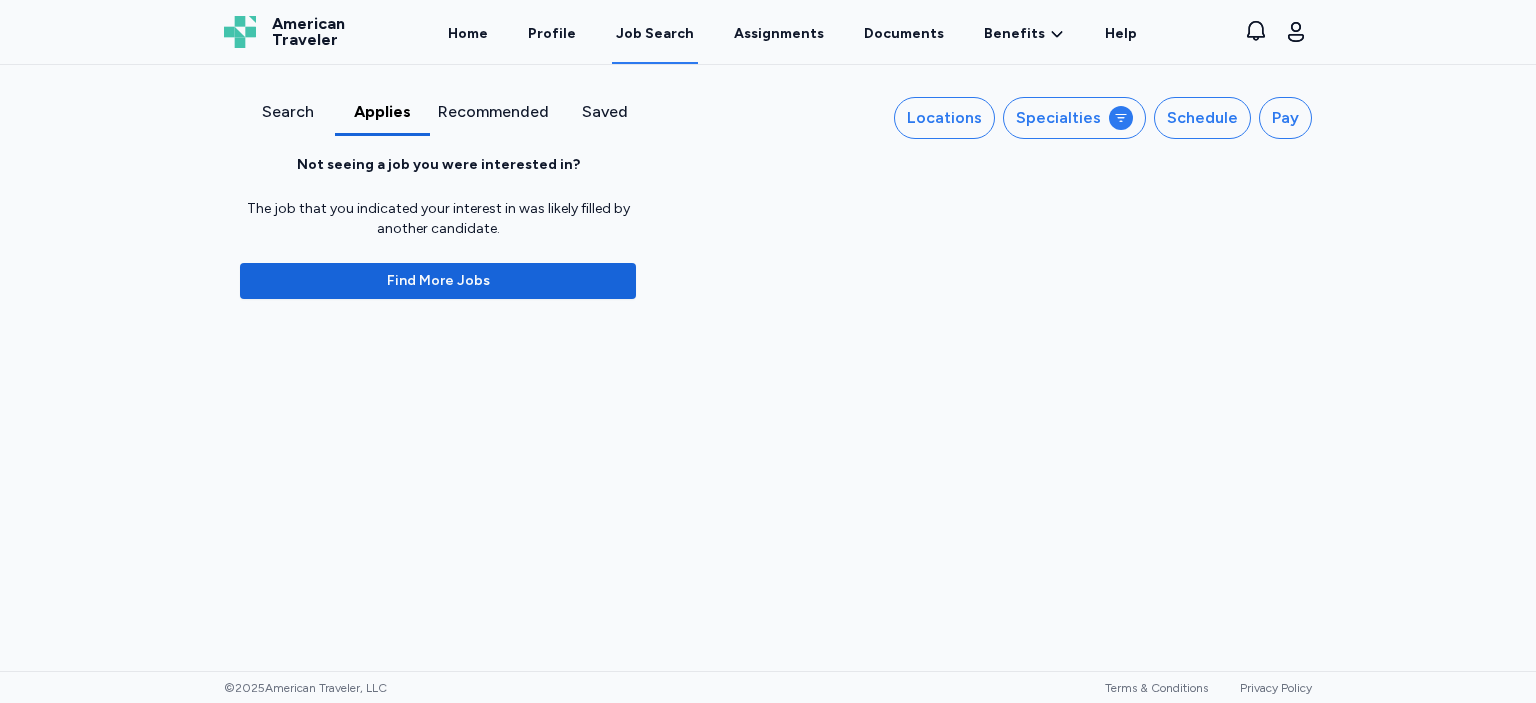 click on "Recommended" at bounding box center [493, 112] 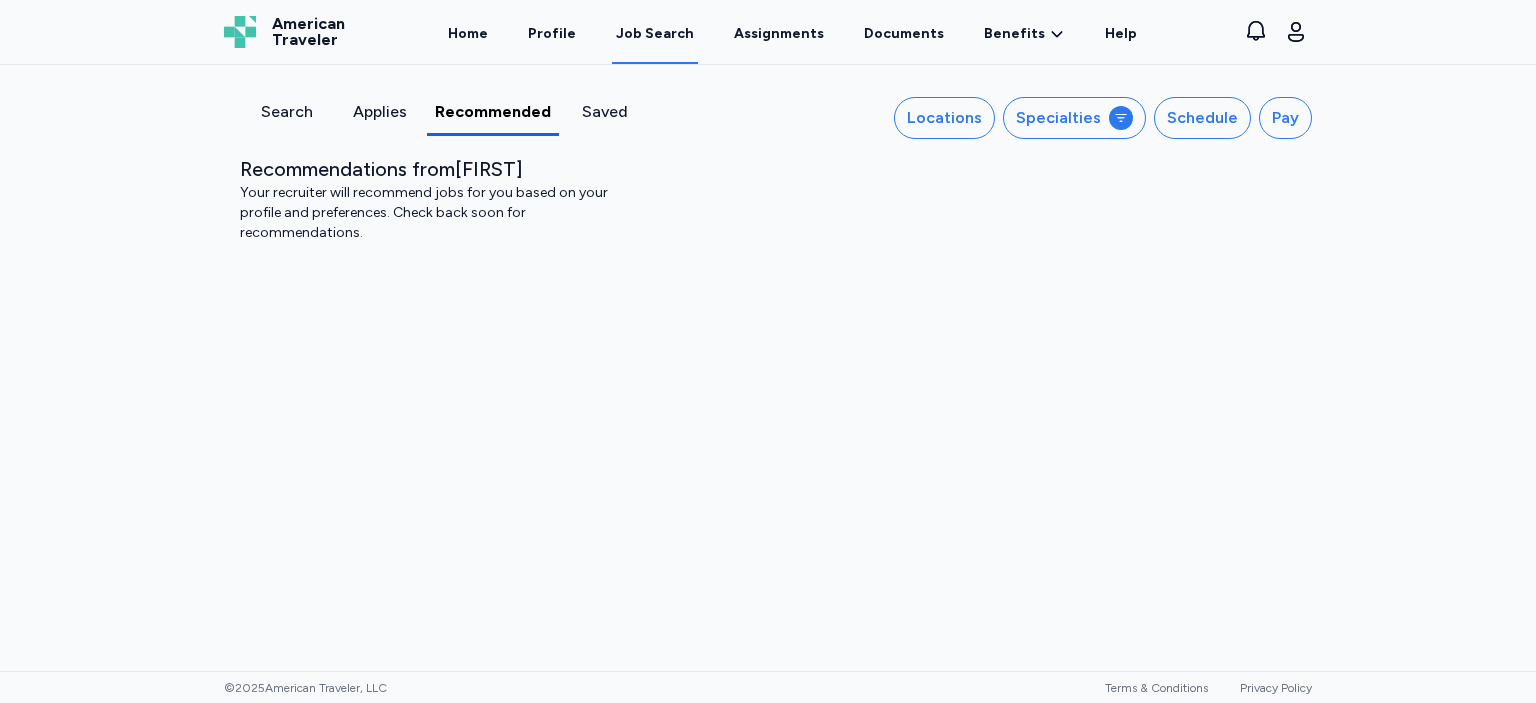 click on "Saved" at bounding box center [605, 112] 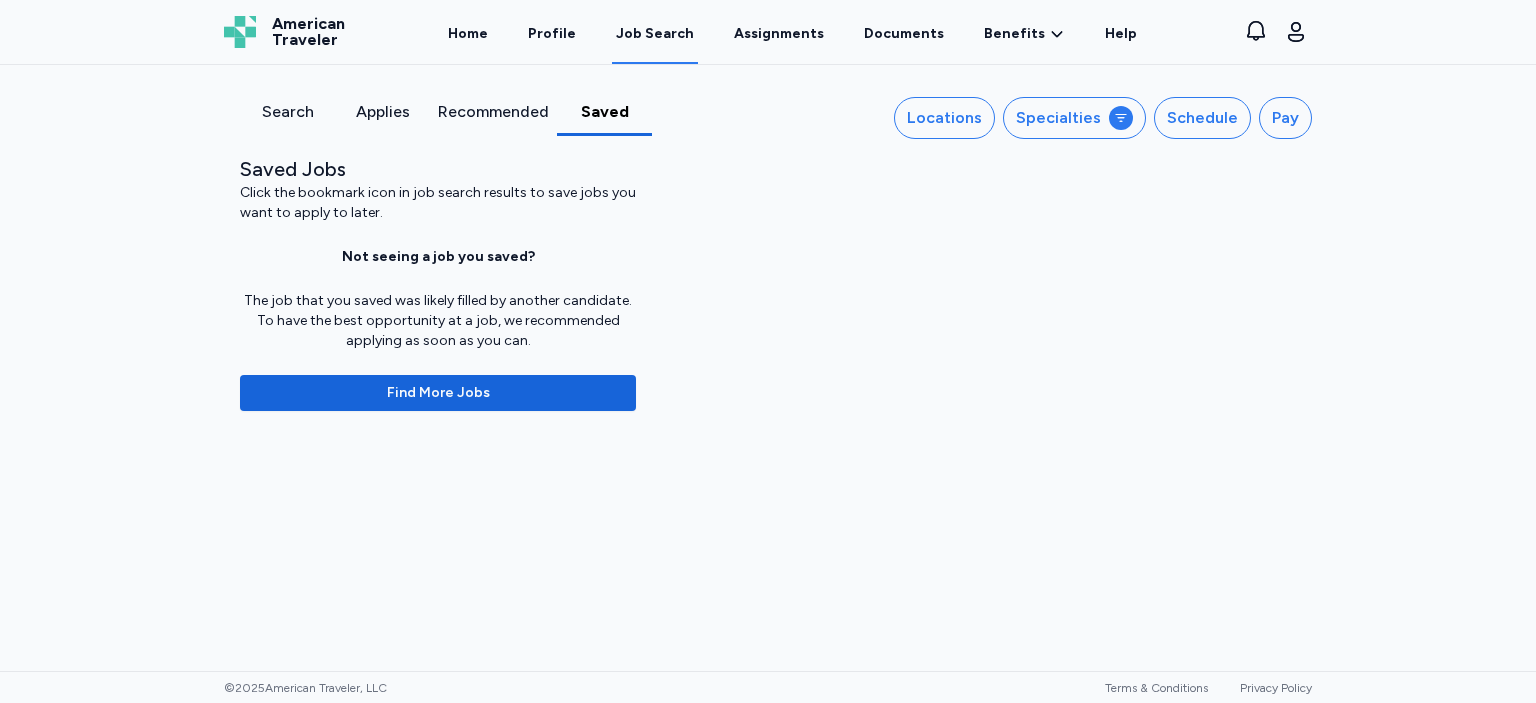click on "Search" at bounding box center (287, 112) 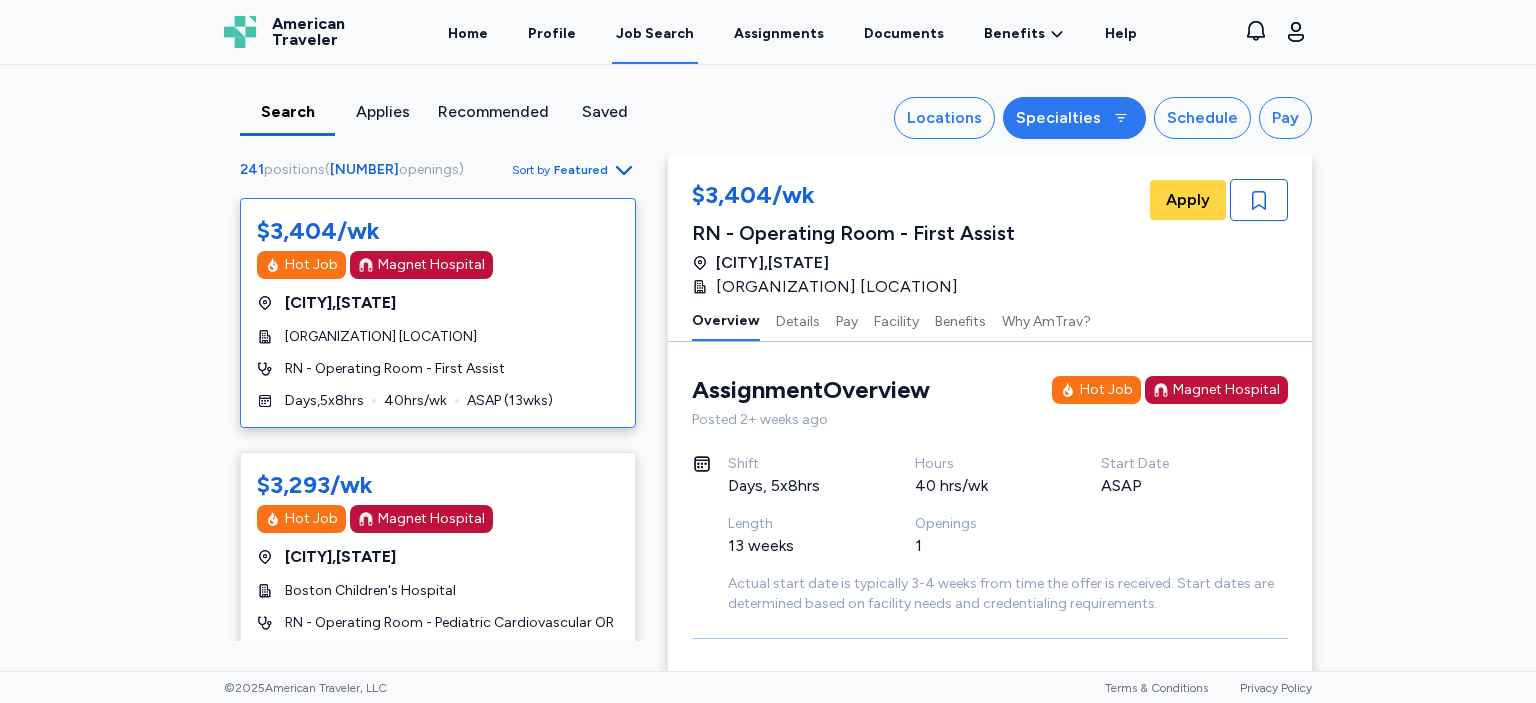 click on "Specialties" at bounding box center [1058, 118] 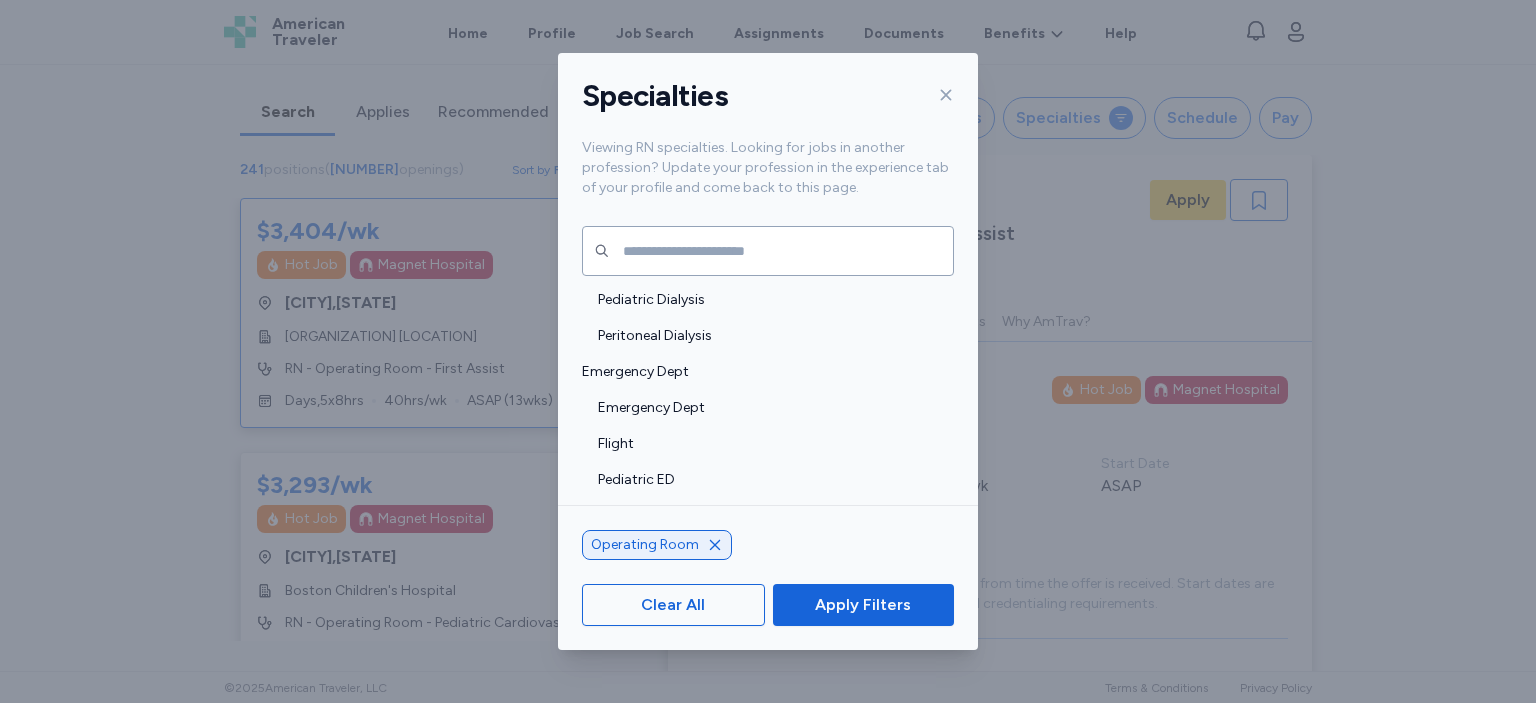 scroll, scrollTop: 601, scrollLeft: 0, axis: vertical 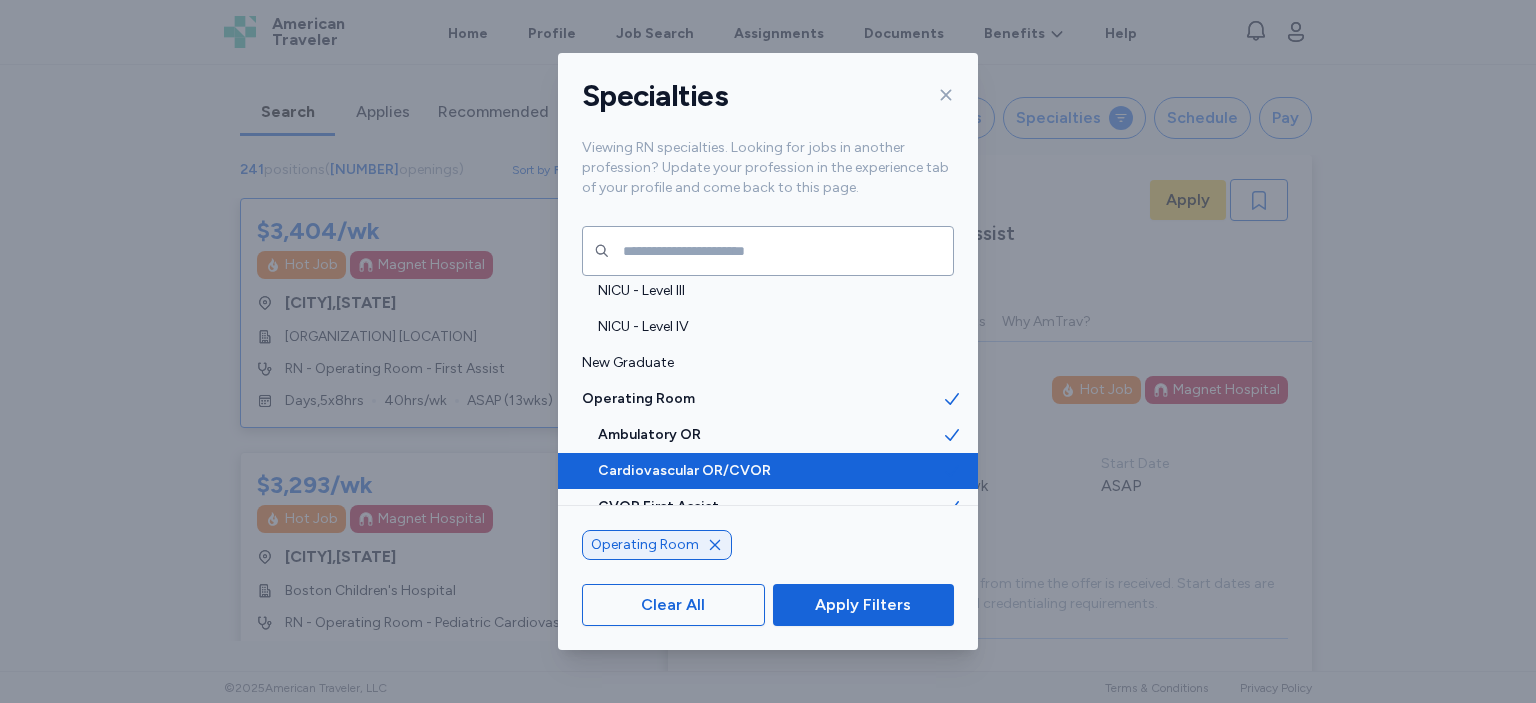 click 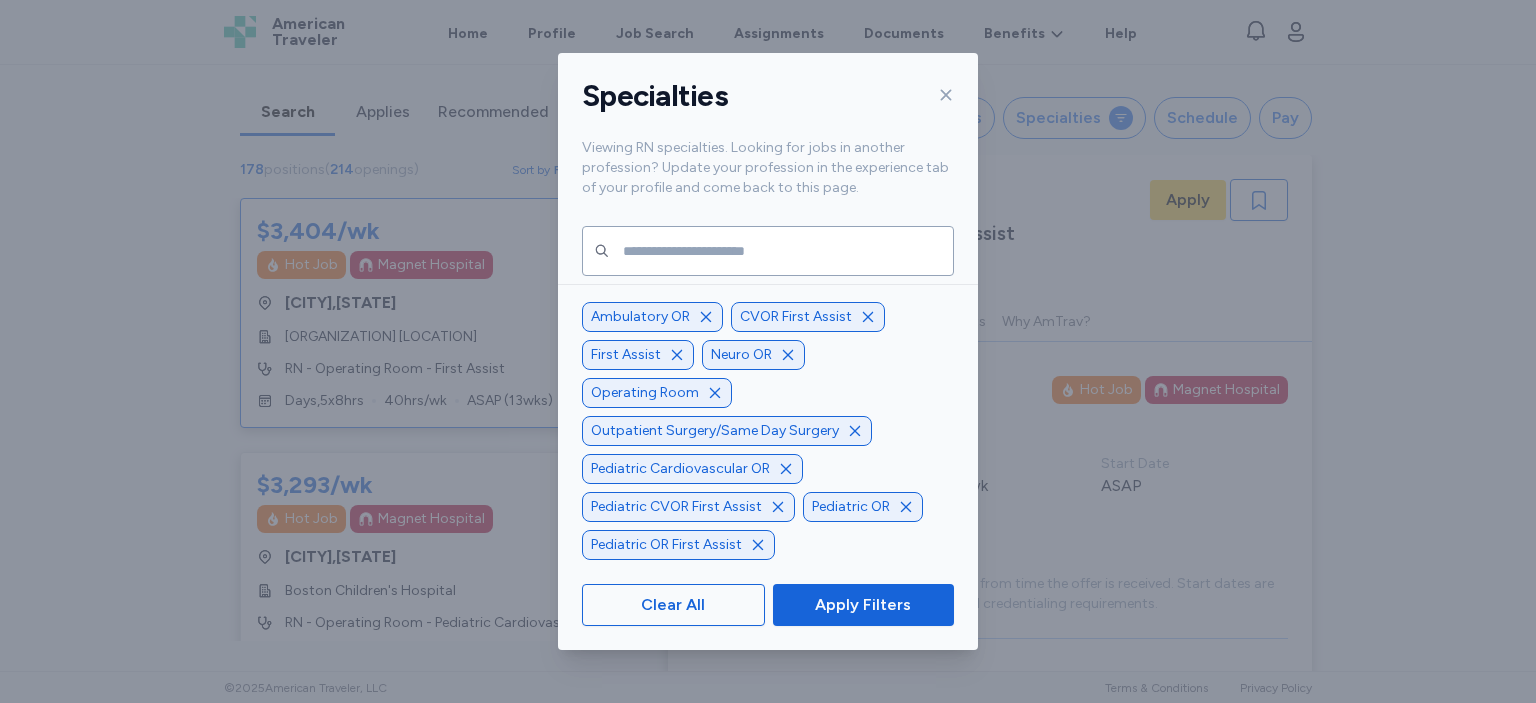 click 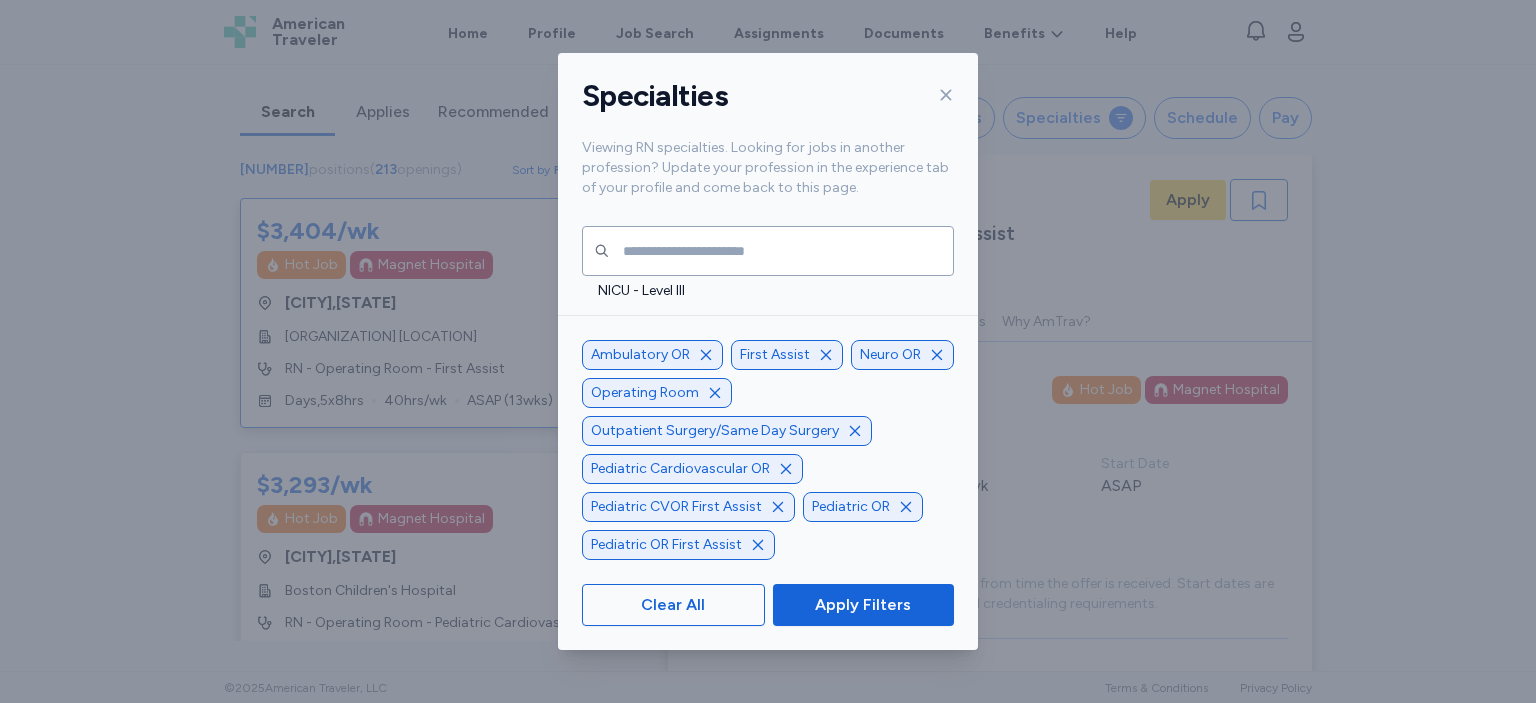 click 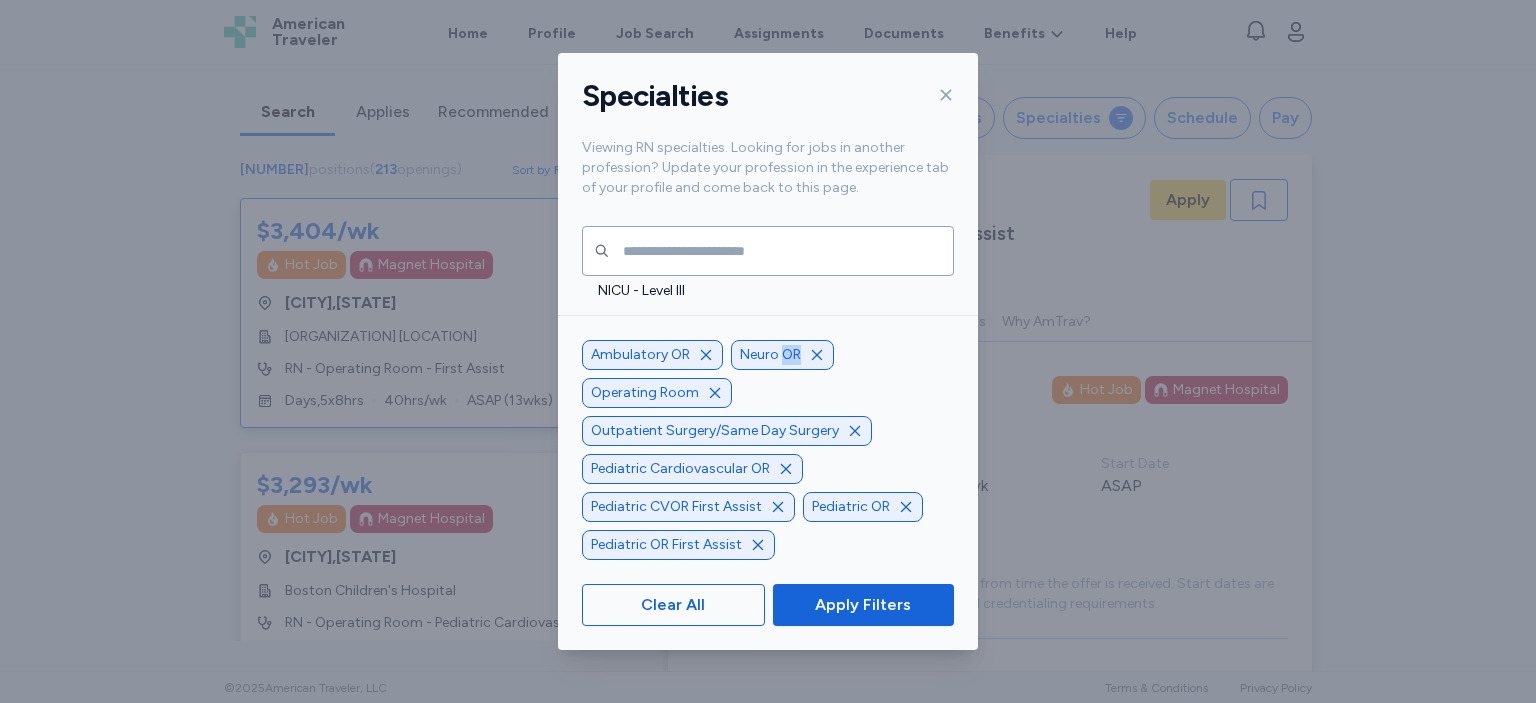 click on "Neuro OR" at bounding box center (782, 355) 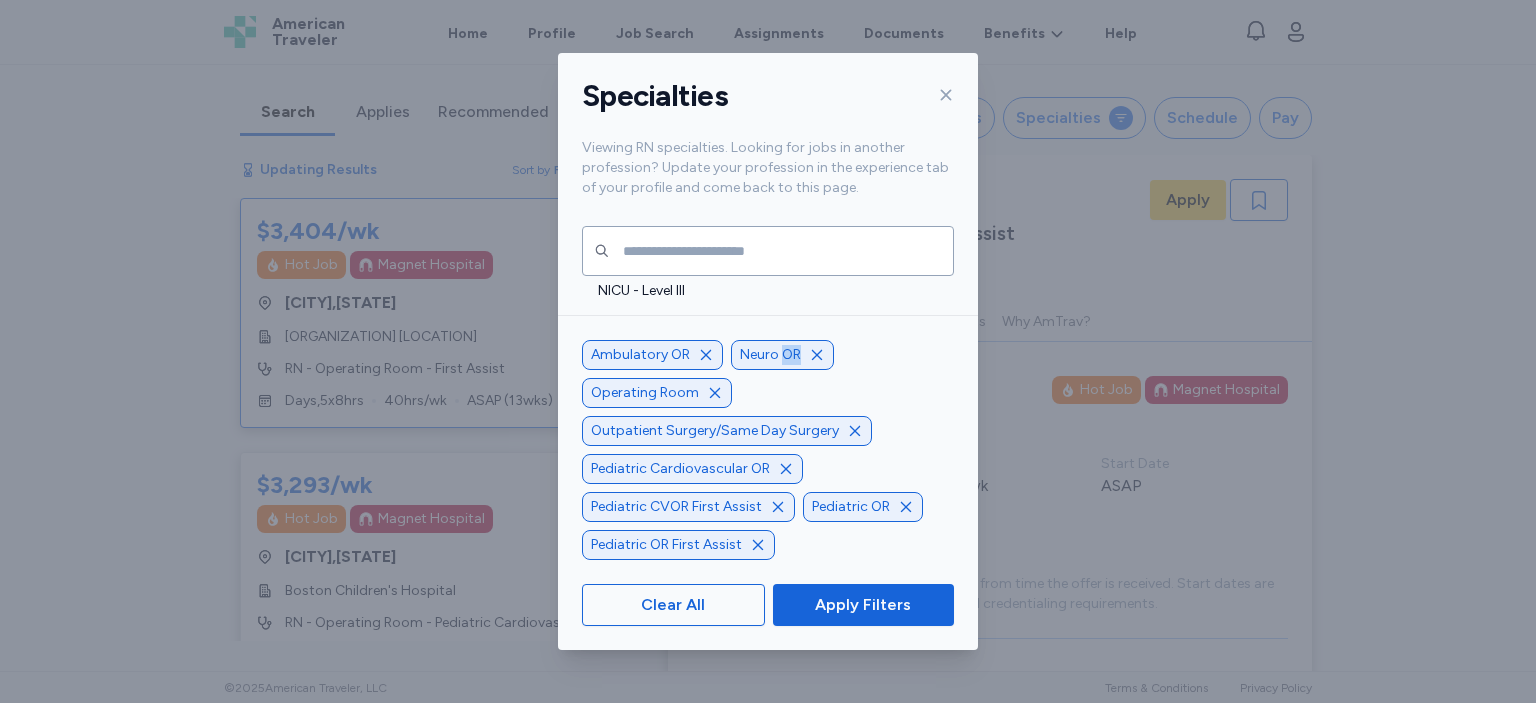 click 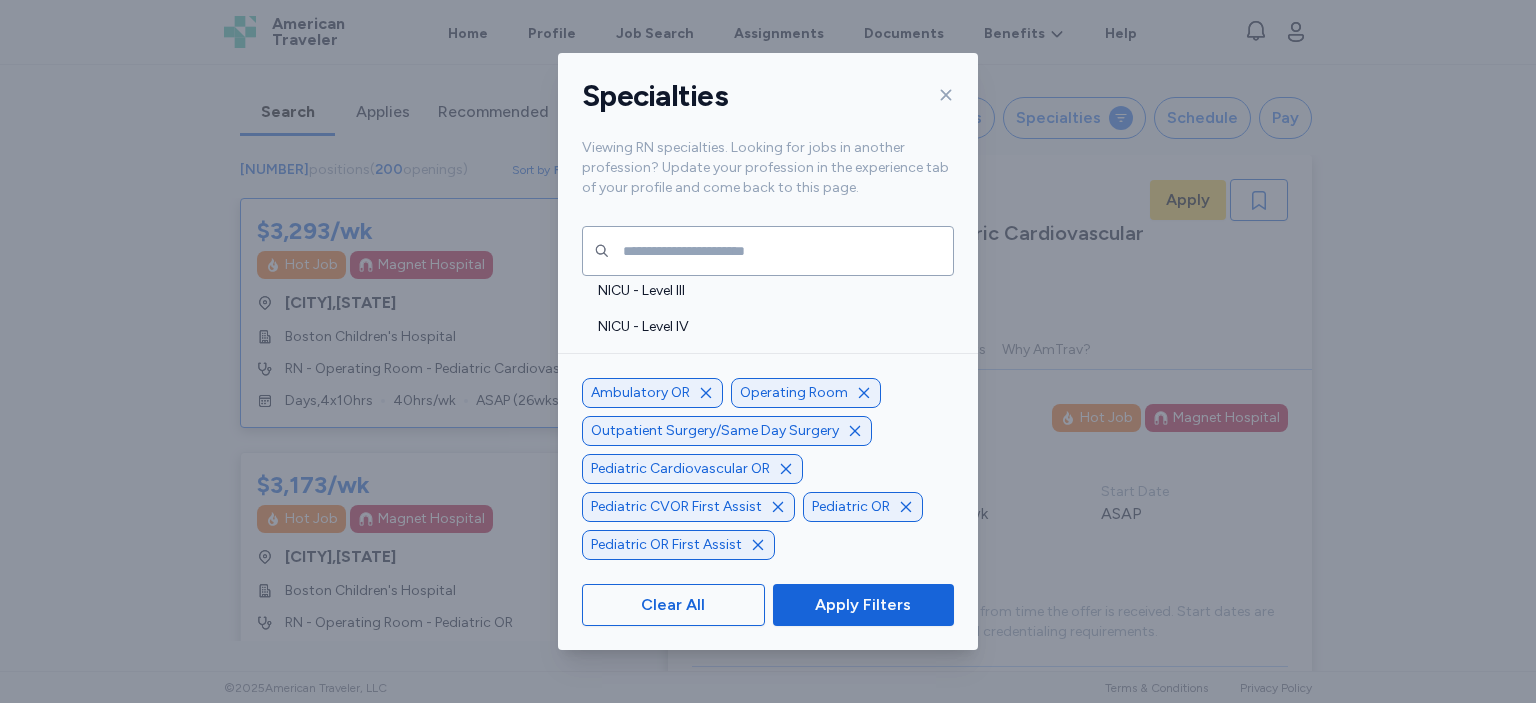 scroll, scrollTop: 30, scrollLeft: 0, axis: vertical 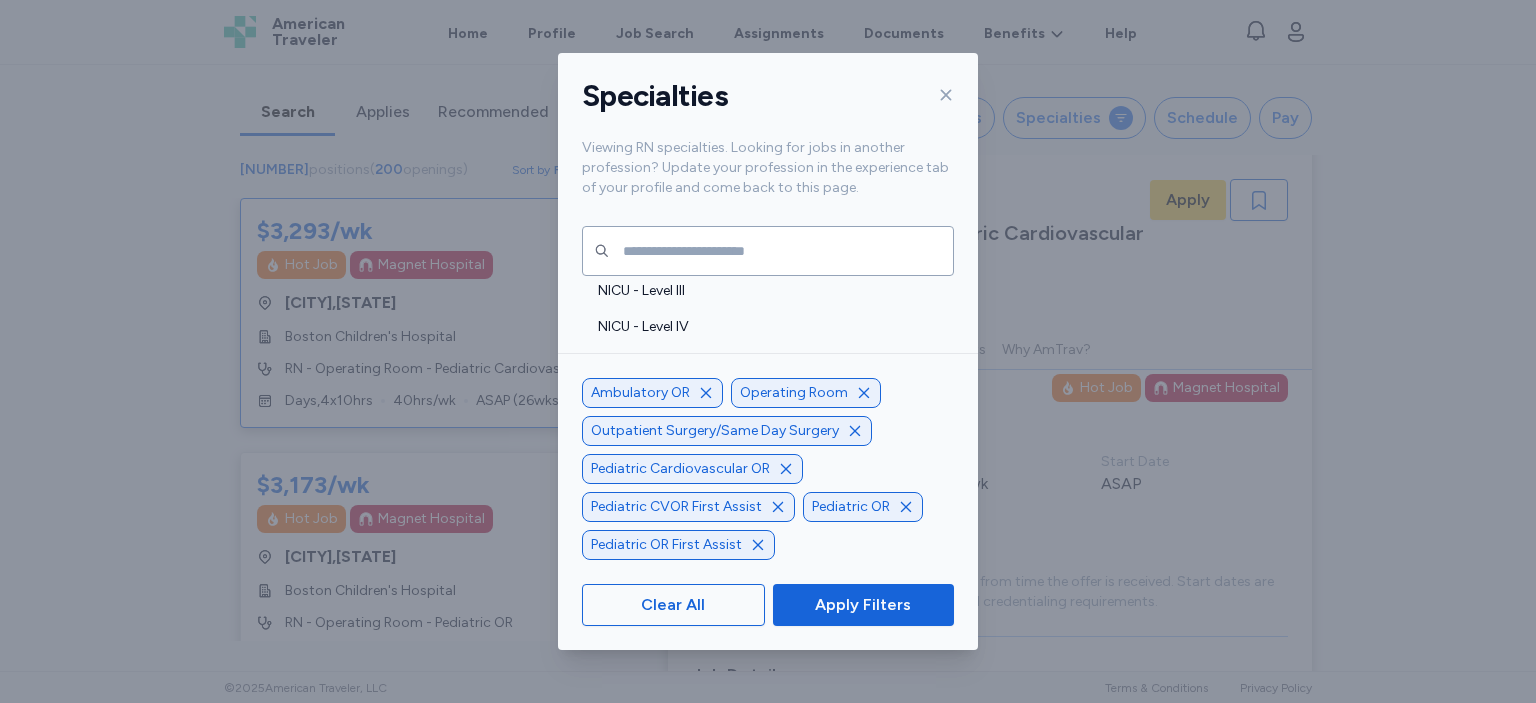 click 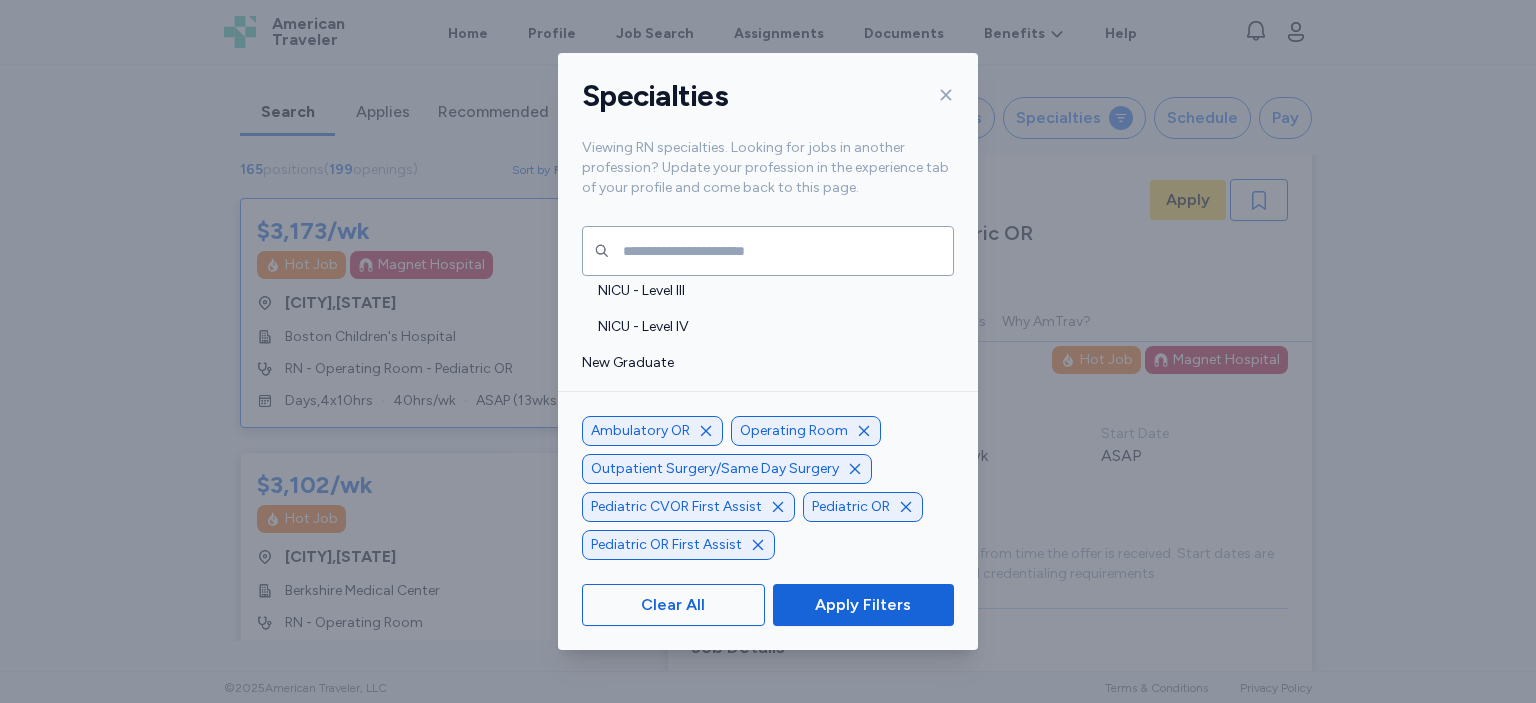 scroll, scrollTop: 0, scrollLeft: 0, axis: both 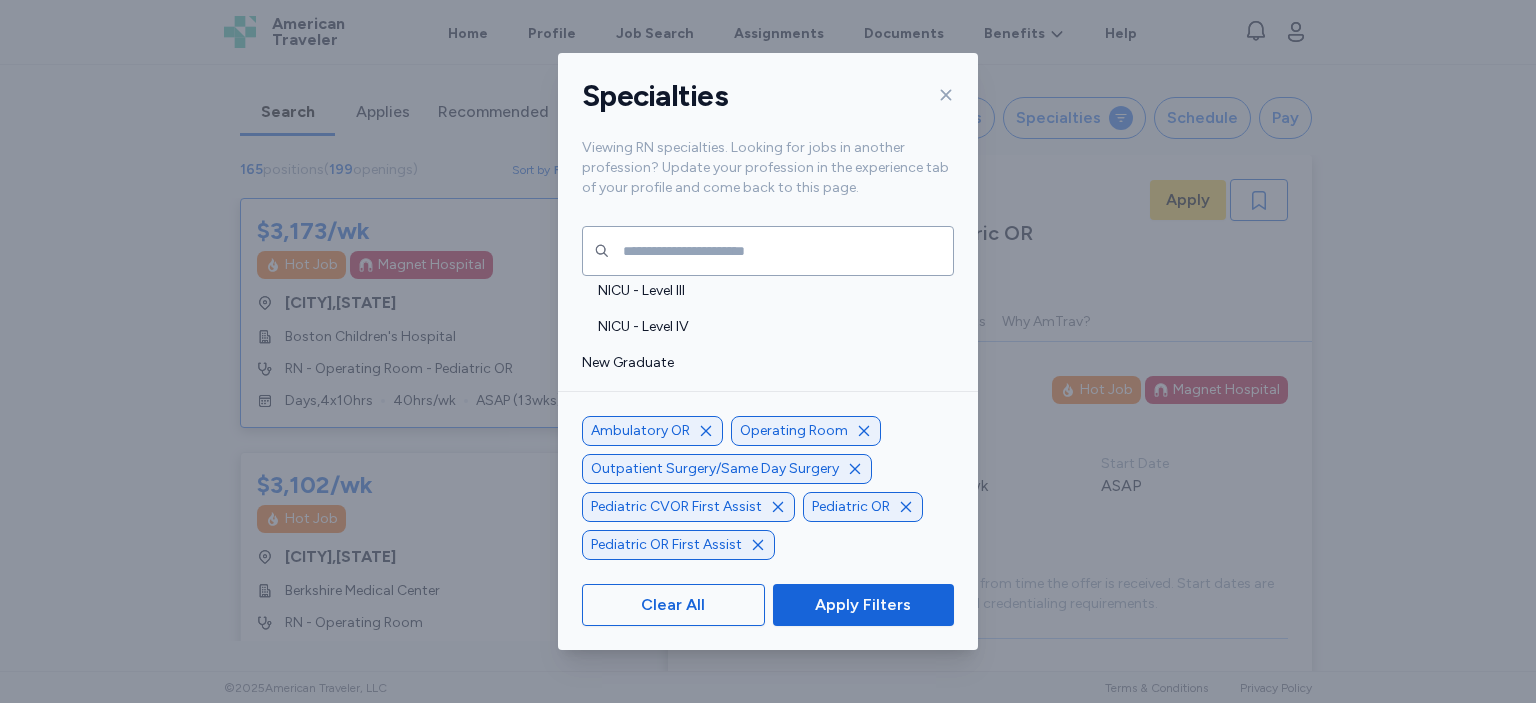 click 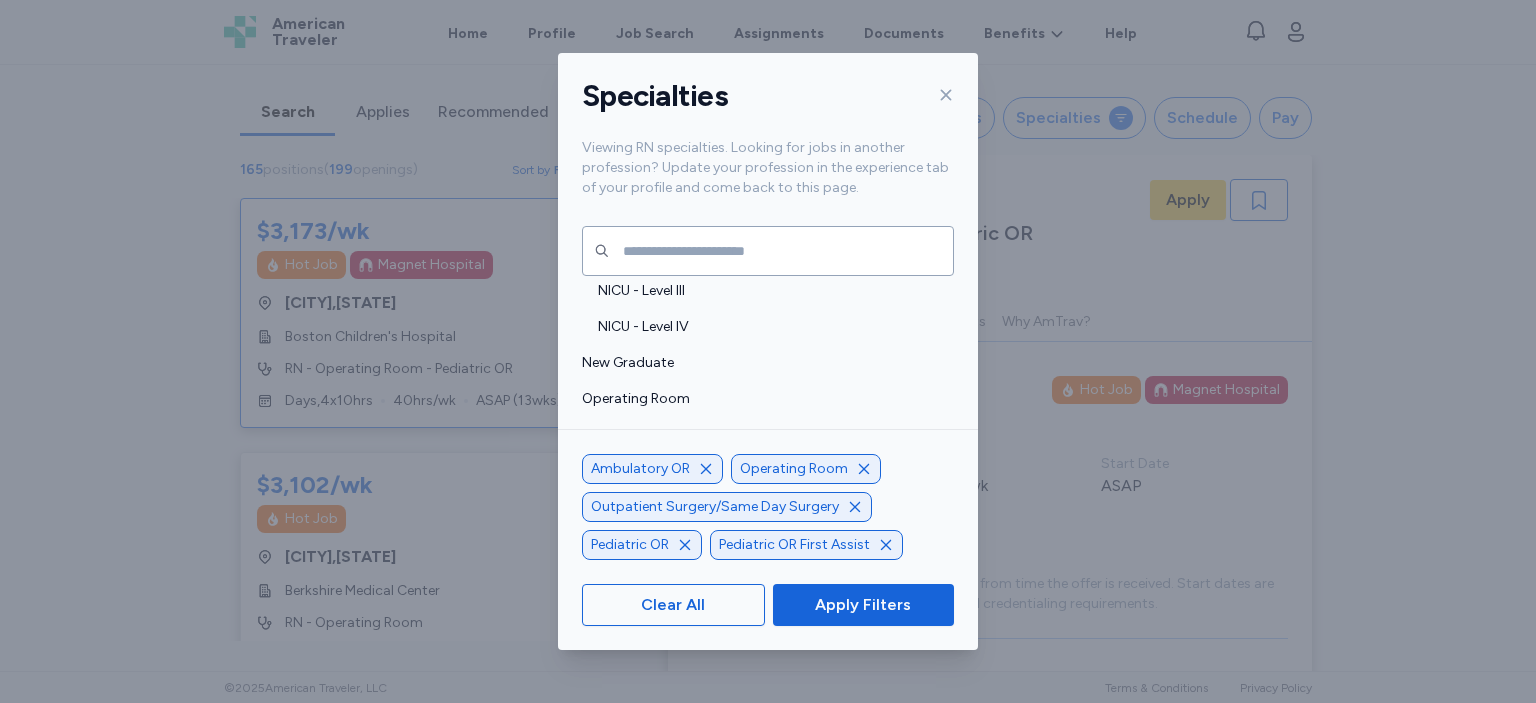 click 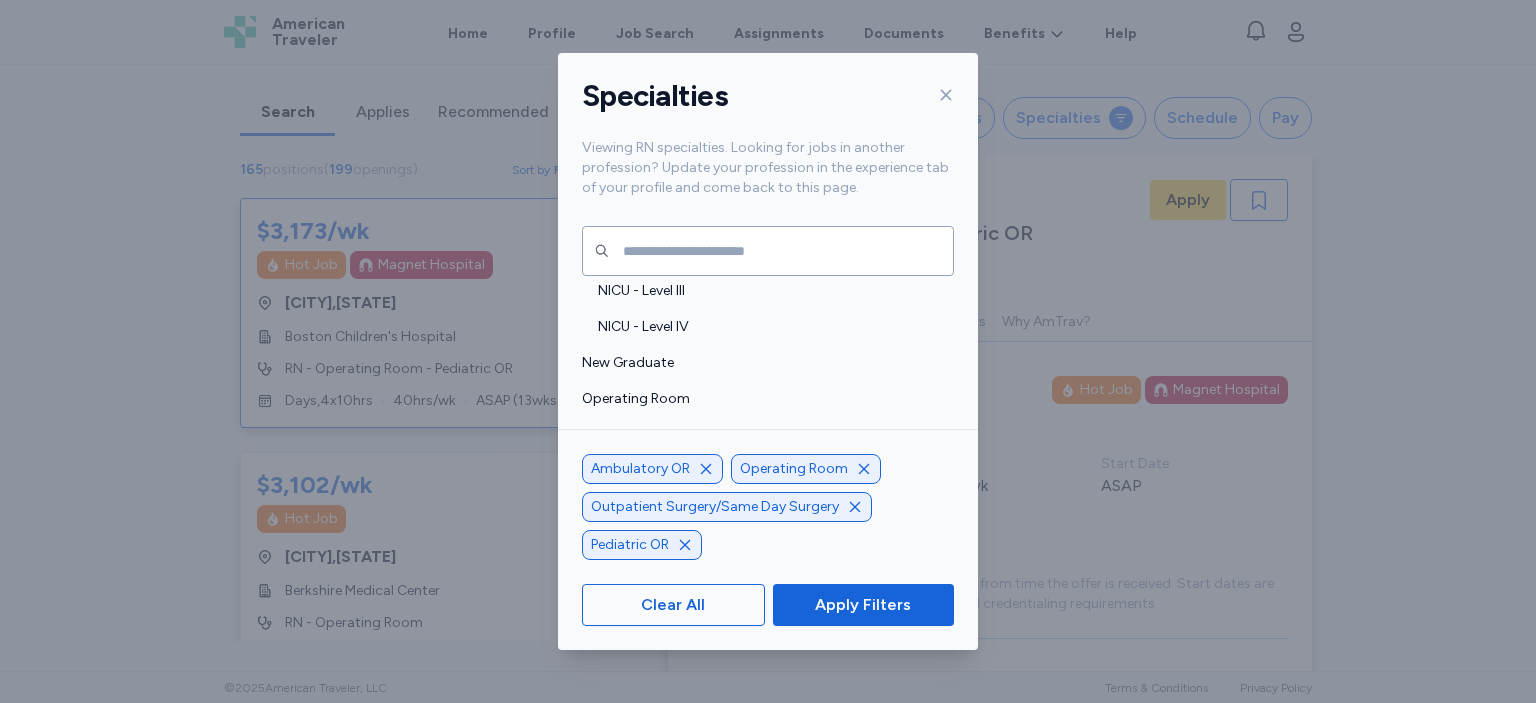 click 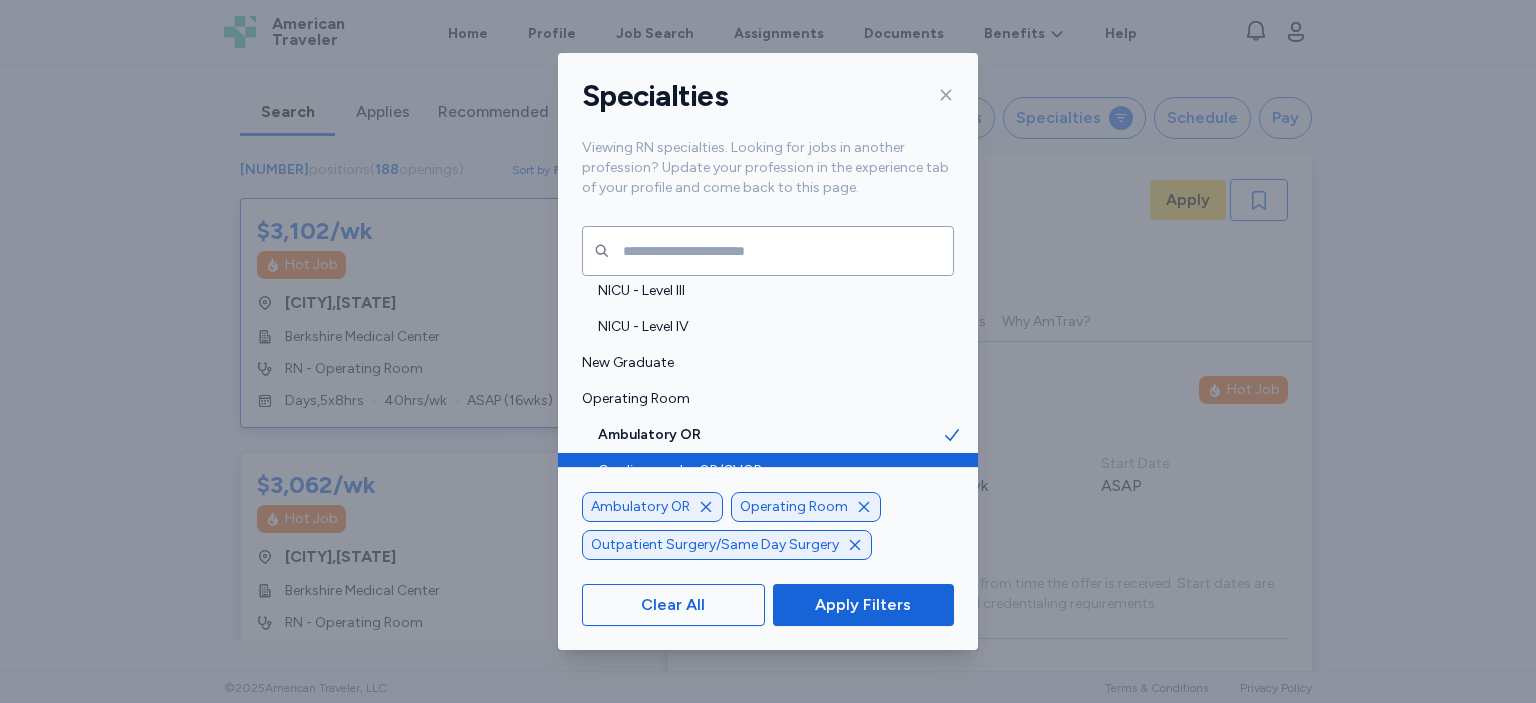 scroll, scrollTop: 2, scrollLeft: 0, axis: vertical 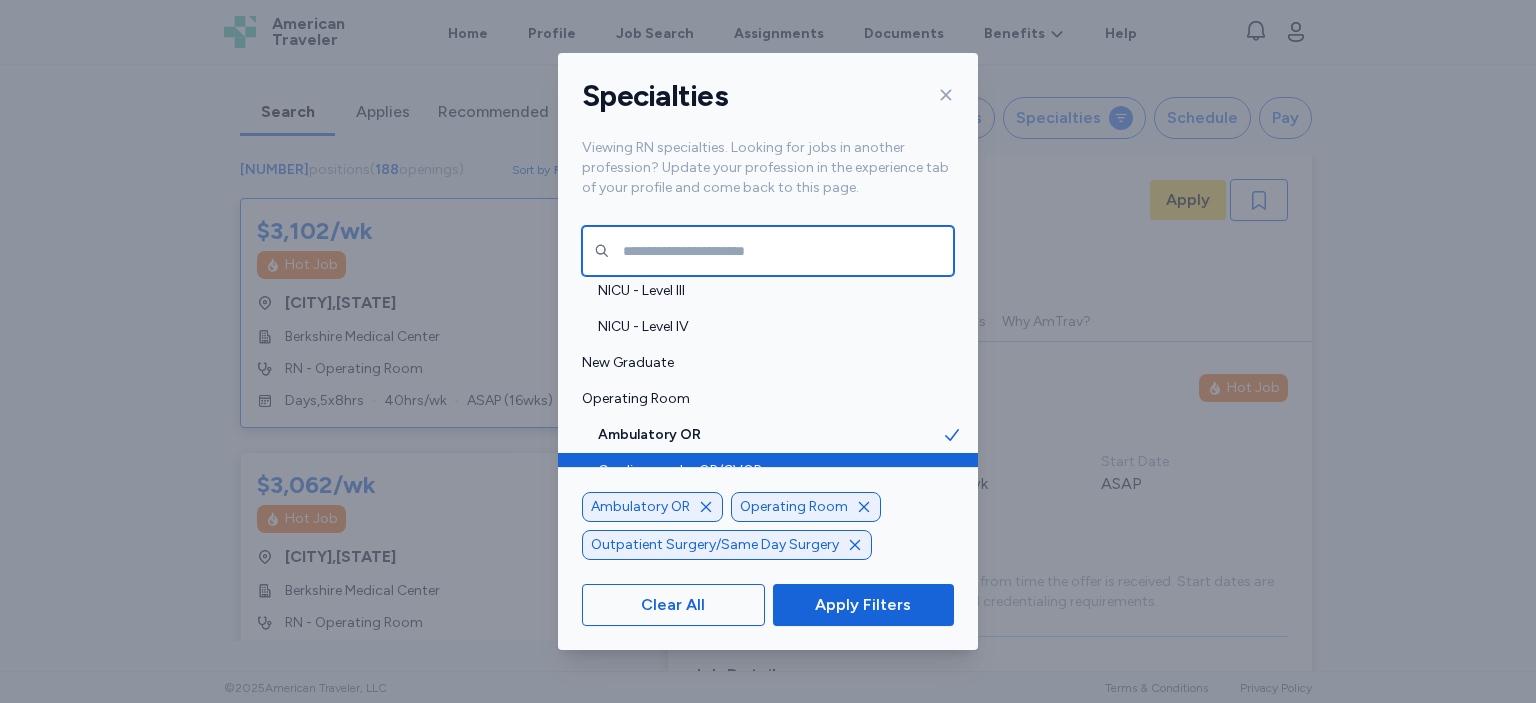 click at bounding box center [768, 251] 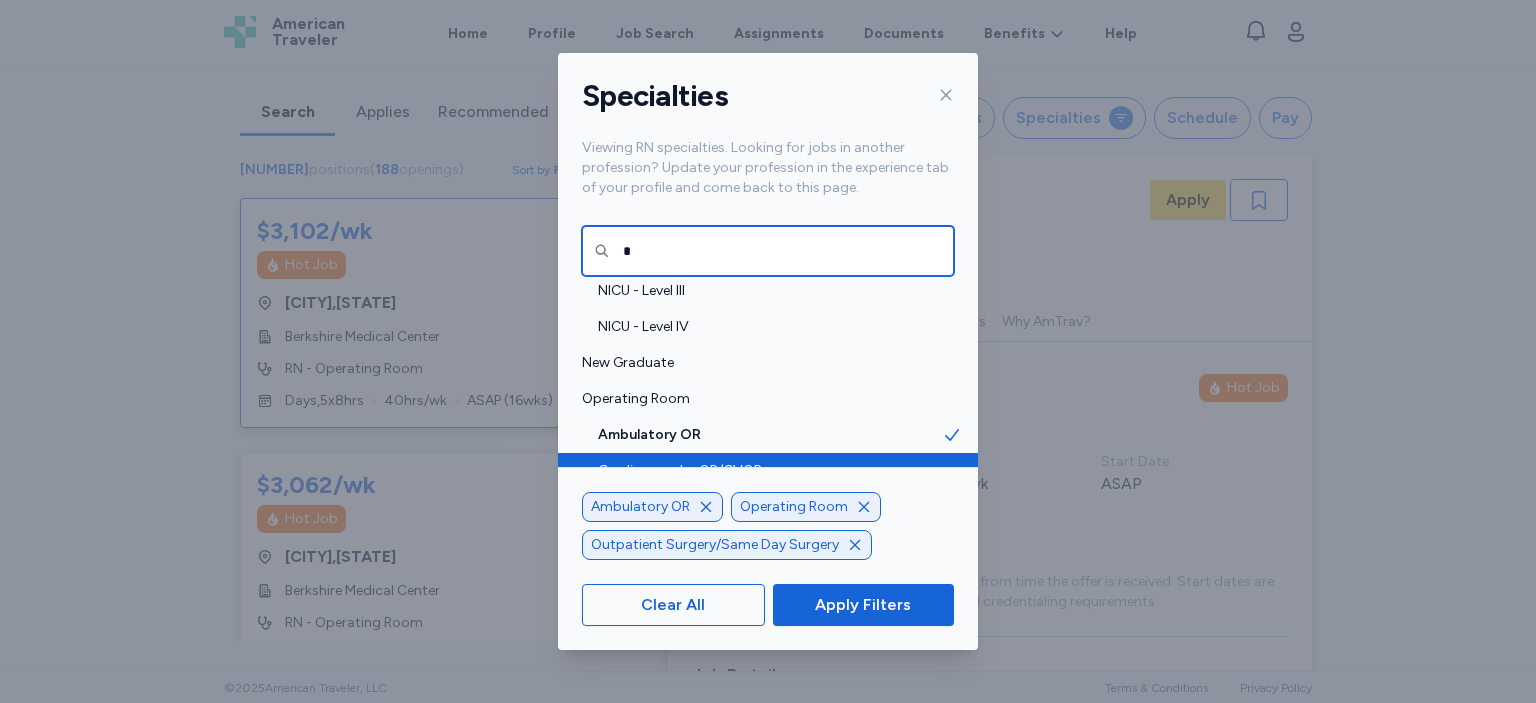 scroll, scrollTop: 0, scrollLeft: 0, axis: both 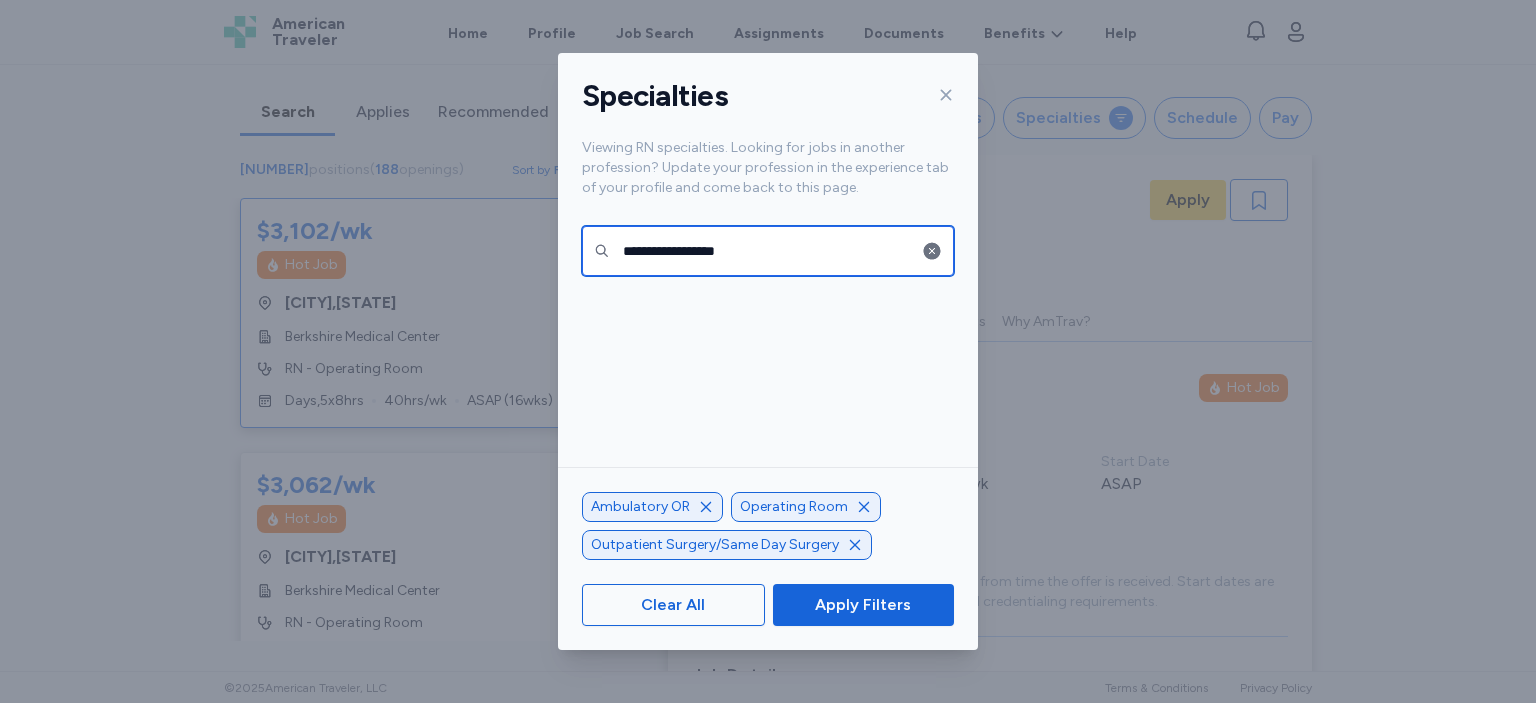 type on "**********" 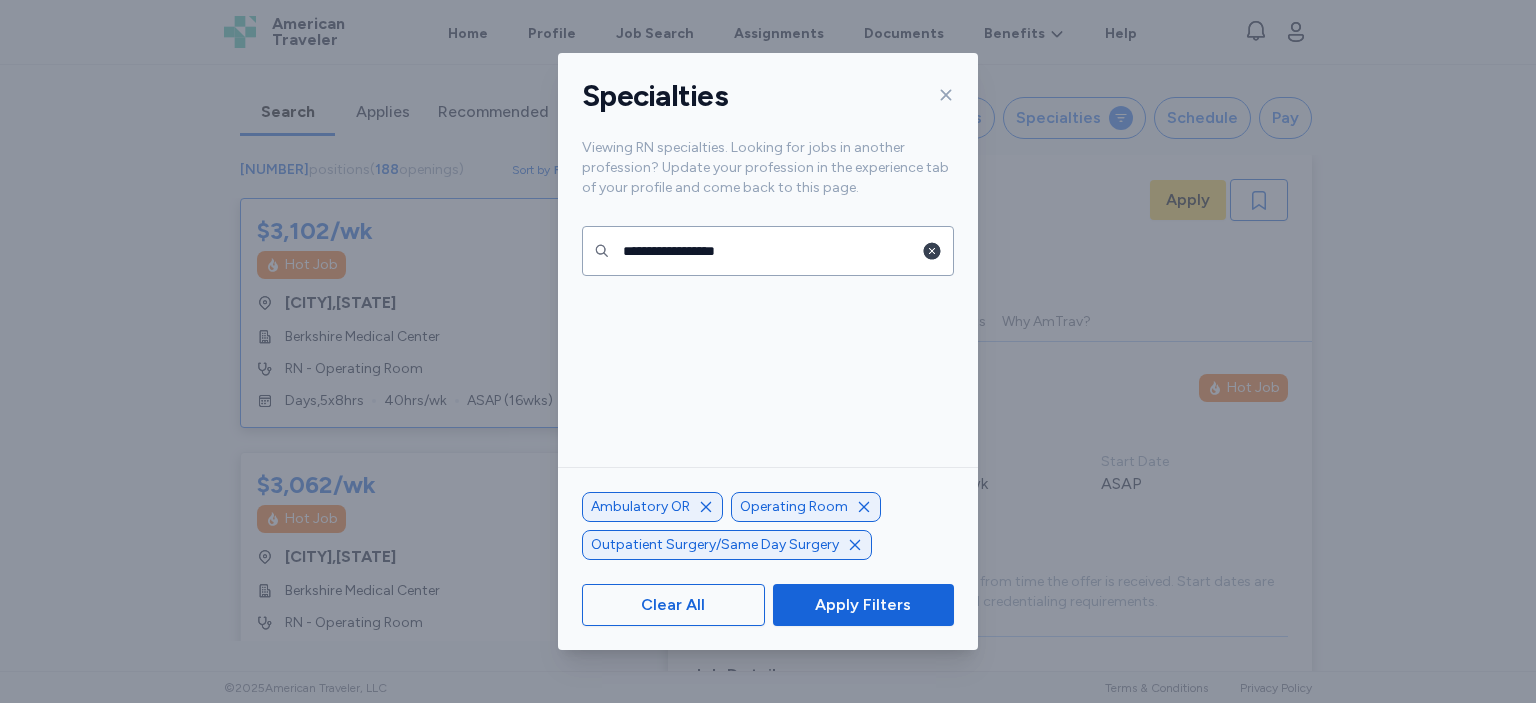 click 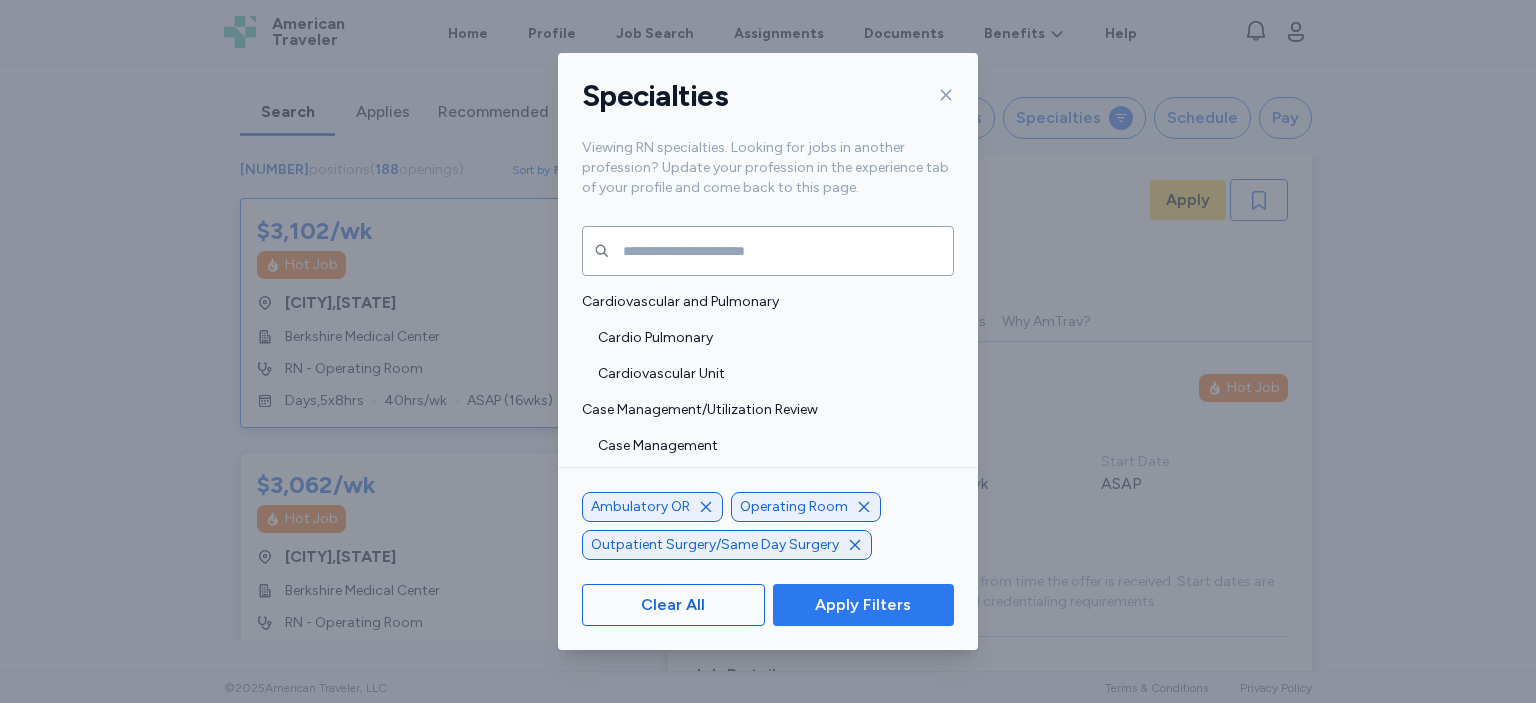 click on "Apply Filters" at bounding box center (863, 605) 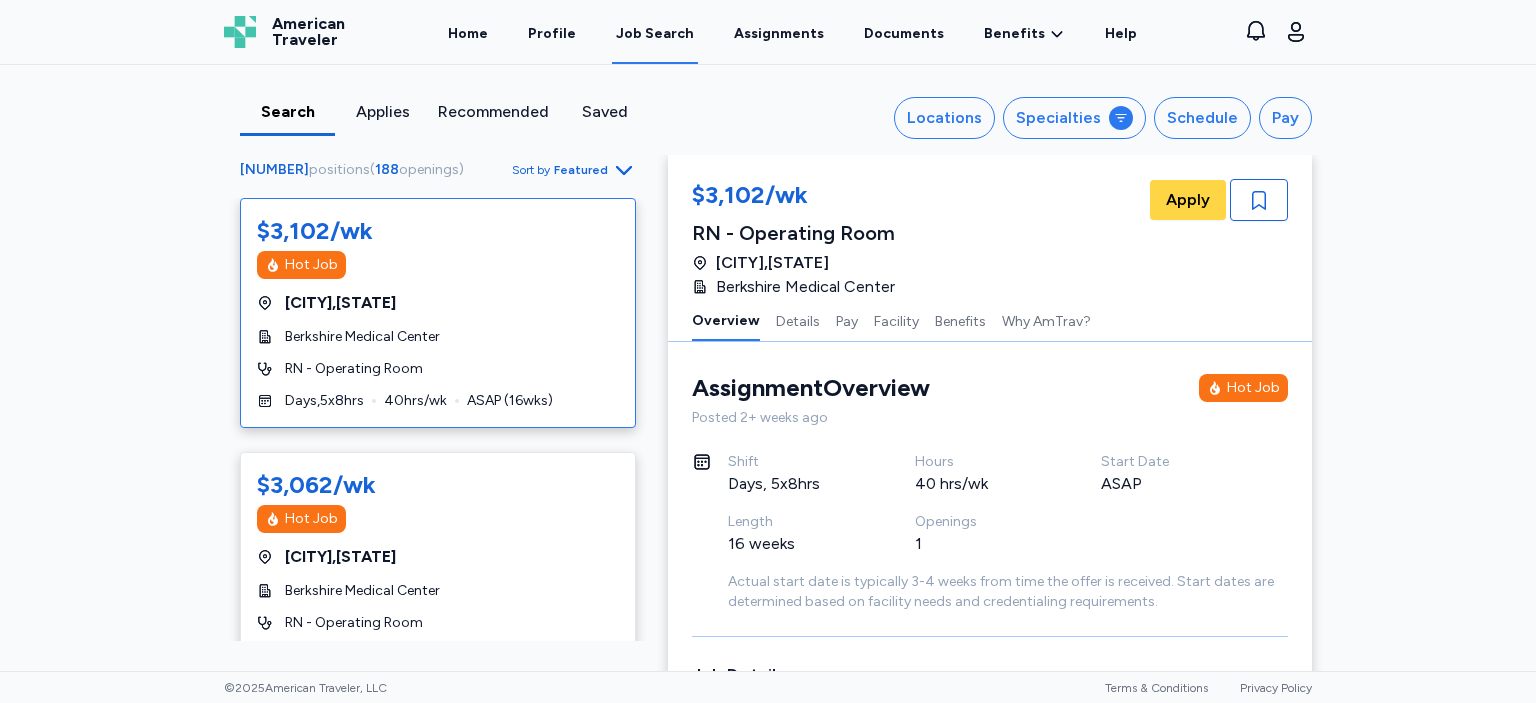 click on "$3,102/wk Hot Job [CITY] , [STATE] [INSTITUTION] RN - Operating Room Days , 5 x 8 hrs 40 hrs/wk ASAP ( 16 wks) $3,062/wk Hot Job [CITY] , [STATE] [INSTITUTION] RN - Operating Room Days , 4 x 10 hrs 40 hrs/wk ASAP ( 13 wks) $3,062/wk Hot Job [CITY] , [STATE] [INSTITUTION] RN - Operating Room Days , 4 x 10 hrs 40 hrs/wk ASAP ( 13 wks) $2,920/wk Posted 9 hr ago Hot Job [CITY] , [STATE] [INSTITUTION] RN - Operating Room Days , 5 x 8 hrs 40 hrs/wk ASAP ( 13 wks) $2,800/wk Posted 9 hr ago Hot Job [CITY] , [STATE] [INSTITUTION] RN - Operating Room Days , 5 x 8 hrs 40 hrs/wk ASAP ( 13 wks) $2,778/wk Hot Job [CITY] , [STATE] [INSTITUTION] RN - Operating Room Days , 3 x 12 hrs 36 hrs/wk ASAP ( 16 wks) $2,704/wk Hot Job [CITY] , [STATE] [INSTITUTION] RN - Operating Room Days , 3 x 12 hrs 36 hrs/wk ASAP ( 13 wks) $2,672/wk Hot Job [CITY] ," at bounding box center [438, 419] 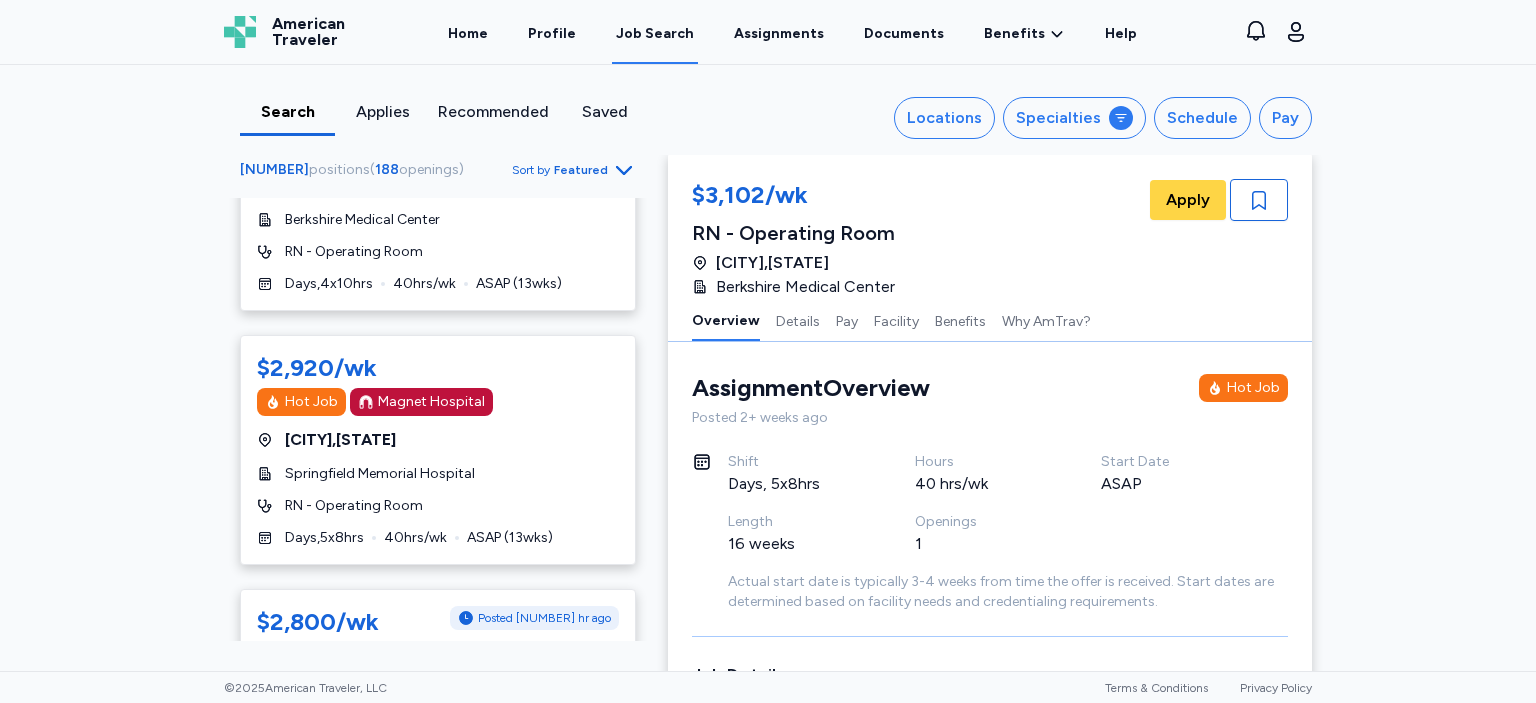 scroll, scrollTop: 634, scrollLeft: 0, axis: vertical 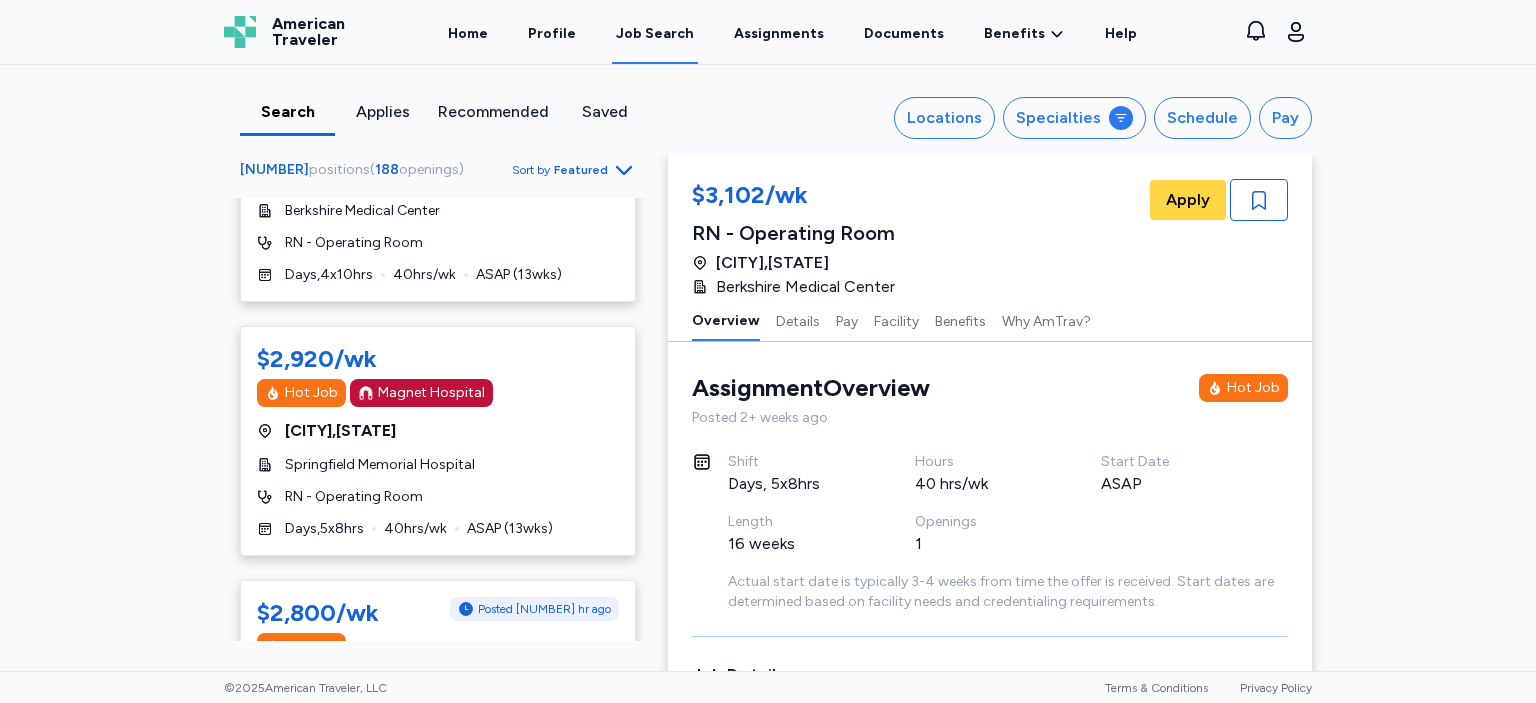 click on "Hours 40 hrs/wk" at bounding box center [1008, 482] 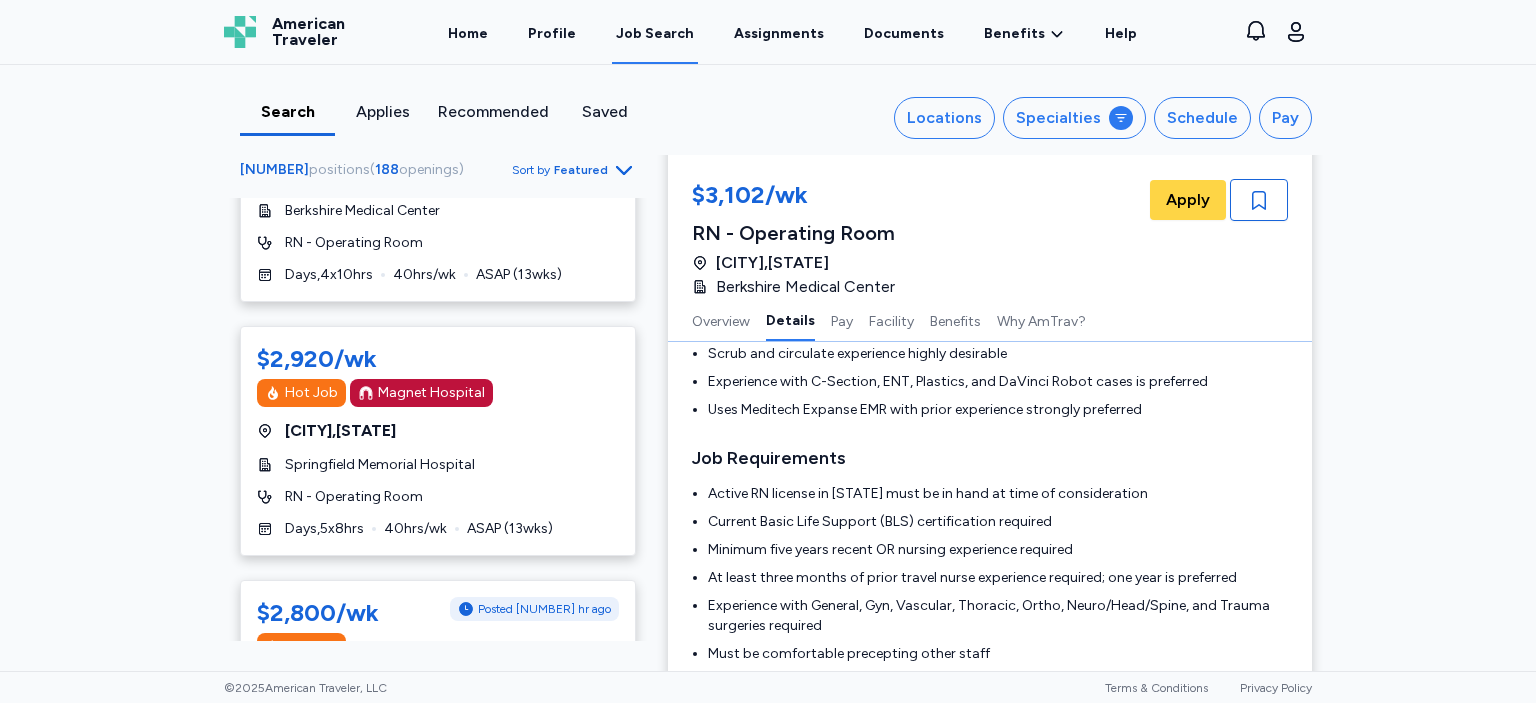 scroll, scrollTop: 520, scrollLeft: 0, axis: vertical 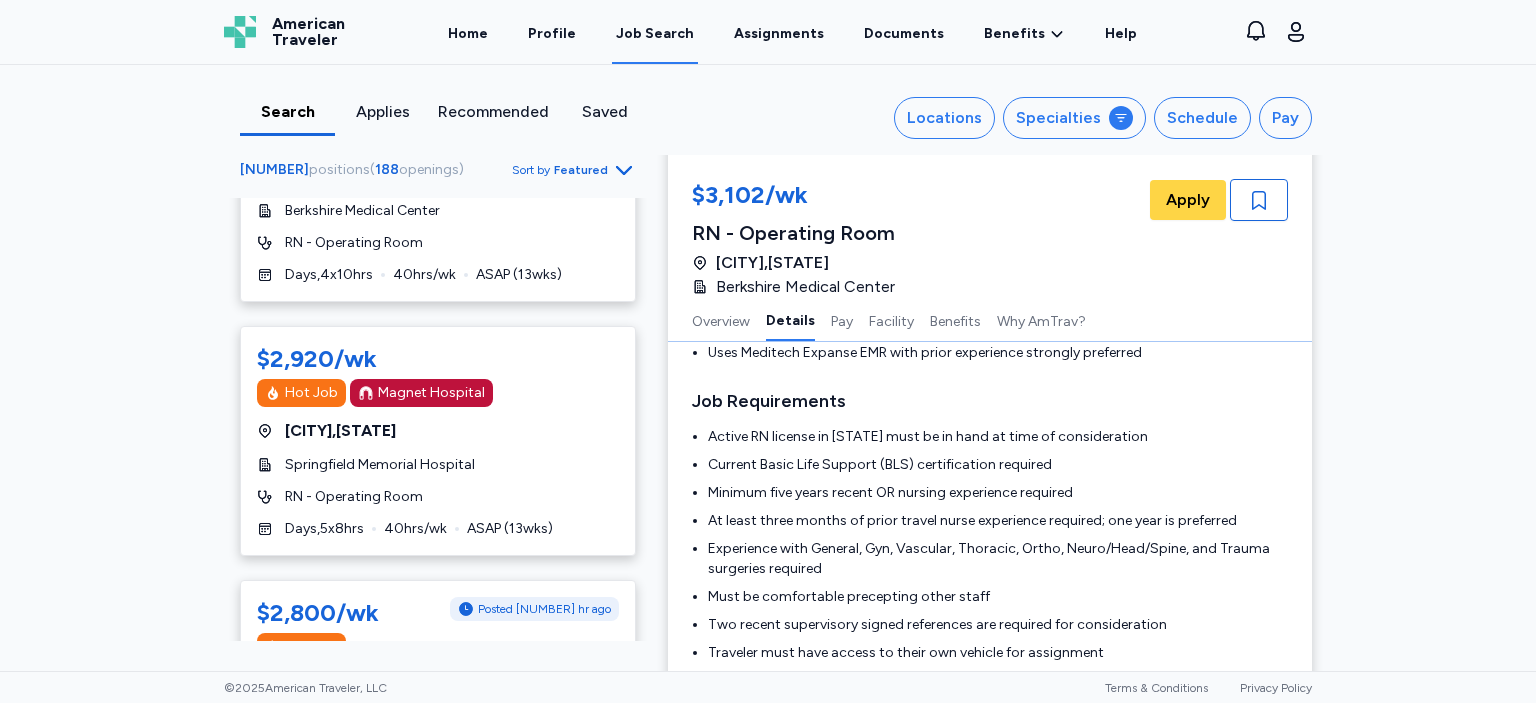click on "Current Basic Life Support (BLS) certification required" at bounding box center [998, 465] 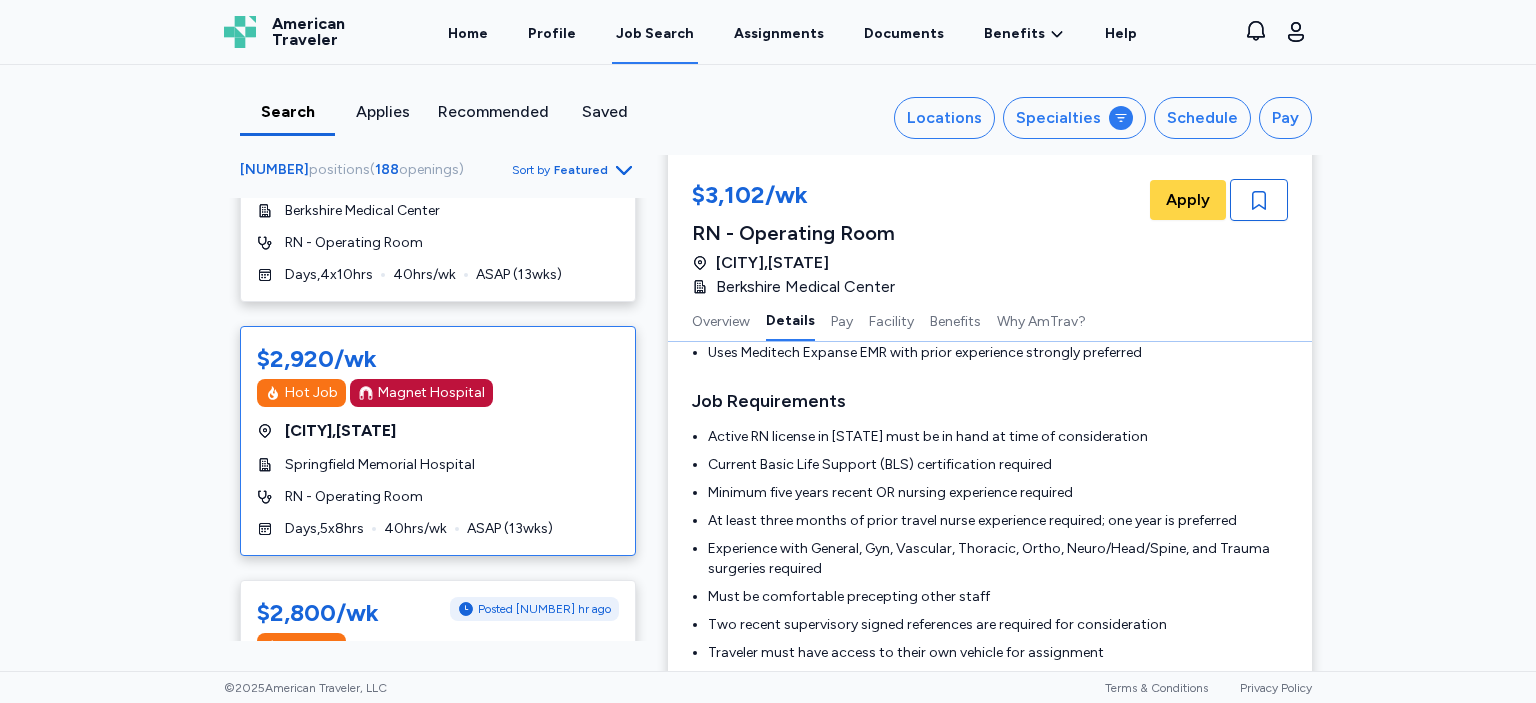 click on "Hot Job [CITY] , [STATE] [INSTITUTION] RN - Operating Room Days , 5 x 8 hrs 40 hrs/wk ASAP ( 13 wks)" at bounding box center [438, 441] 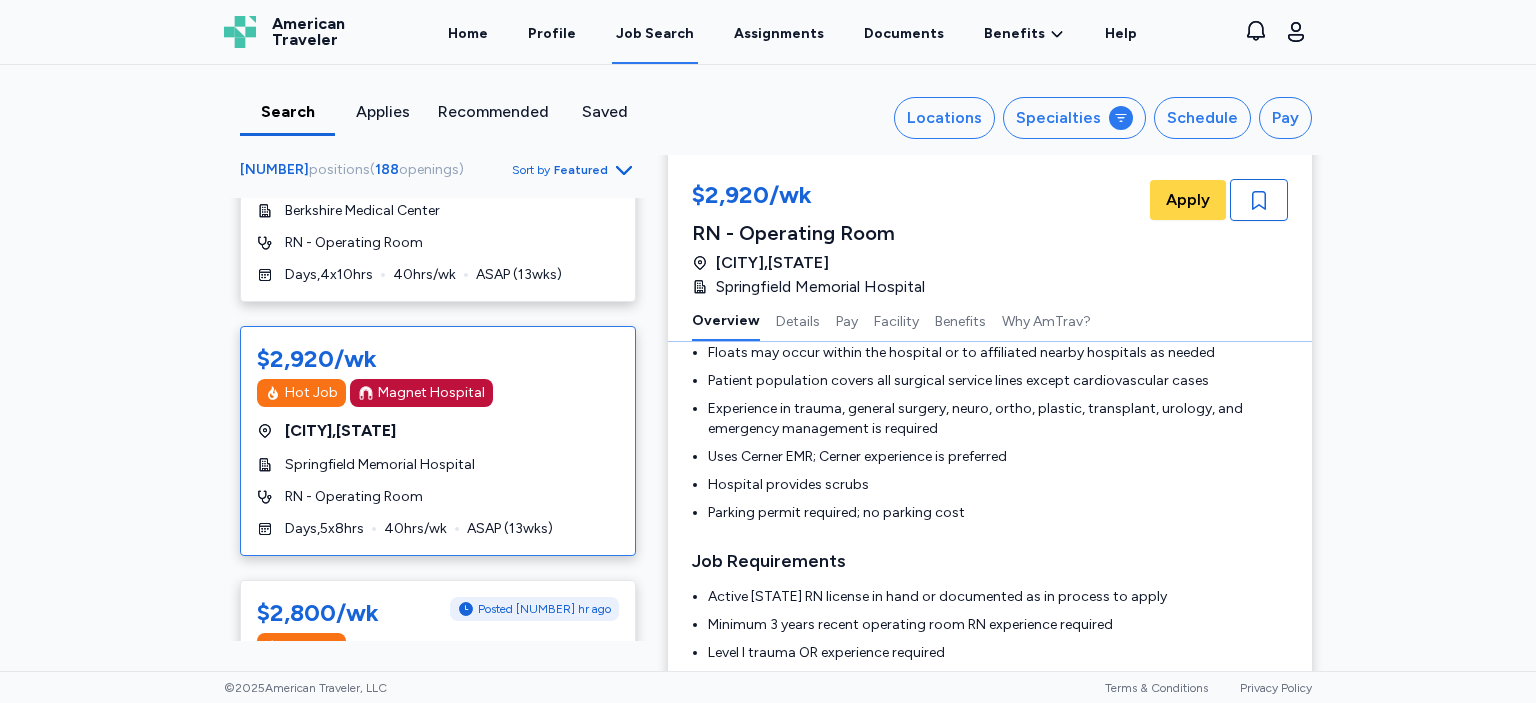 scroll, scrollTop: 2, scrollLeft: 0, axis: vertical 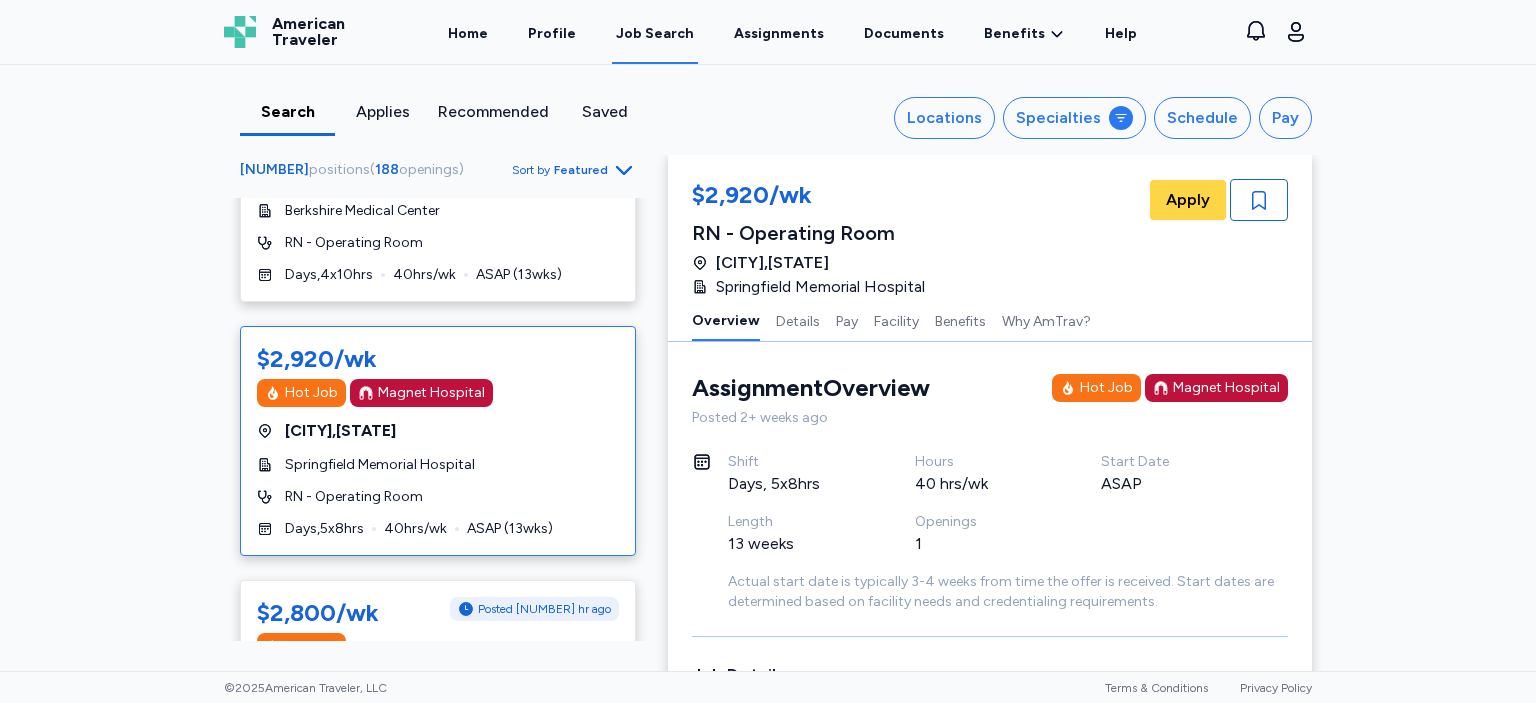click on "Assignment  Overview Overview Hot Job Magnet Hospital Posted   [NUMBER]+ weeks ago Shift Days, 5x8hrs Hours 40 hrs/wk Start Date ASAP Length 13 weeks Openings [NUMBER] Actual start date is typically 3-4 weeks from time the offer is received. Start dates are determined based on facility needs and credentialing requirements." at bounding box center [990, 492] 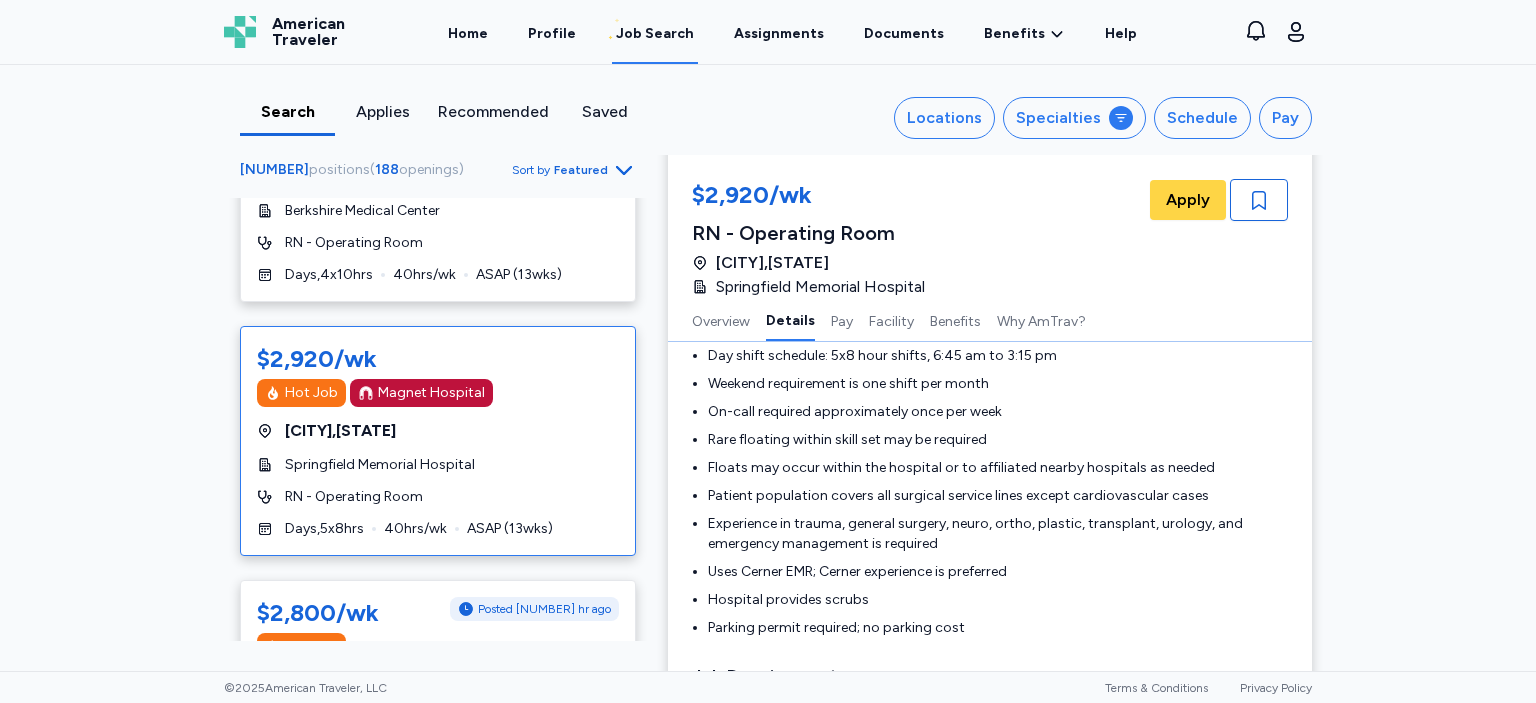 scroll, scrollTop: 463, scrollLeft: 0, axis: vertical 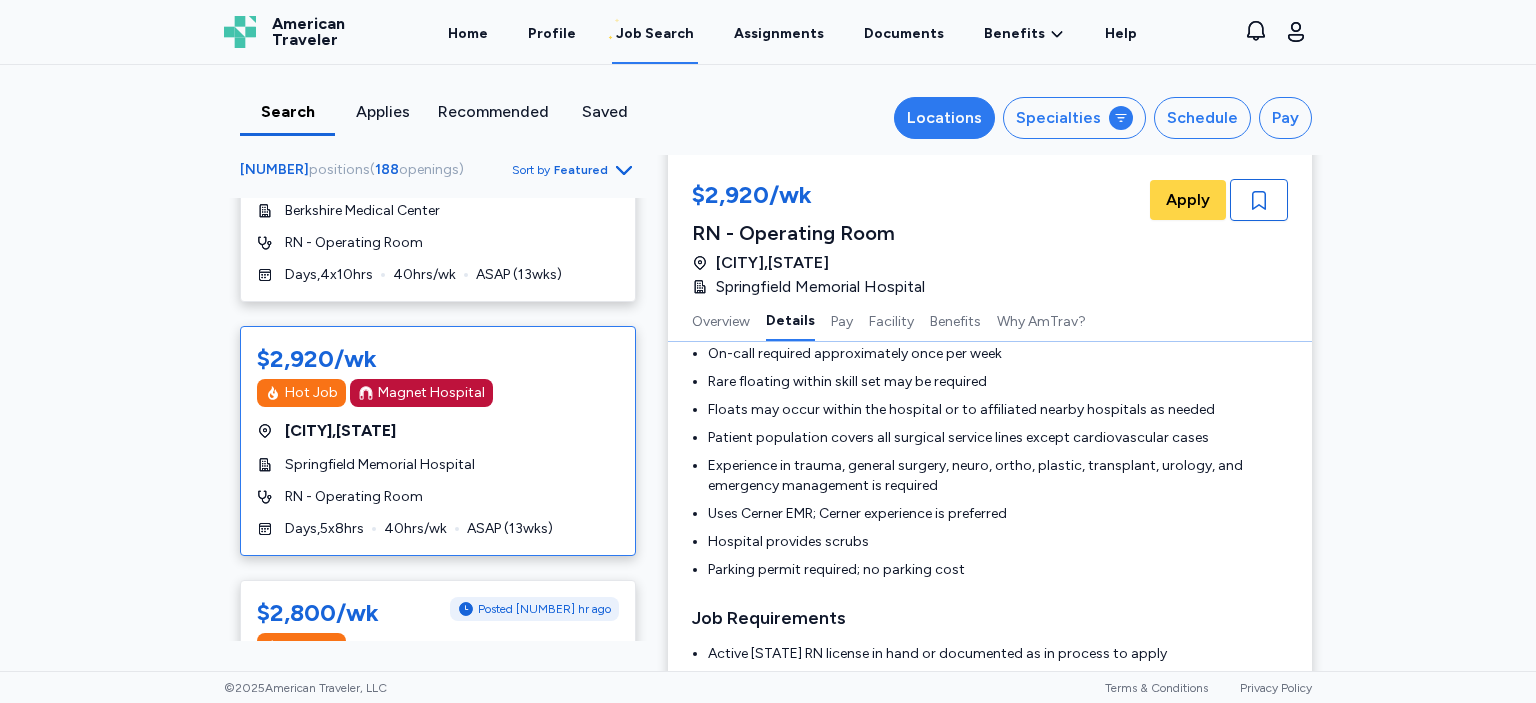 click on "Locations" at bounding box center [944, 118] 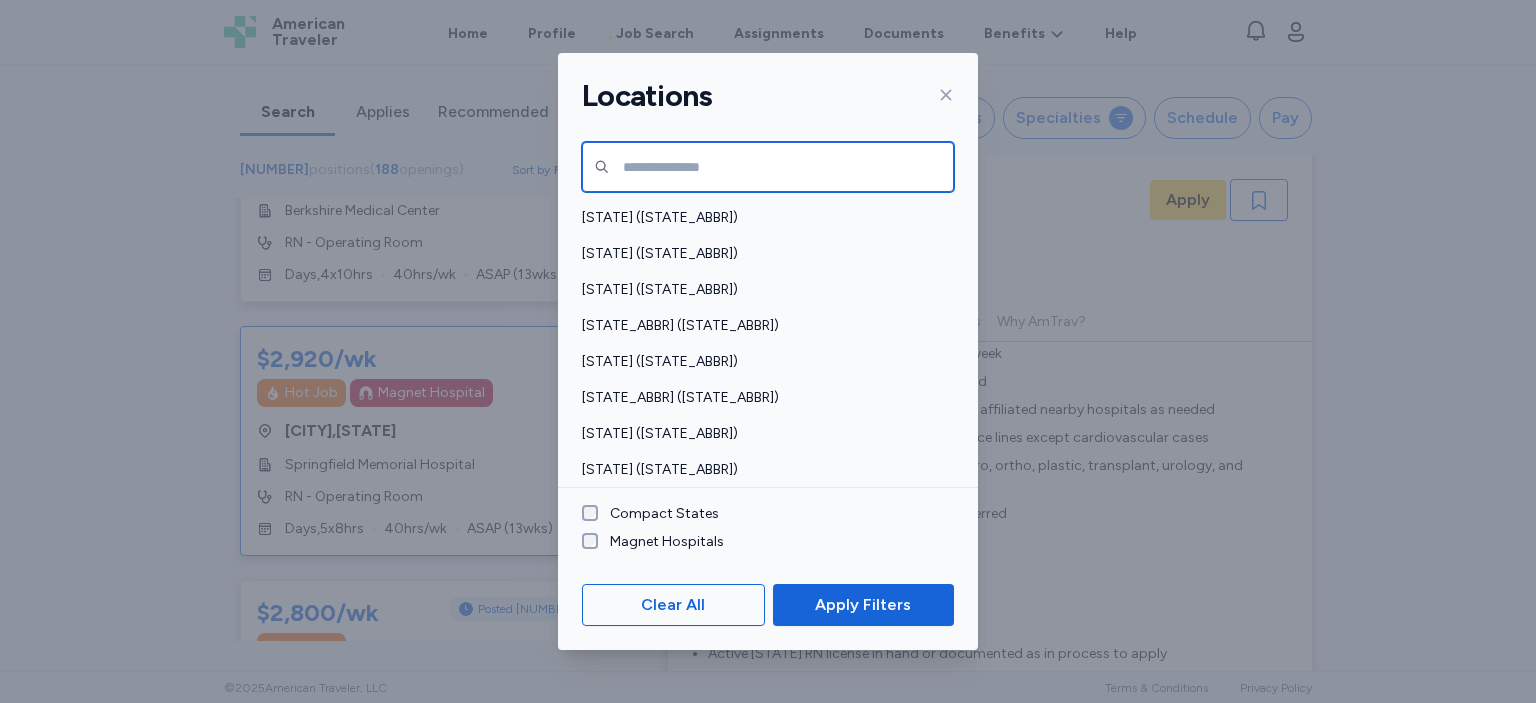 click at bounding box center (768, 167) 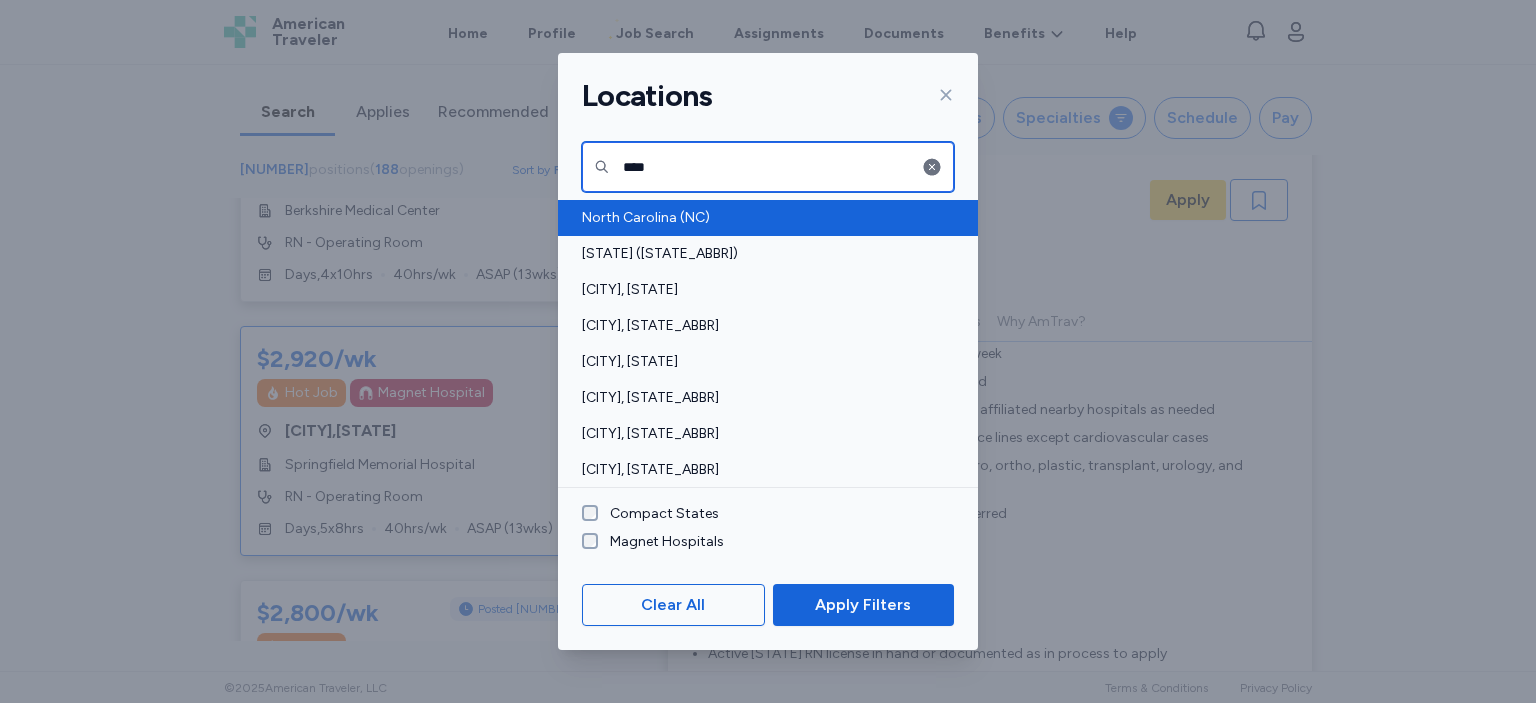 type on "****" 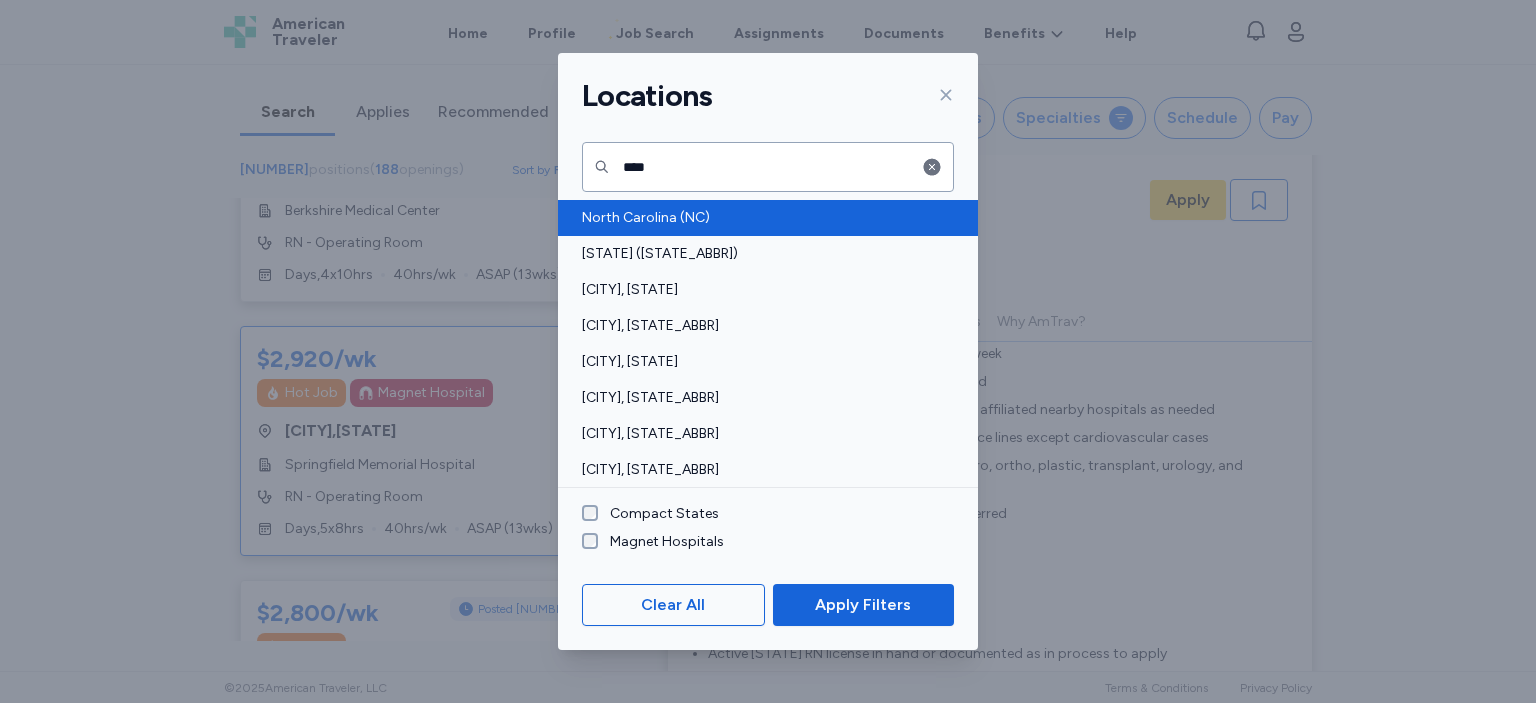 click on "North Carolina (NC)" at bounding box center (768, 218) 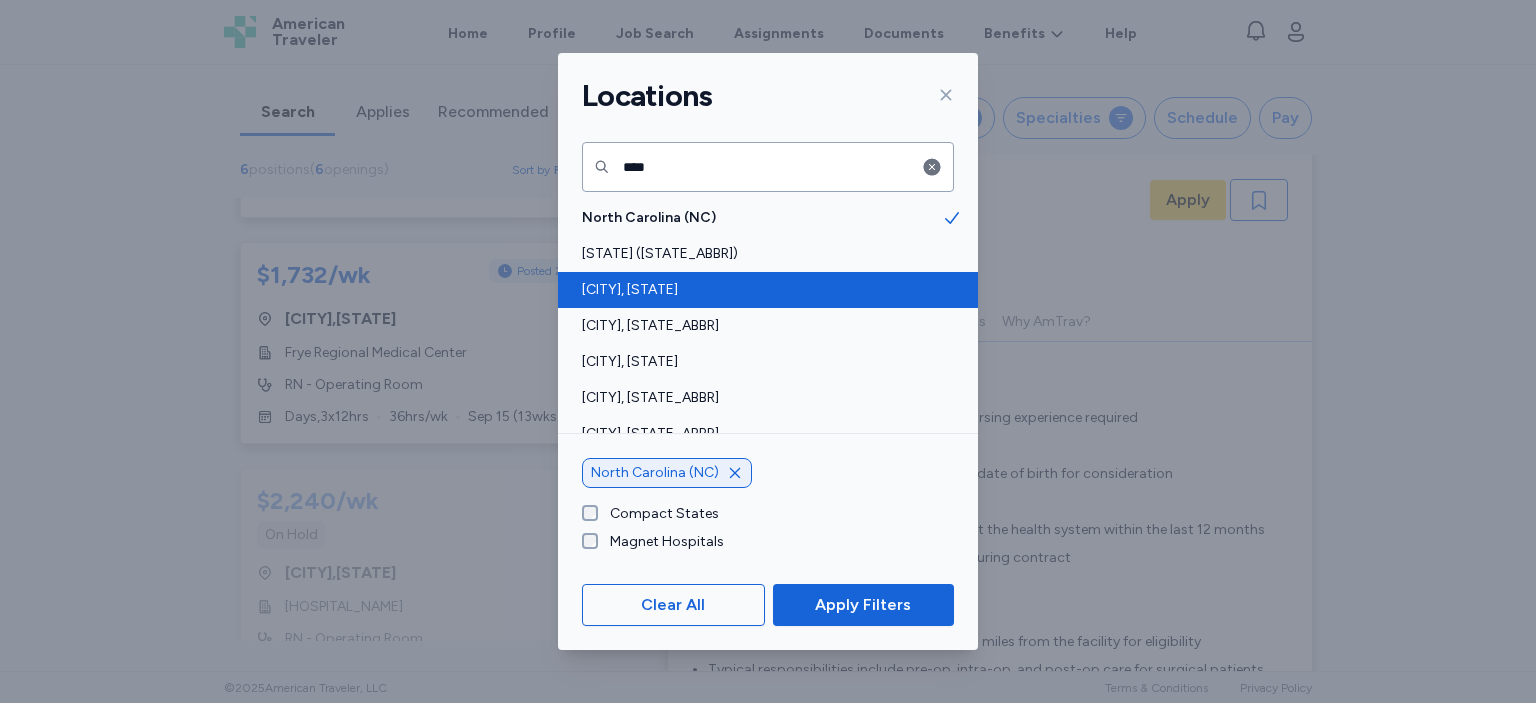 scroll, scrollTop: 2, scrollLeft: 0, axis: vertical 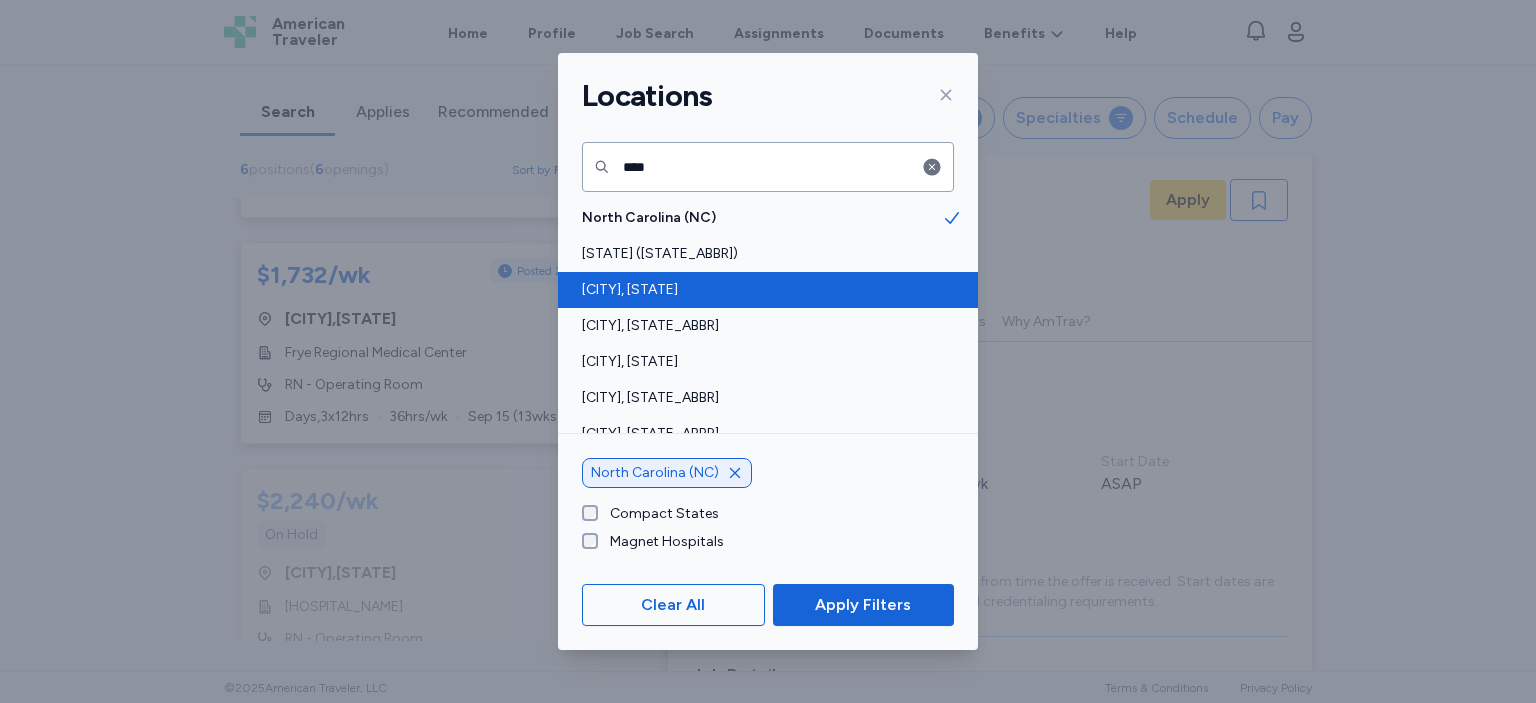click on "[CITY], [STATE]" at bounding box center (768, 290) 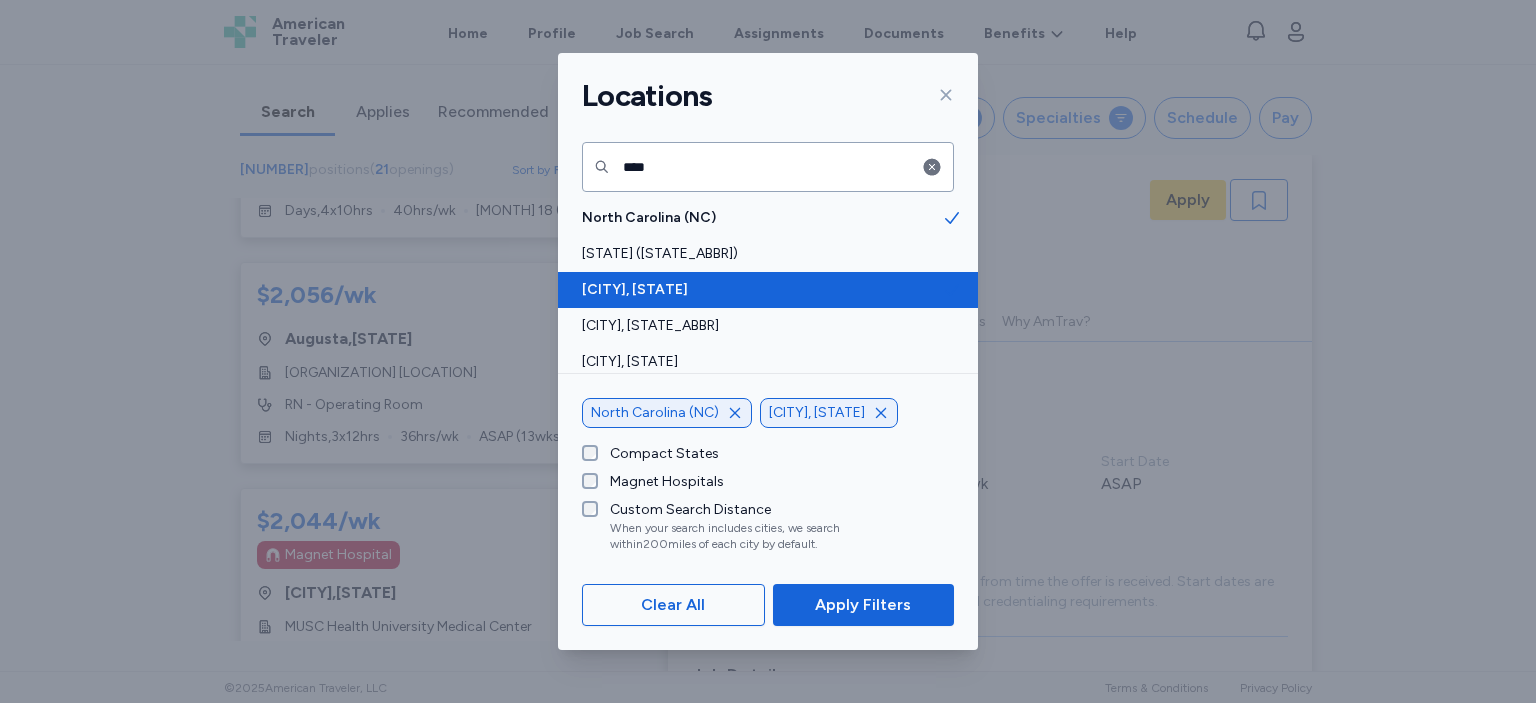 scroll, scrollTop: 1790, scrollLeft: 0, axis: vertical 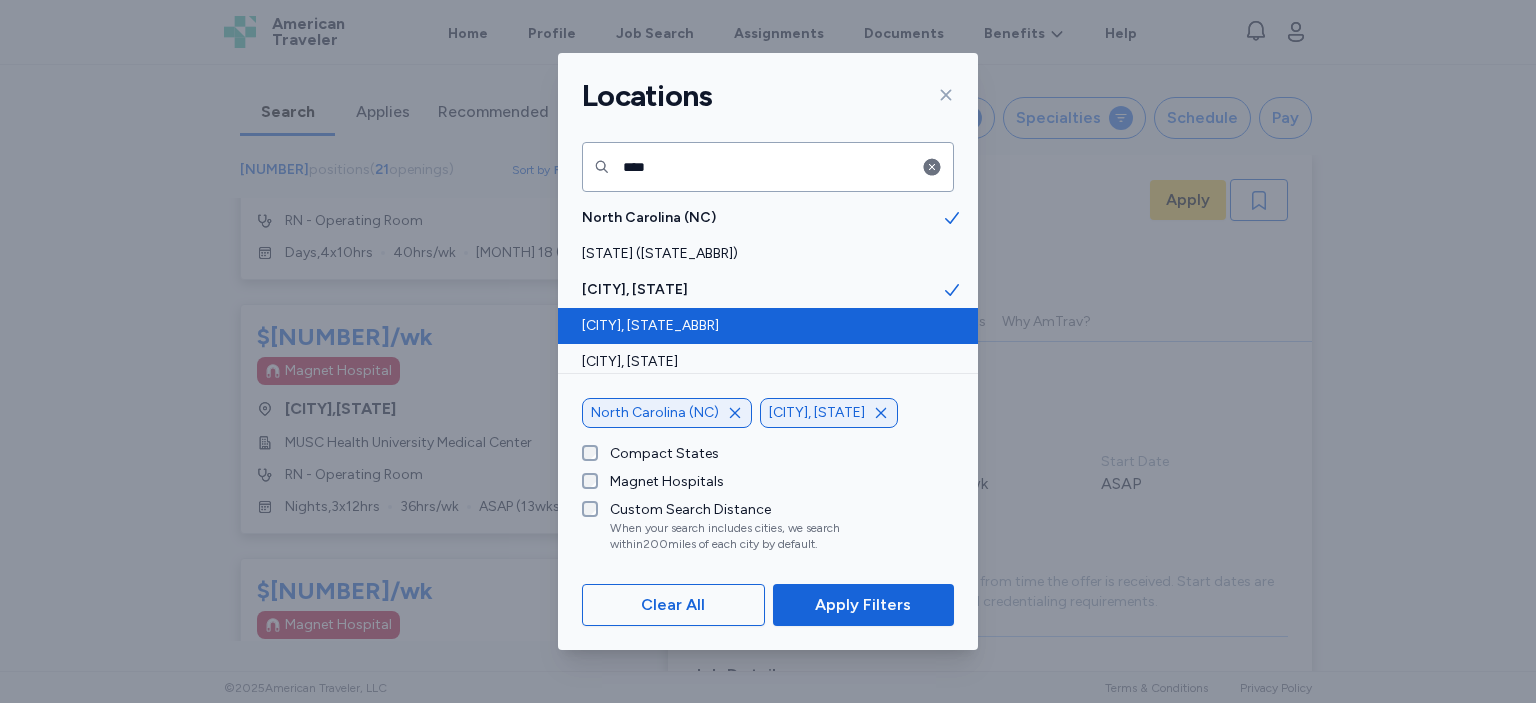 click on "[CITY], [STATE_ABBR]" at bounding box center (762, 326) 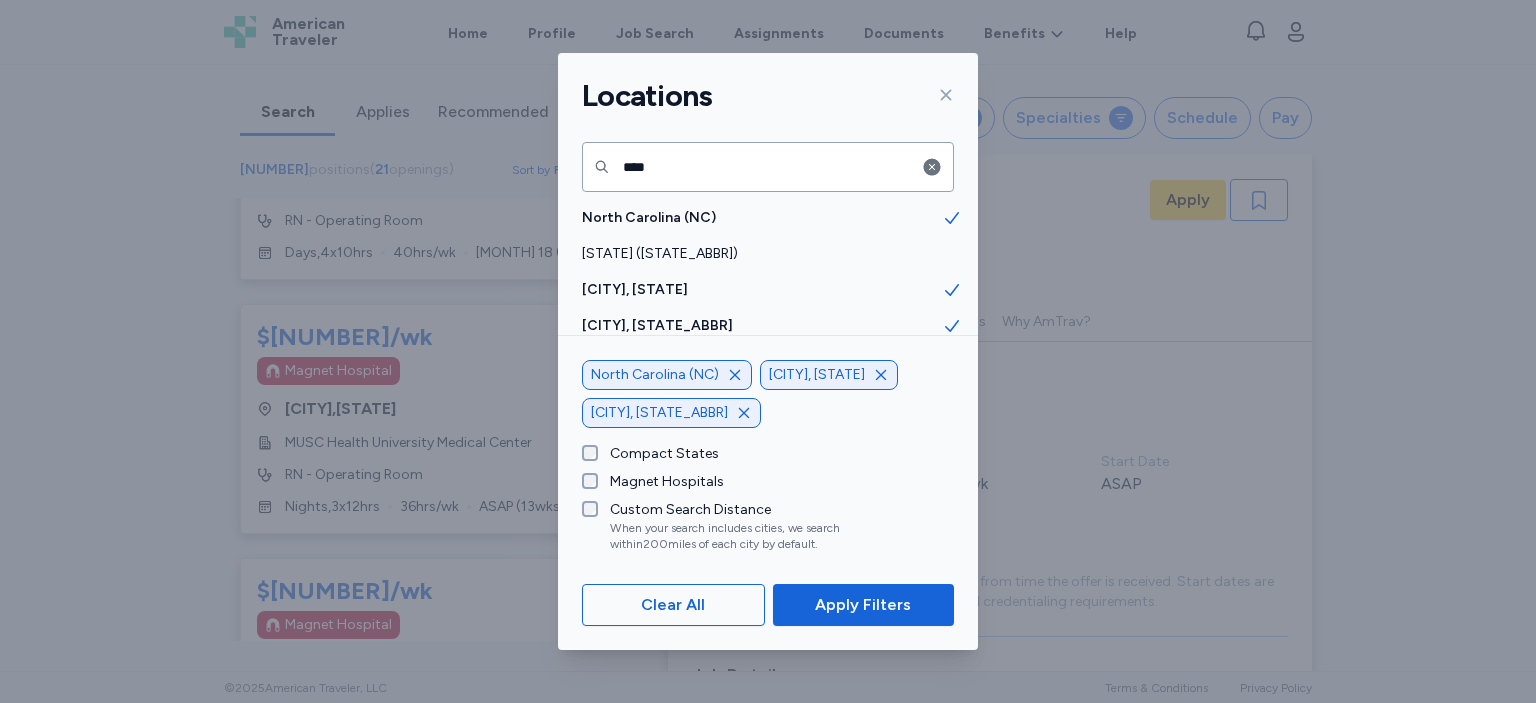 click on "[STATE_ABBR] ([STATE_ABBR]) [CITY], [STATE_ABBR] [CITY], [STATE_ABBR]" at bounding box center (768, 382) 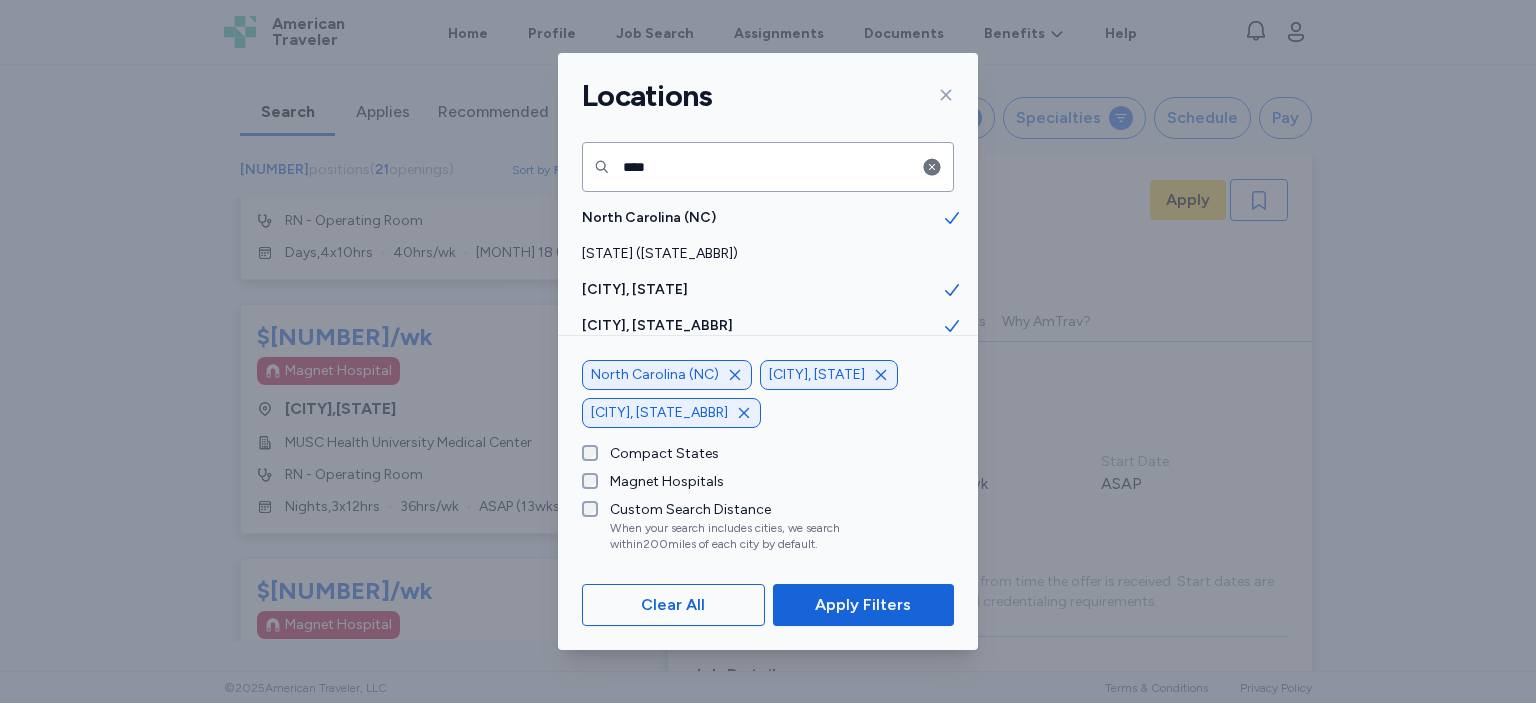 scroll, scrollTop: 123, scrollLeft: 0, axis: vertical 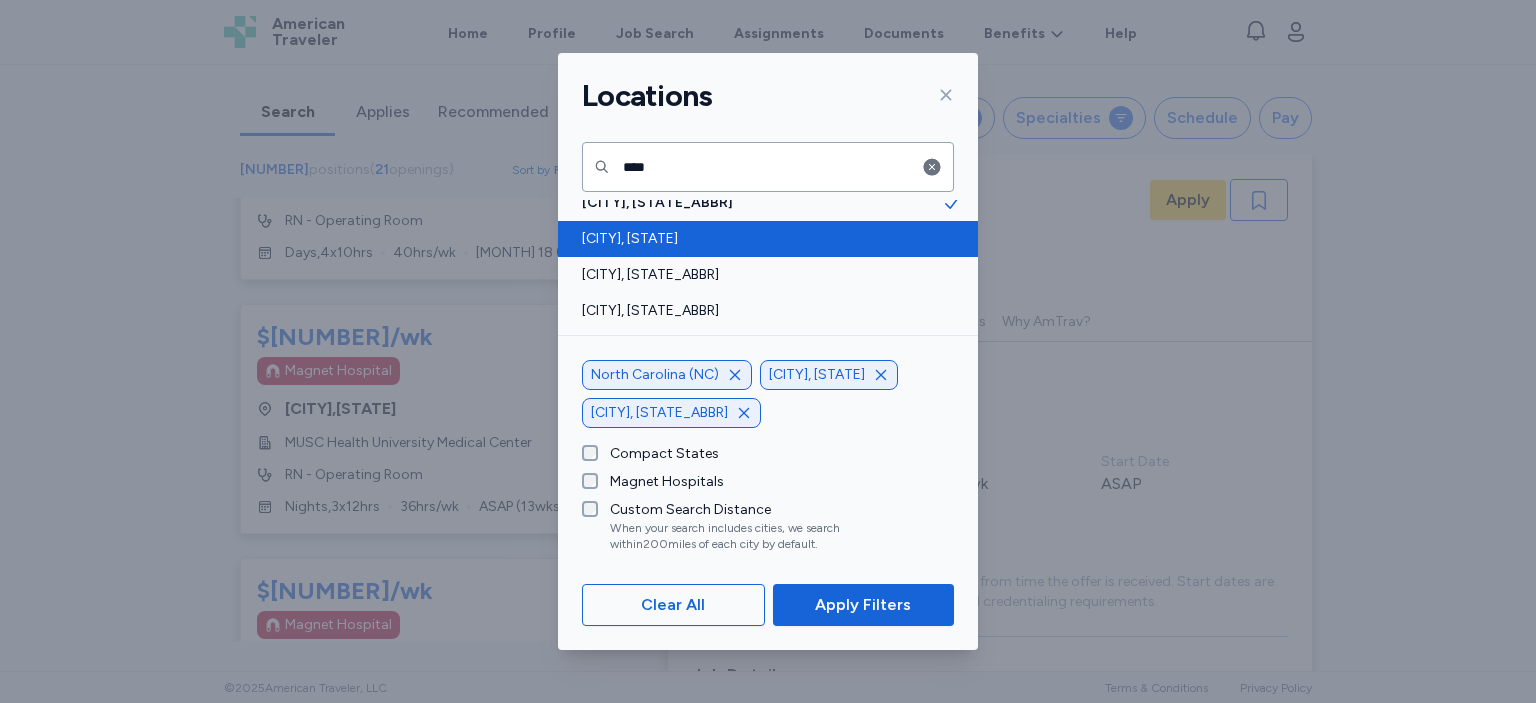 click on "[CITY], [STATE]" at bounding box center (762, 239) 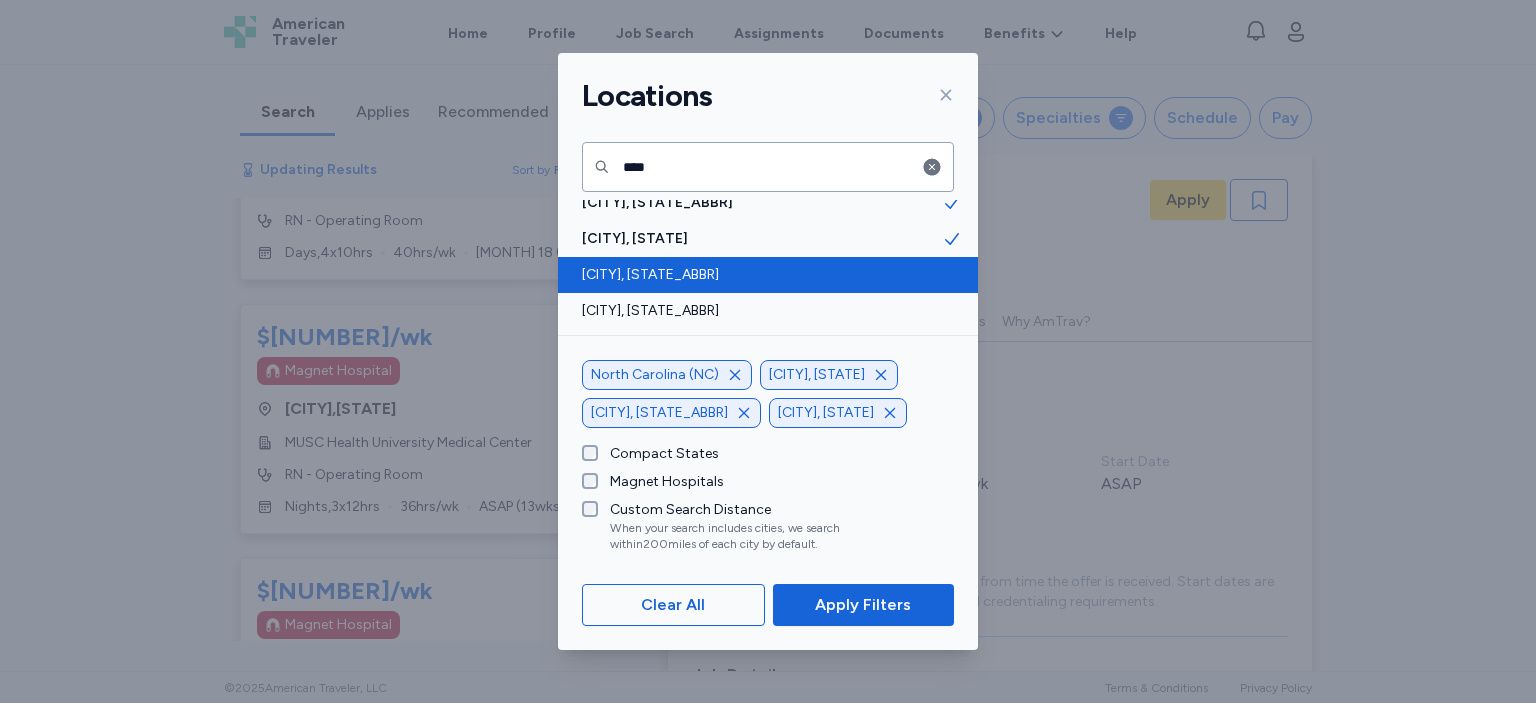 click on "[CITY], [STATE_ABBR]" at bounding box center (762, 275) 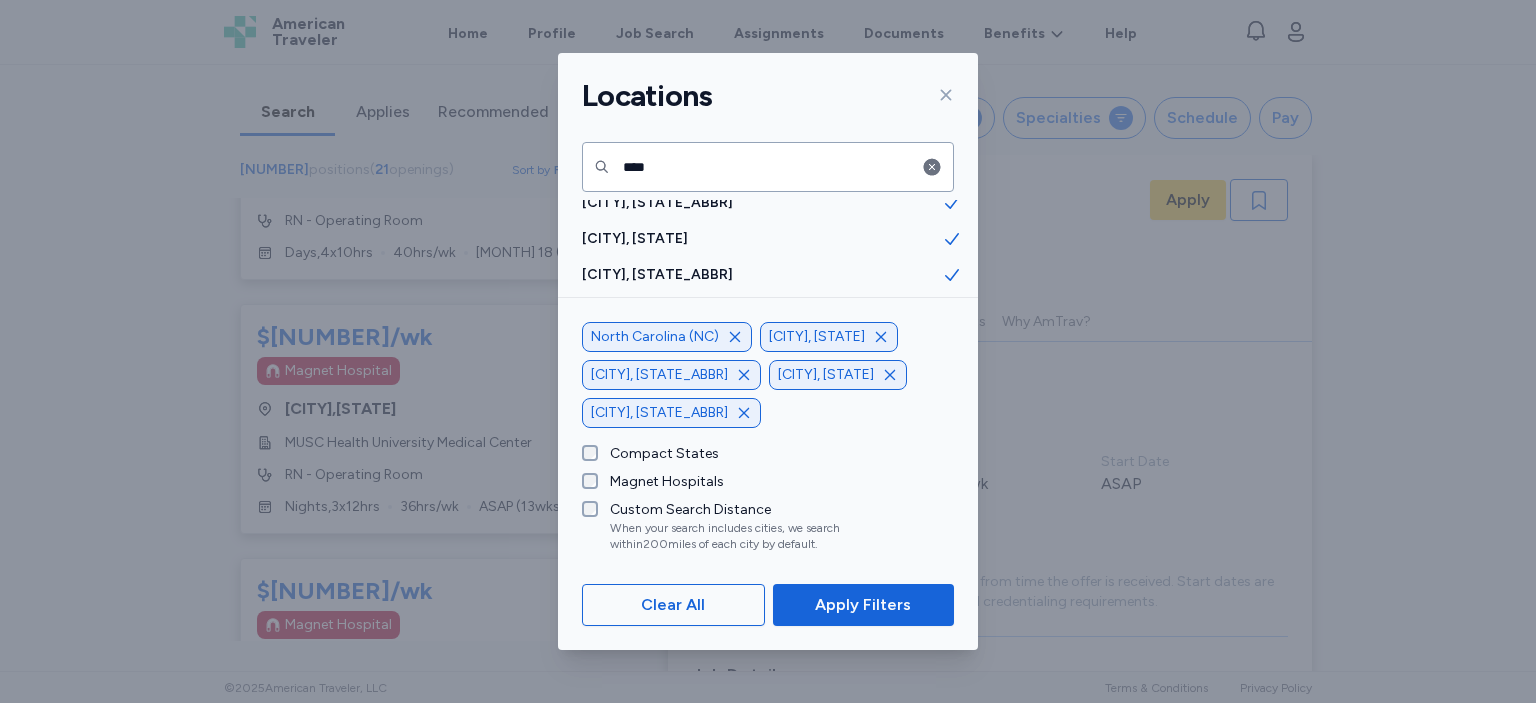 scroll, scrollTop: 213, scrollLeft: 0, axis: vertical 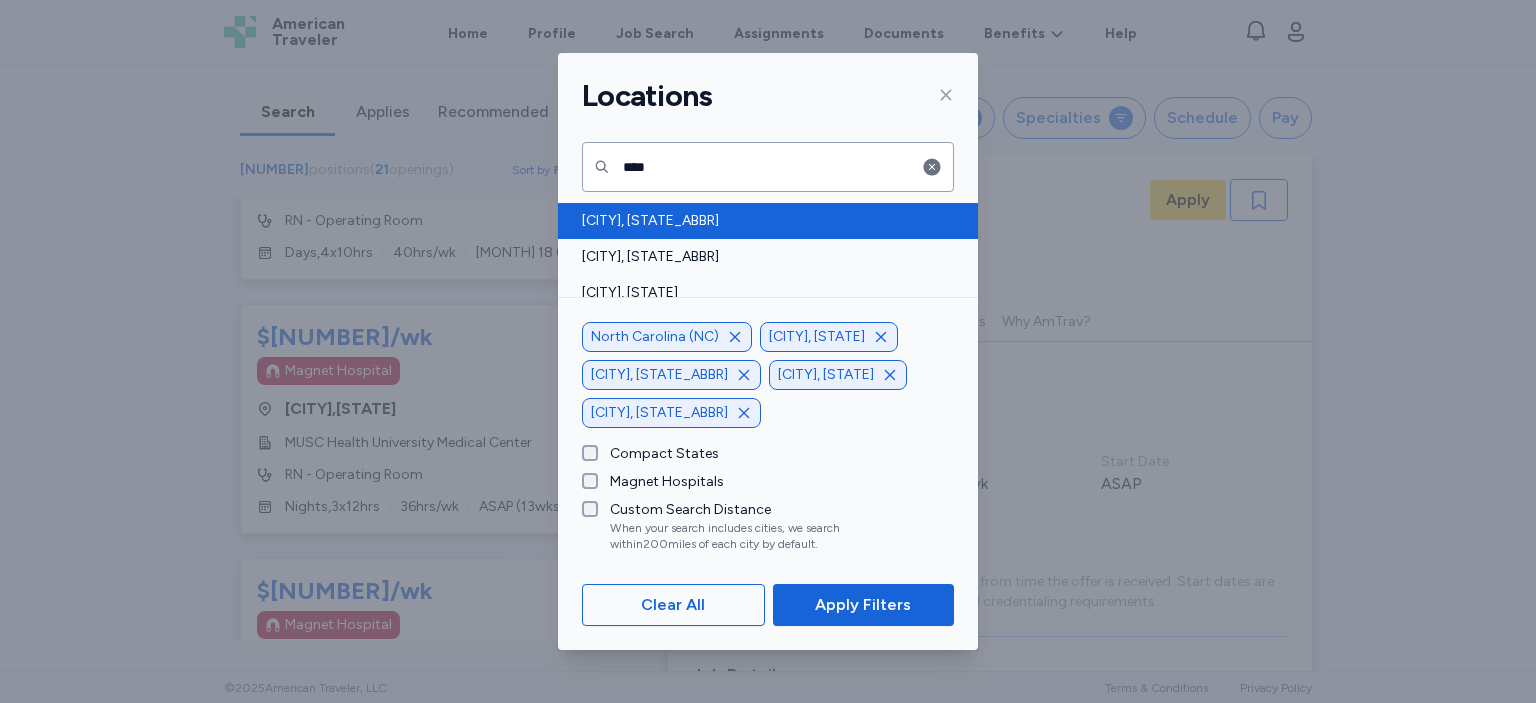 click on "[CITY], [STATE_ABBR]" at bounding box center [762, 221] 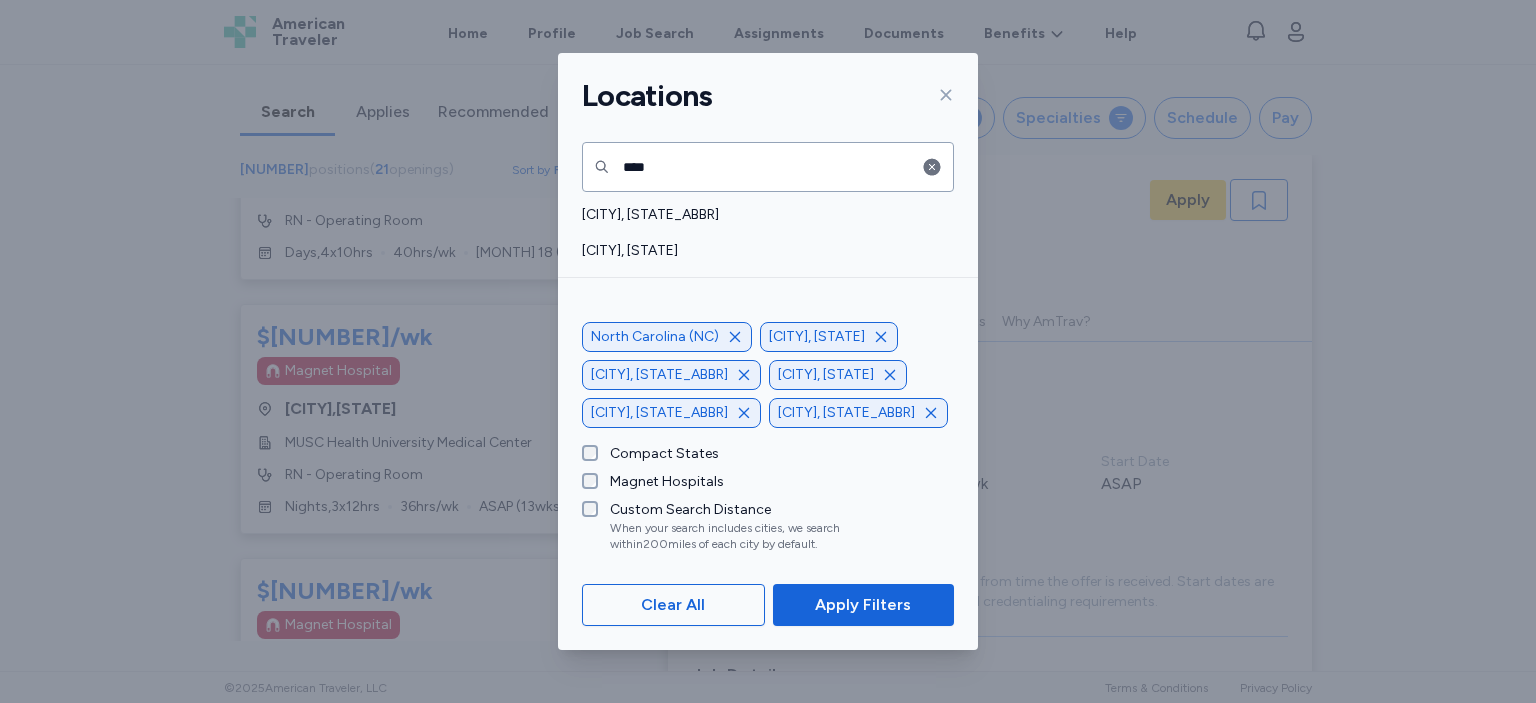 scroll, scrollTop: 263, scrollLeft: 0, axis: vertical 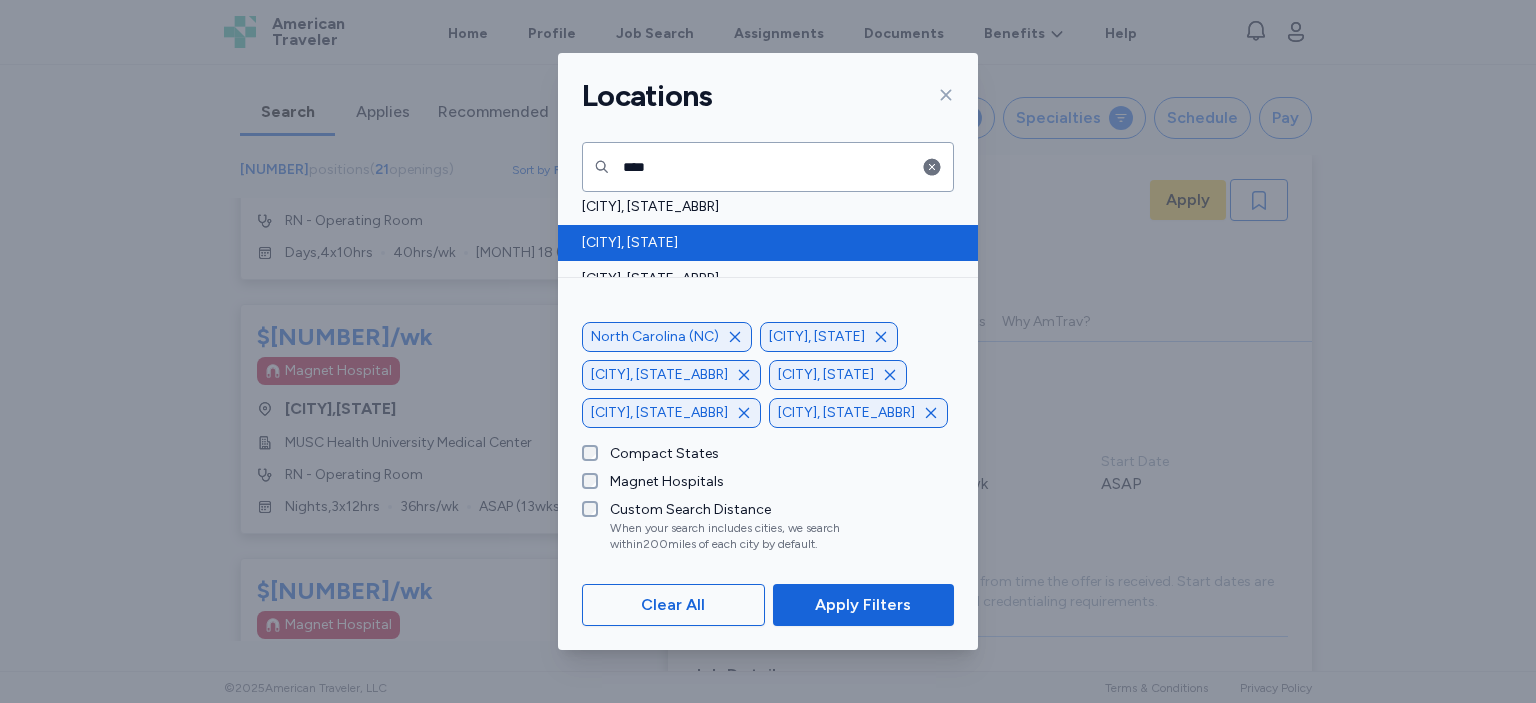 click on "[CITY], [STATE]" at bounding box center [762, 243] 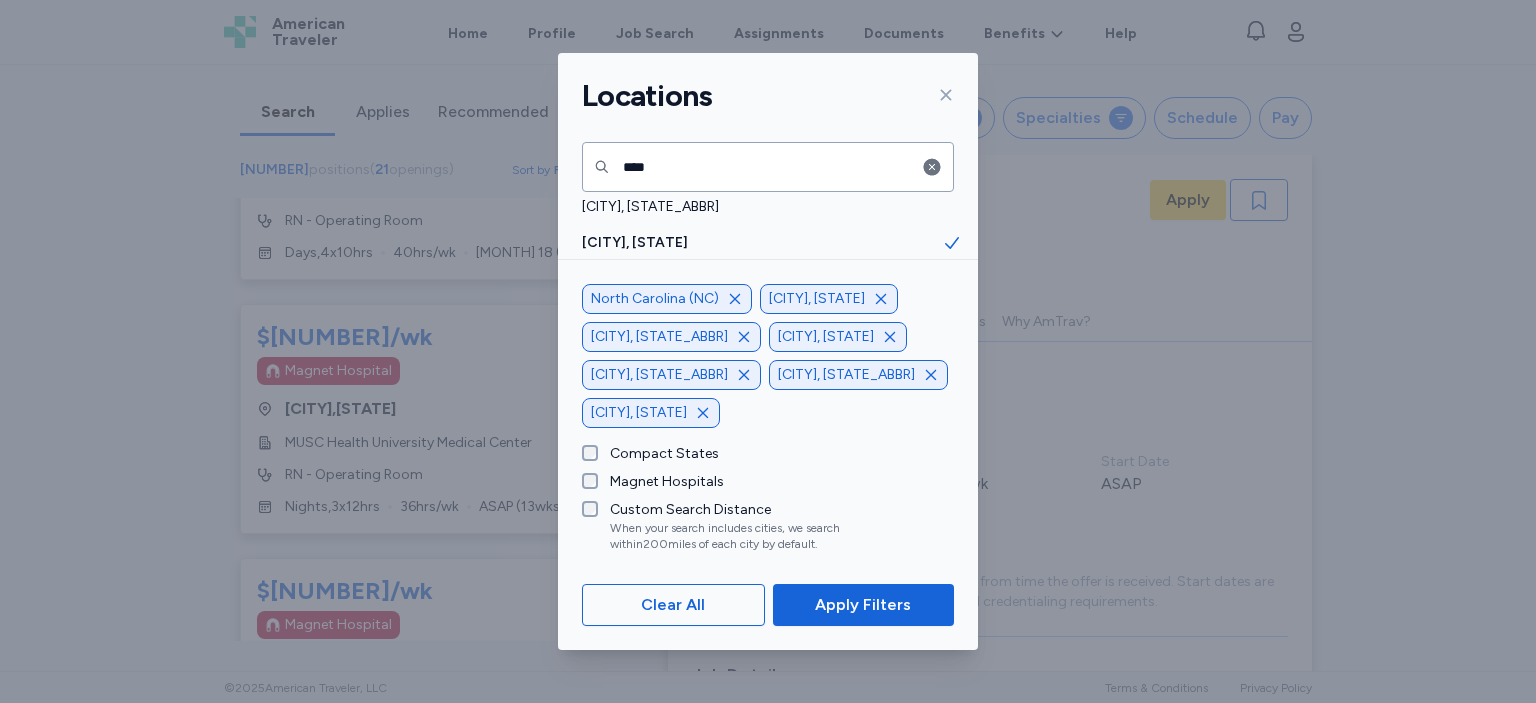 scroll, scrollTop: 298, scrollLeft: 0, axis: vertical 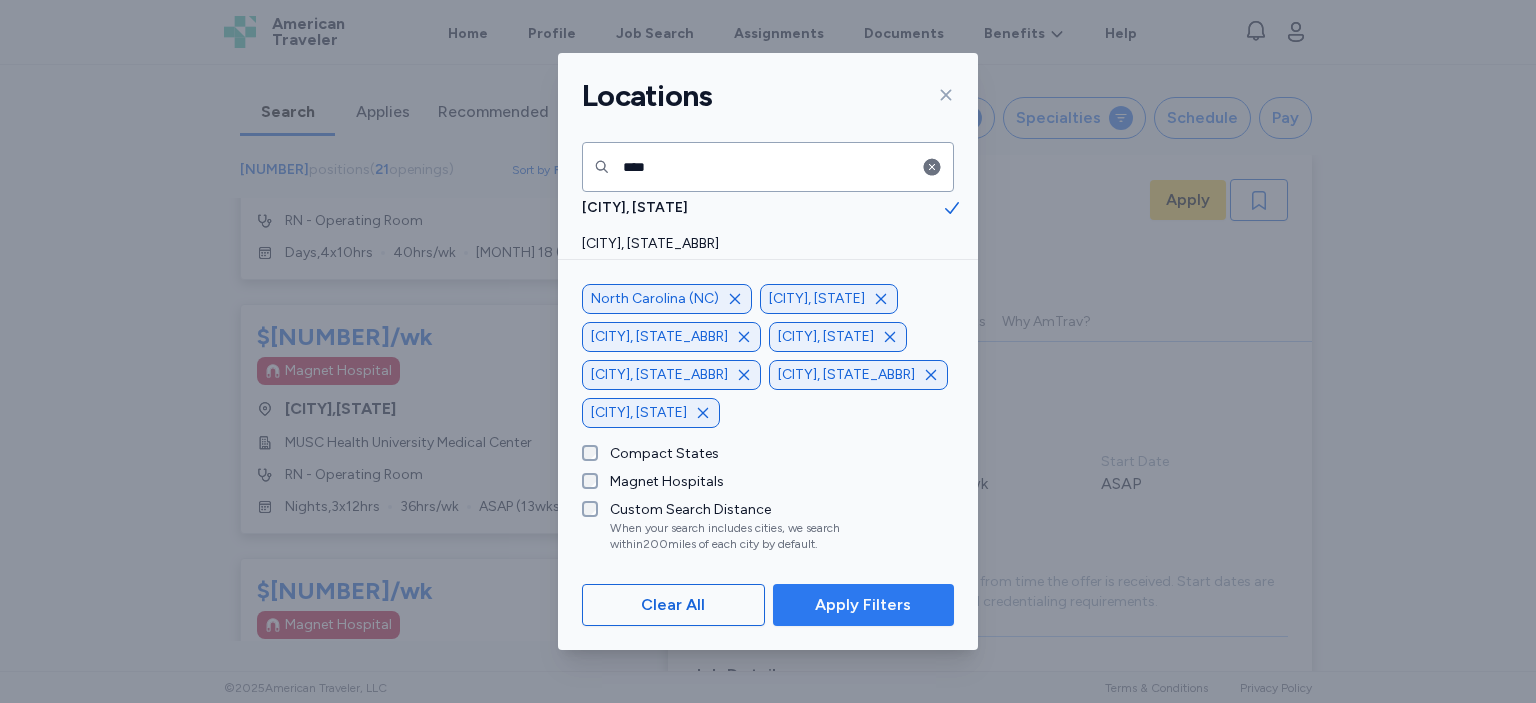 click on "Apply Filters" at bounding box center (863, 605) 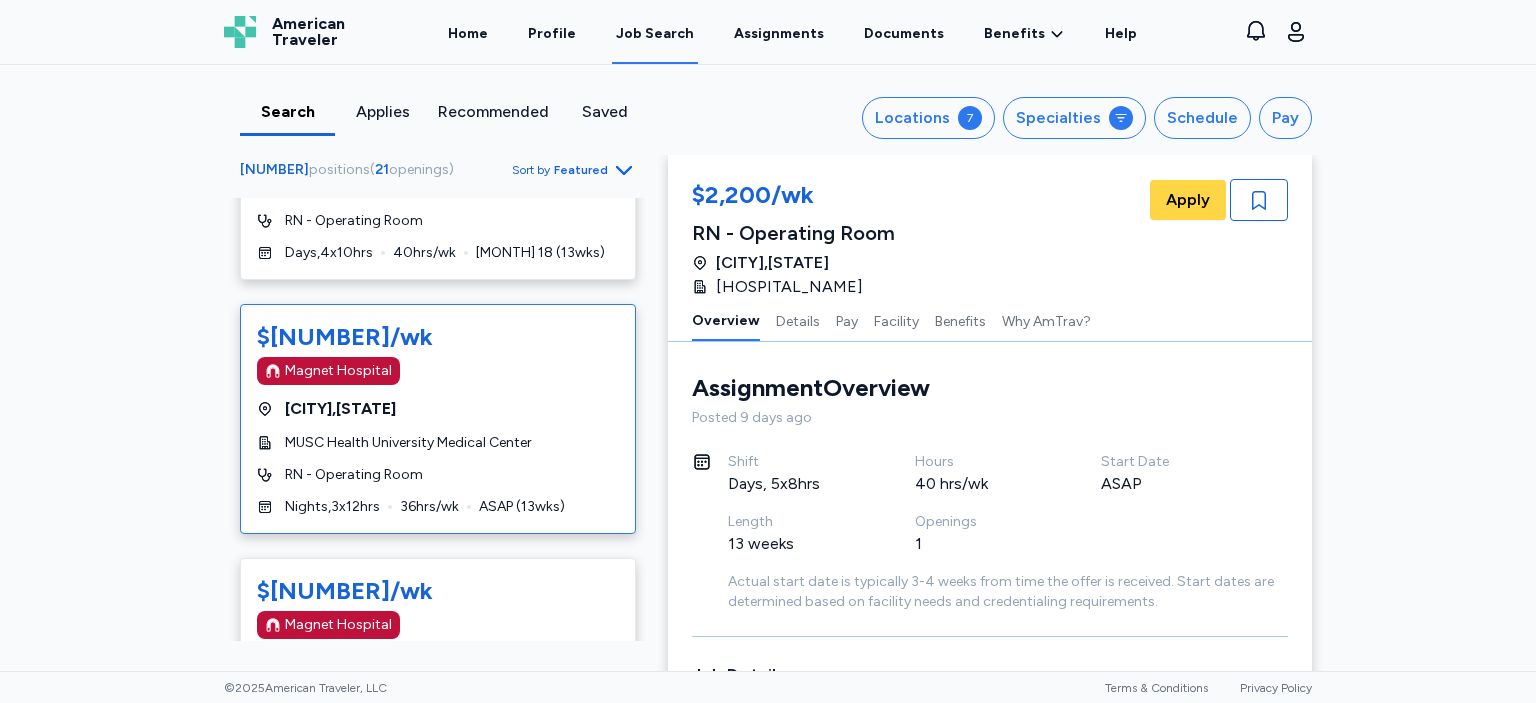 click on "[CURRENCY][AMOUNT]/wk [ORGANIZATION] [LOCATION] [ROLE] [SHIFT] [HOURS] [DURATION]" at bounding box center (438, 419) 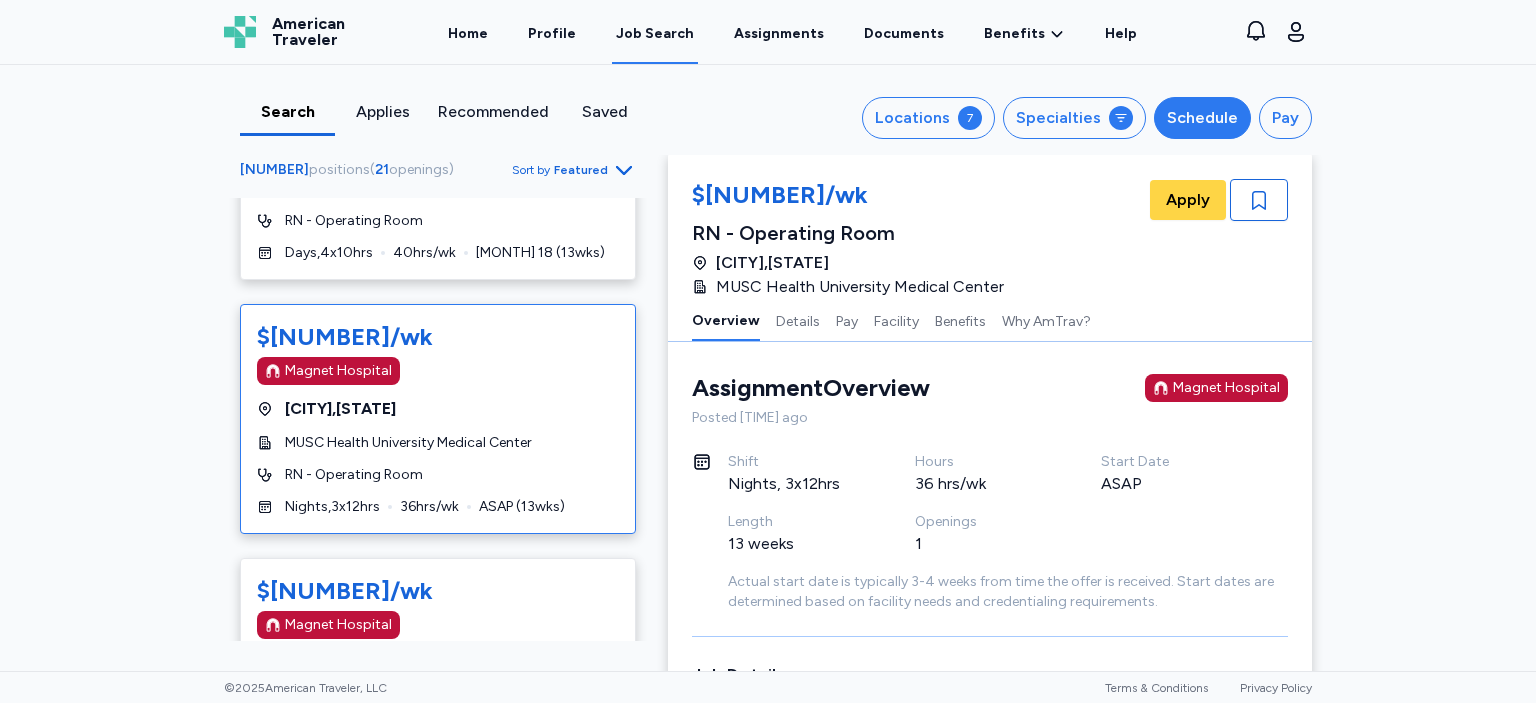 click on "Schedule" at bounding box center [1202, 118] 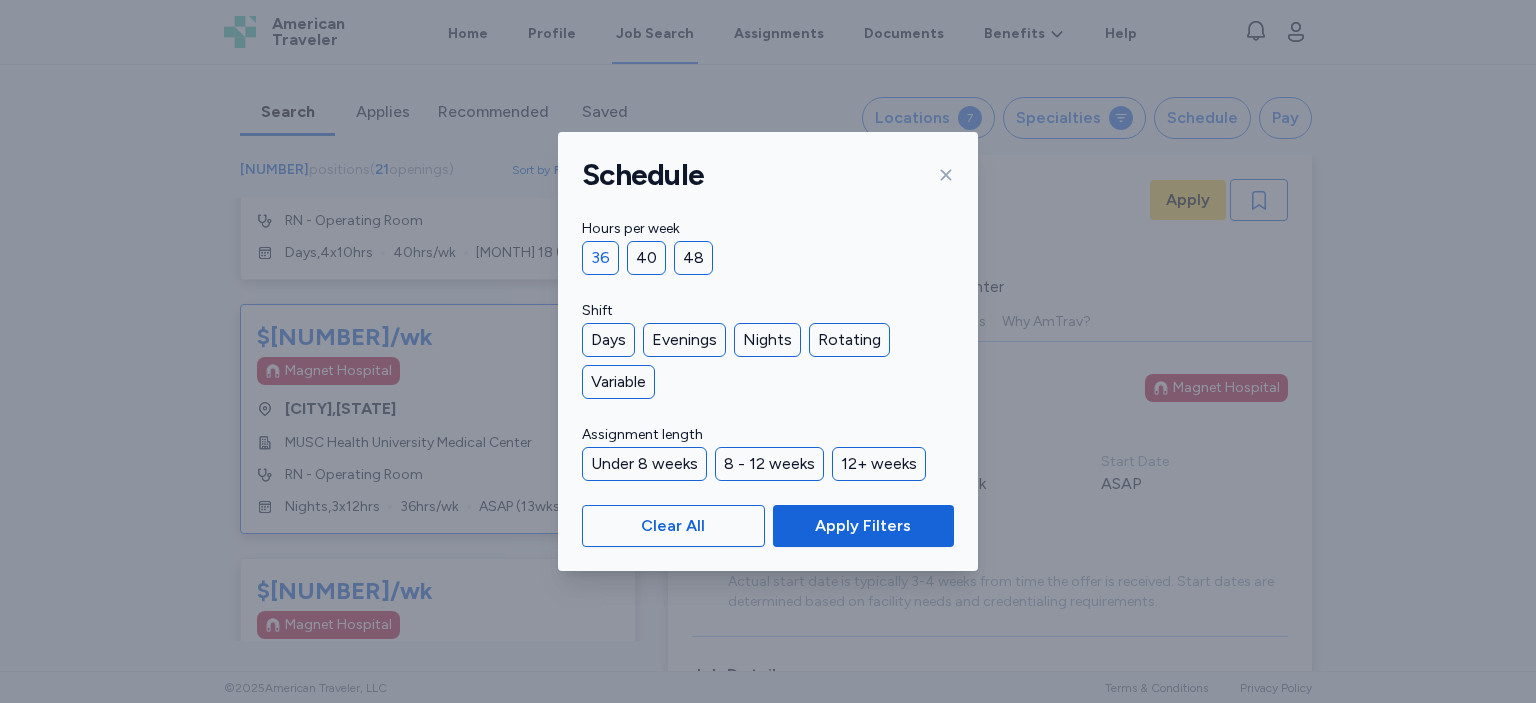 click on "36" at bounding box center [600, 258] 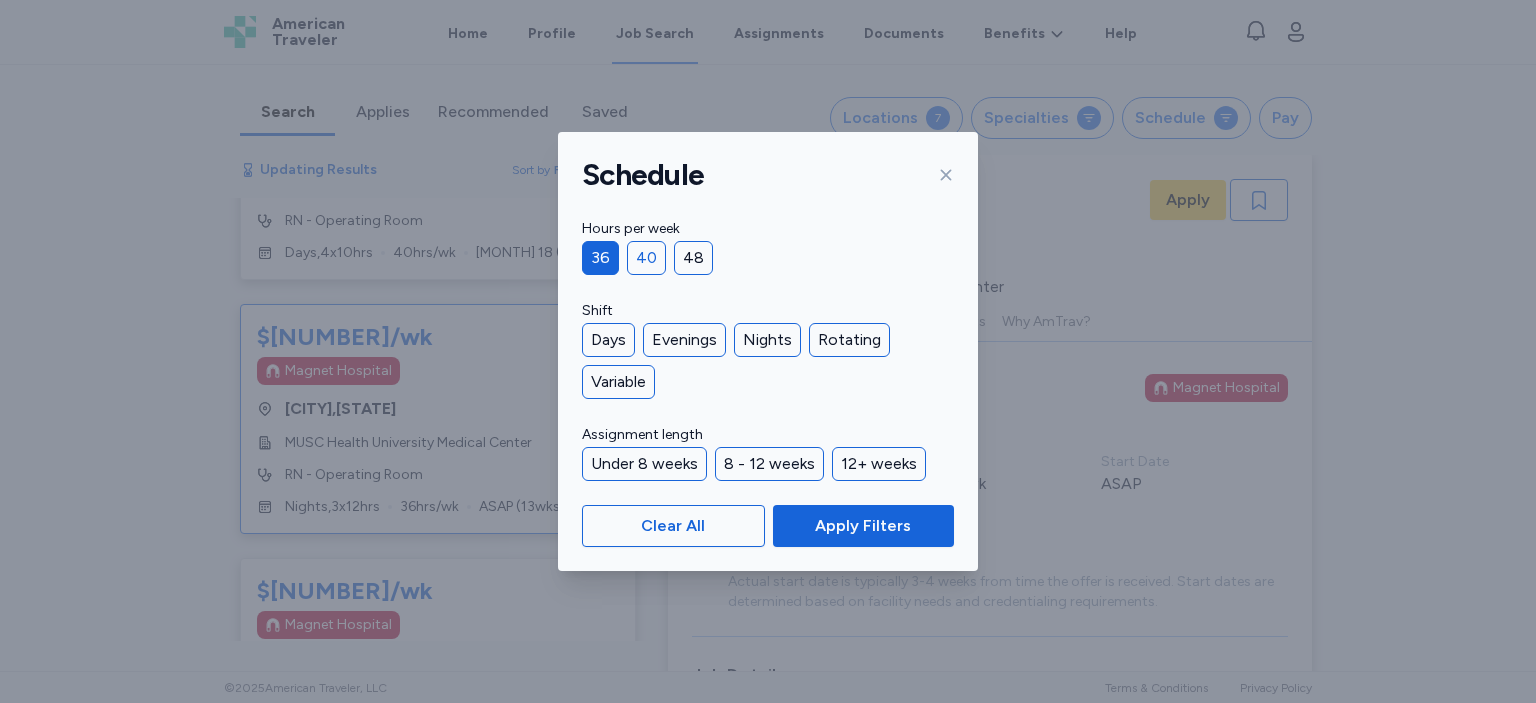 click on "40" at bounding box center [646, 258] 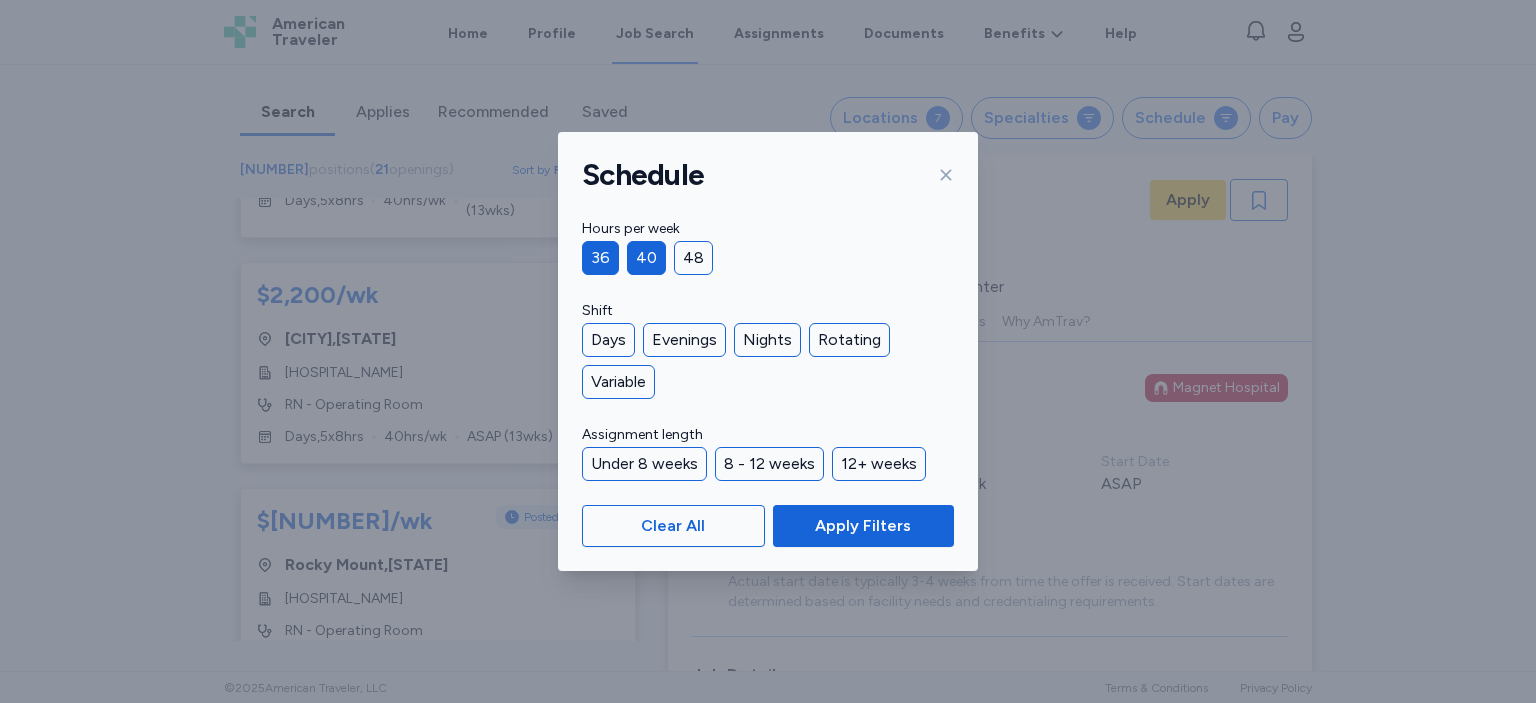 scroll, scrollTop: 1790, scrollLeft: 0, axis: vertical 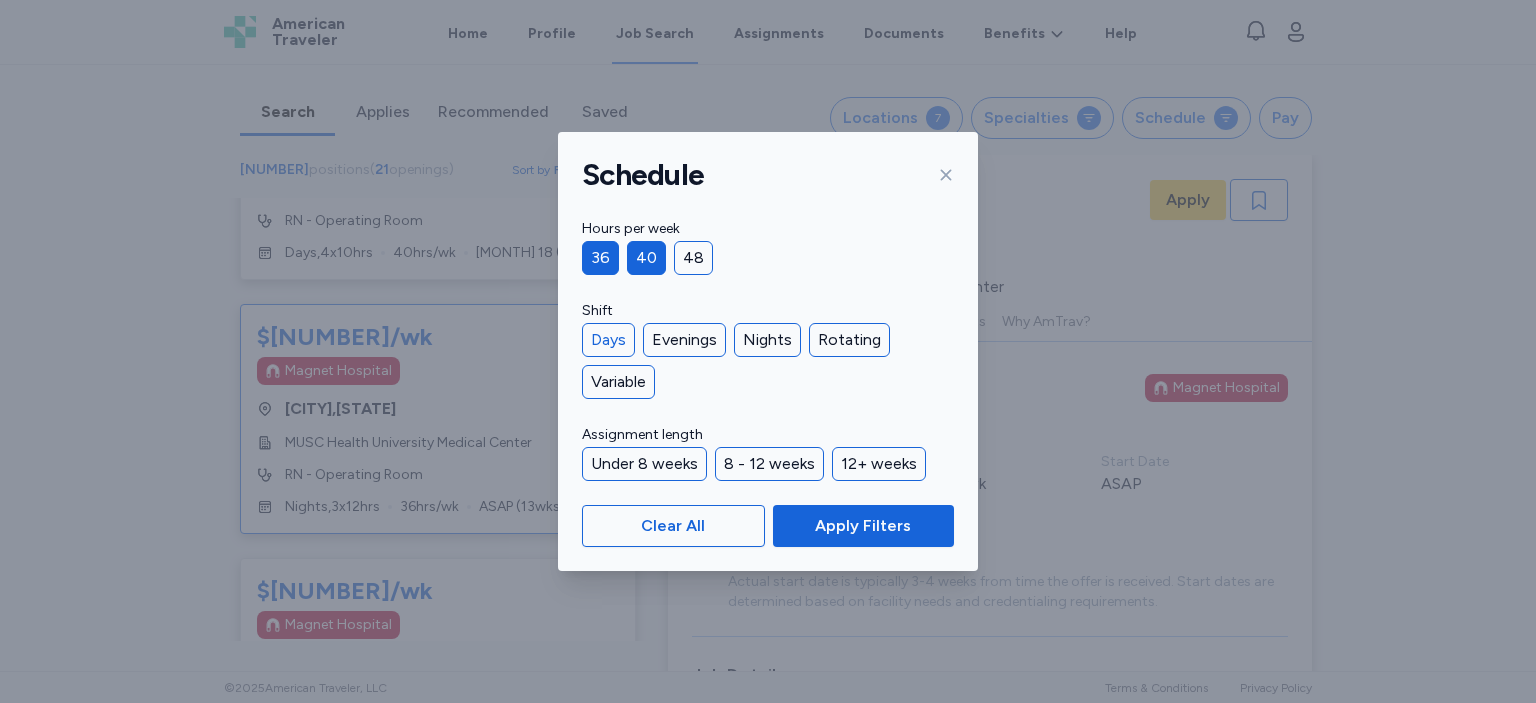 click on "Days" at bounding box center [608, 340] 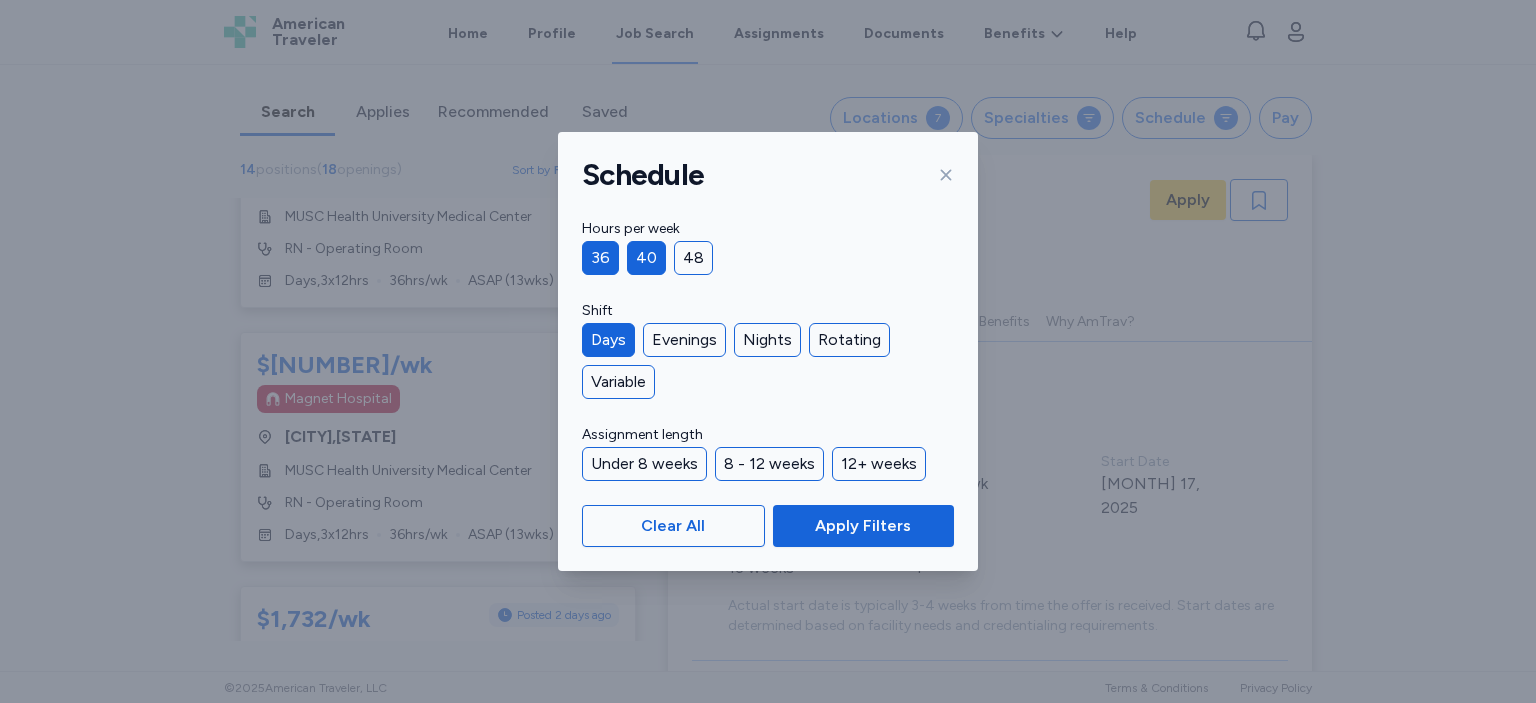 scroll, scrollTop: 1564, scrollLeft: 0, axis: vertical 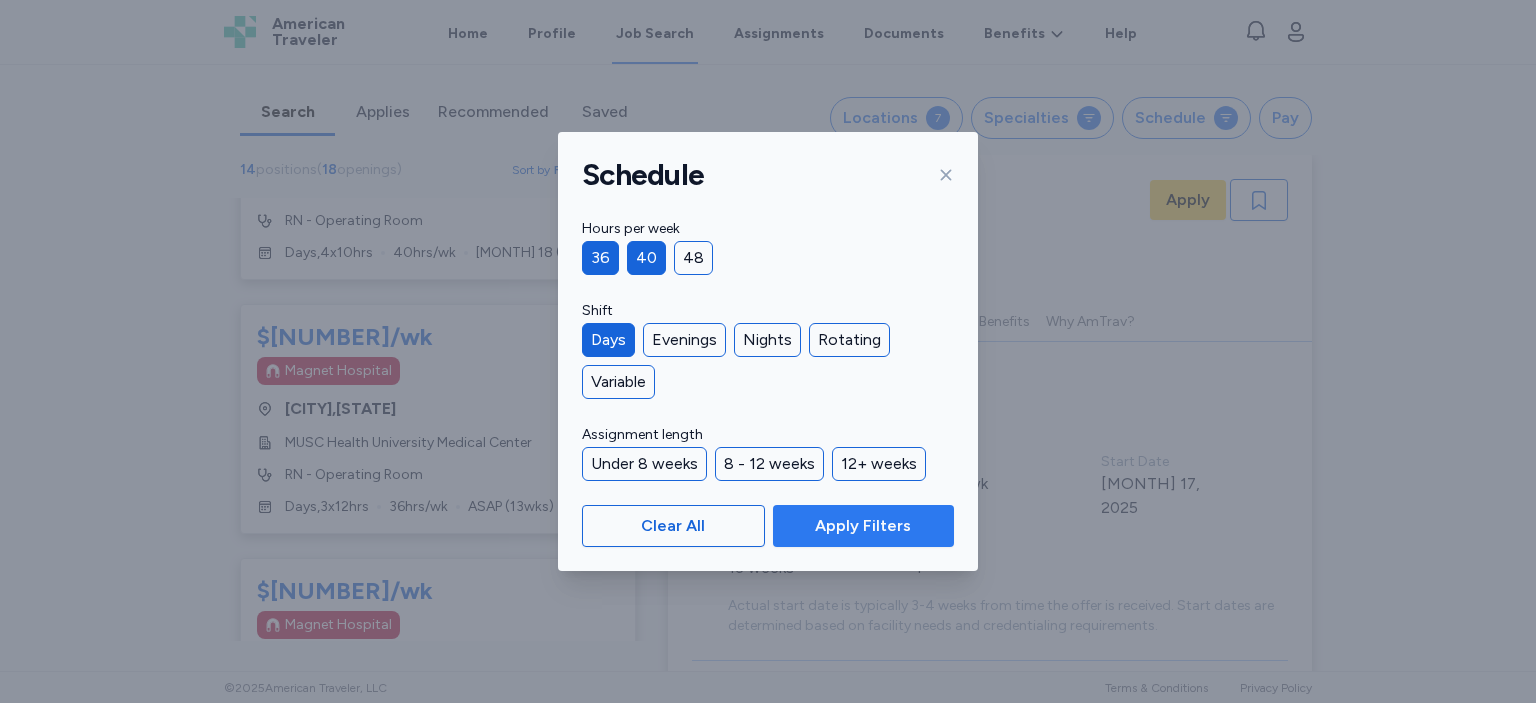 click on "Apply Filters" at bounding box center [863, 526] 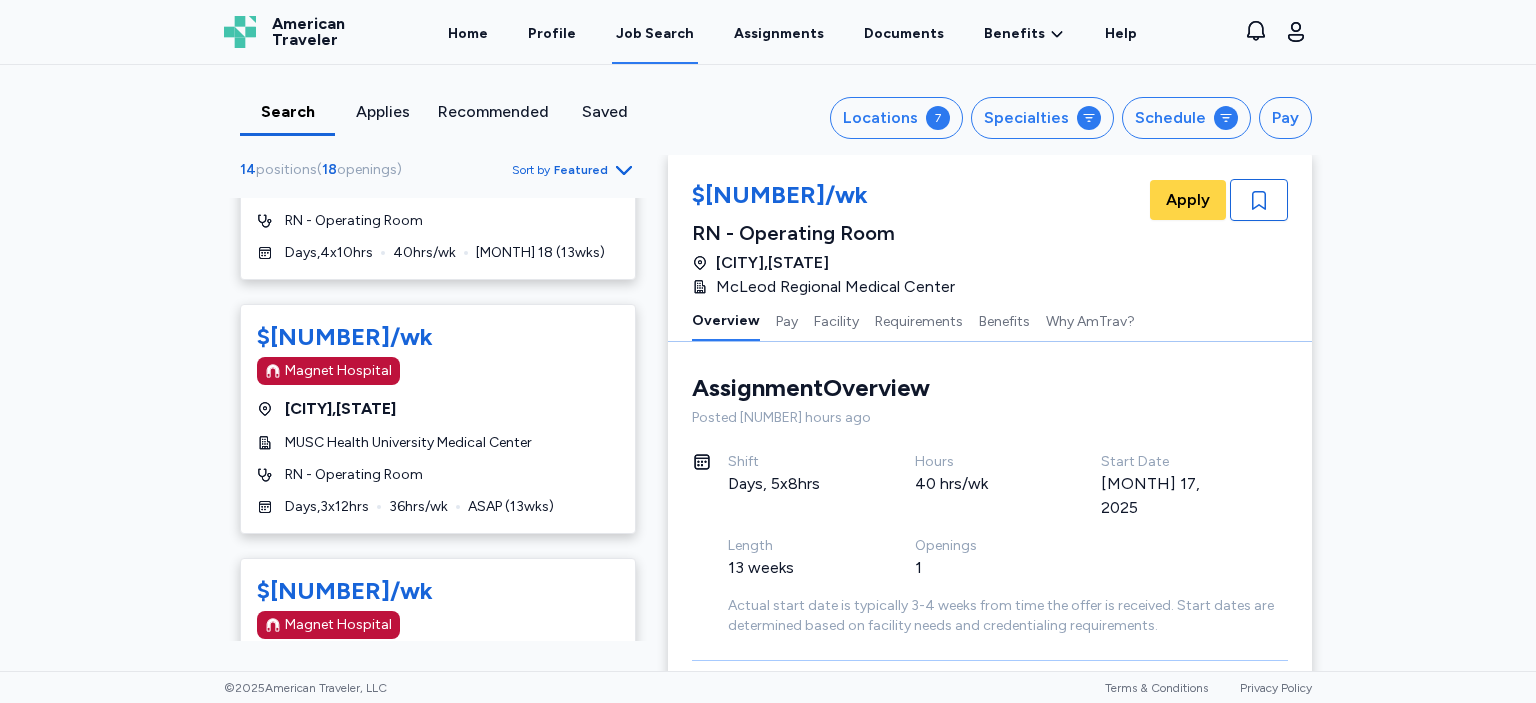 click on "Sort by Featured [NUMBER]  positions  ( [NUMBER]  openings ) Sort by Featured $[NUMBER]/wk Posted   [NUMBER] hr ago [CITY] ,  [STATE] [HOSPITAL_NAME] RN - Operating Room Days ,  5 x 8 hrs 40  hrs/wk [DATE]   ( [NUMBER]  wks) $[NUMBER]/wk [CITY] , [STATE] [HOSPITAL_NAME] RN - Operating Room Days ,  5 x 8 hrs 40  hrs/wk ASAP   ( [NUMBER]  wks) $[NUMBER]/wk Posted   1 day ago [CITY] , [STATE] [HOSPITAL_NAME] RN - Operating Room Days ,  4 x 10 hrs 40  hrs/wk [DATE]   ( [NUMBER]  wks) $[NUMBER]/wk Magnet Hospital [CITY] ,  [STATE] [HOSPITAL_NAME] RN - Operating Room Days ,  4 x 10 hrs 40  hrs/wk ASAP   ( [NUMBER]  wks) $[NUMBER]/wk Posted   6 hr ago [CITY] ,  [STATE] [HOSPITAL_NAME] RN - Operating Room Days ,  4 x 10 hrs 40  hrs/wk [DATE]   ( [NUMBER]  wks) $[NUMBER]/wk [CITY] ,  [STATE] [HOSPITAL_NAME] RN - Operating Room Days ,  4 x 10 hrs" at bounding box center (768, 368) 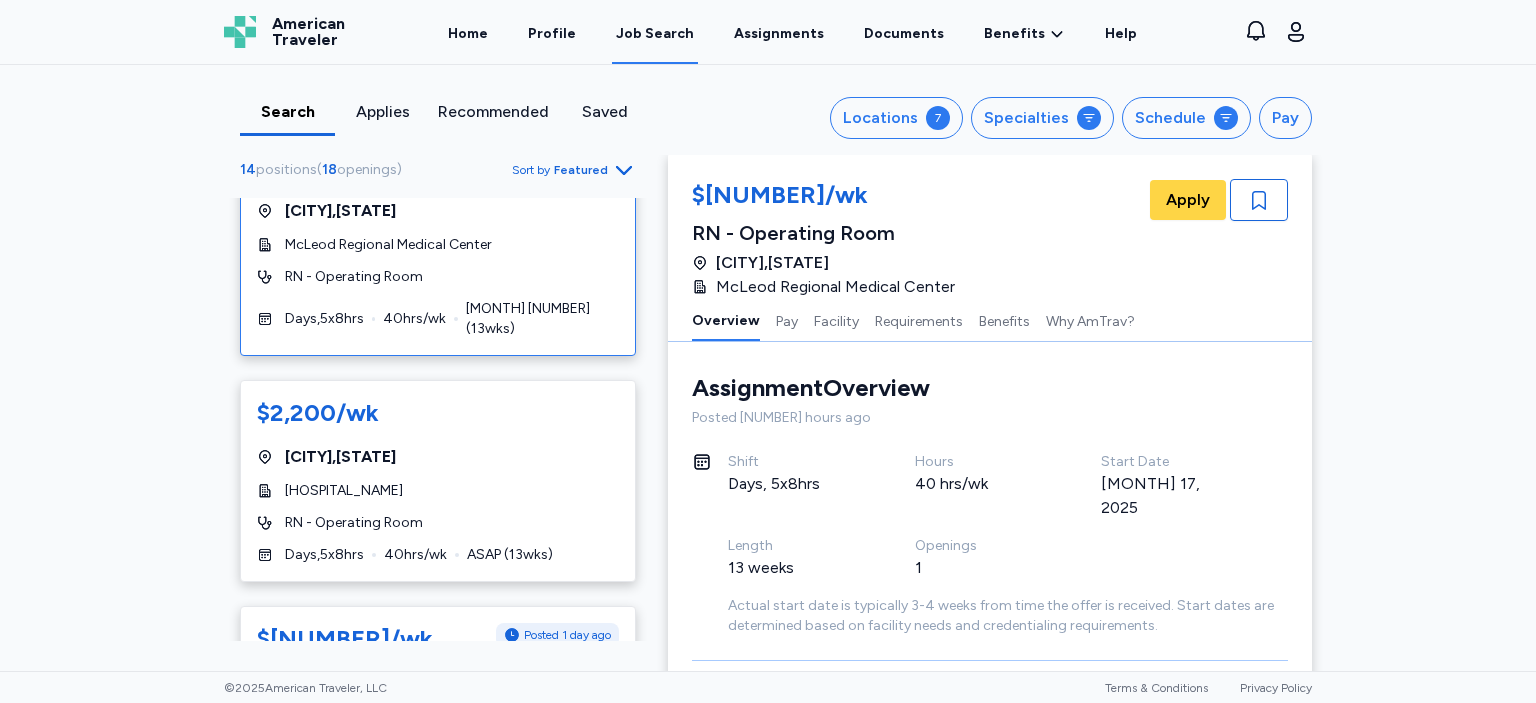 scroll, scrollTop: 0, scrollLeft: 0, axis: both 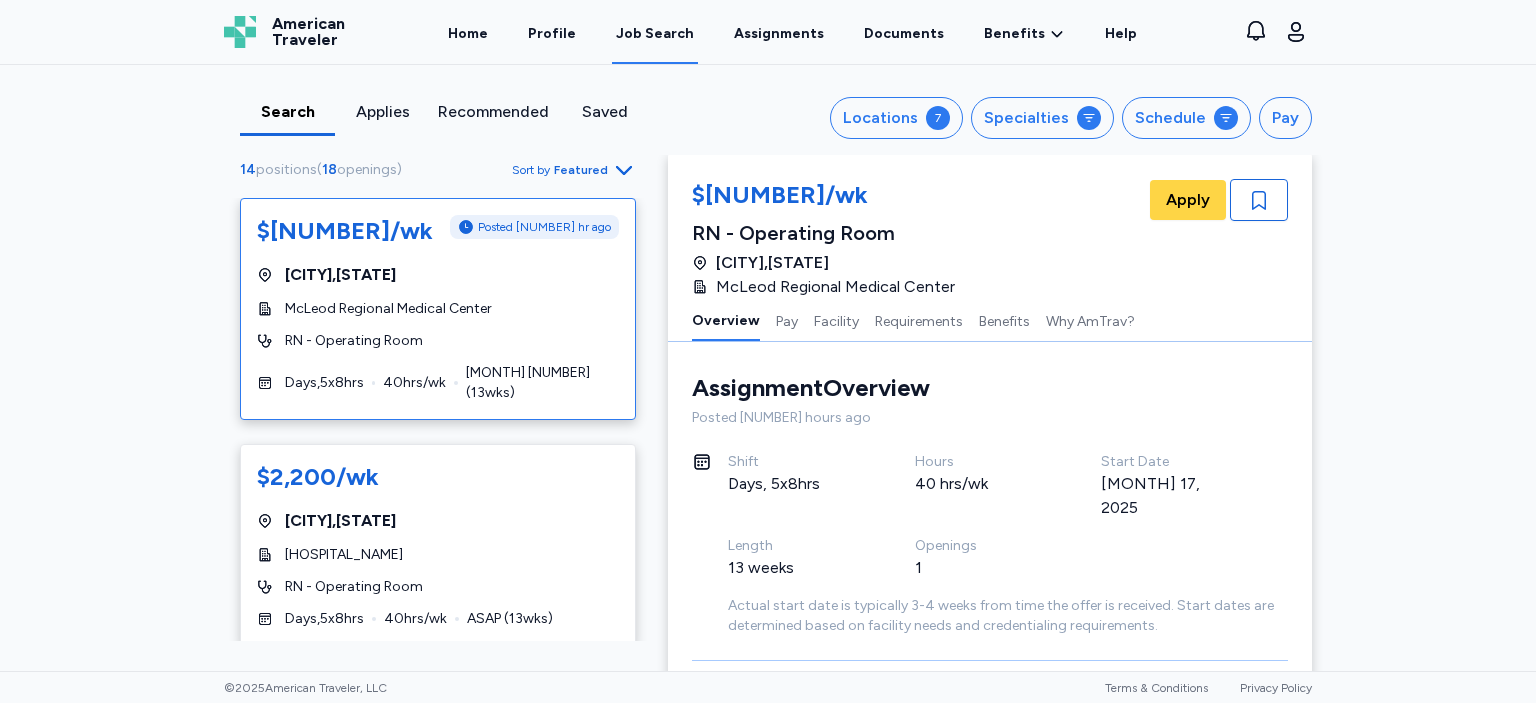 click on "McLeod Regional Medical Center" at bounding box center (388, 309) 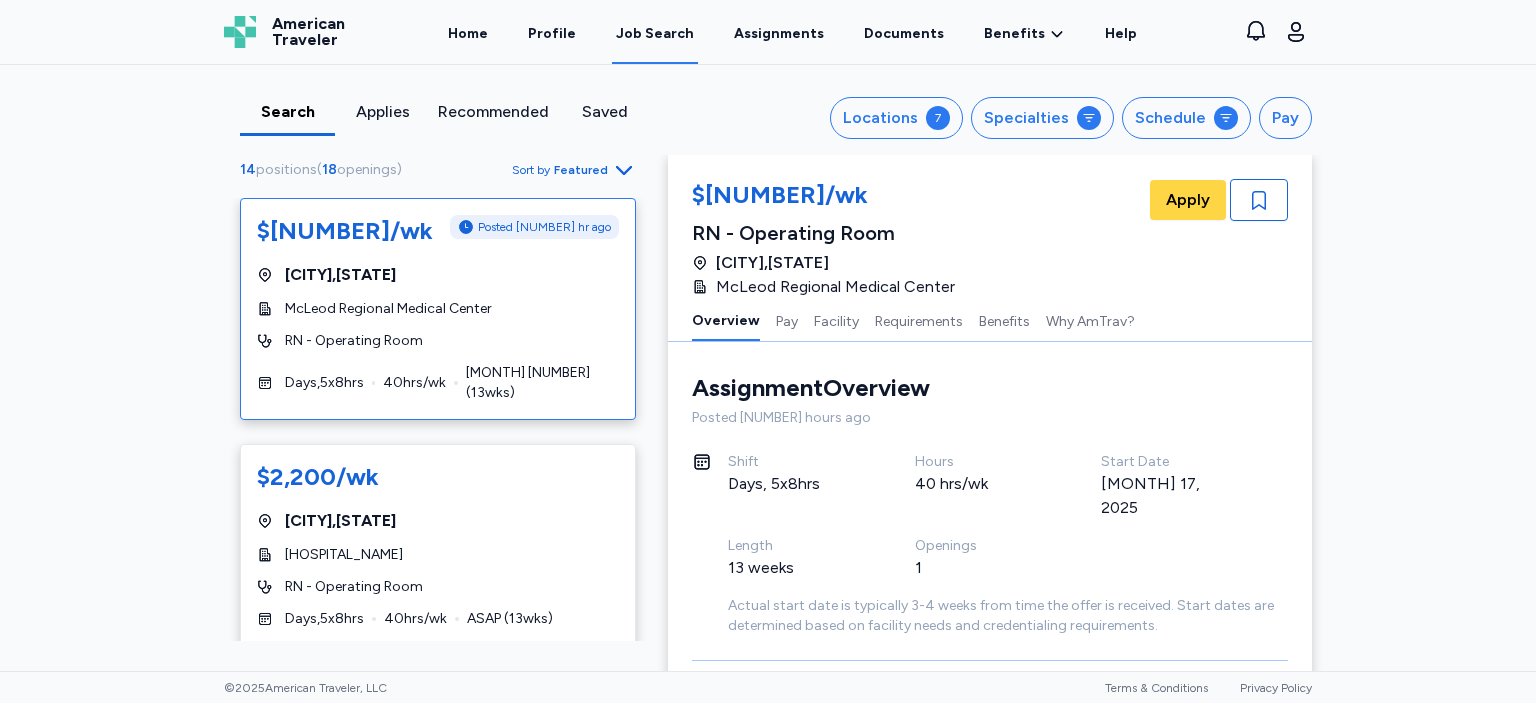 click on "Assignment  Overview Overview Posted   [NUMBER] hours ago" at bounding box center (990, 400) 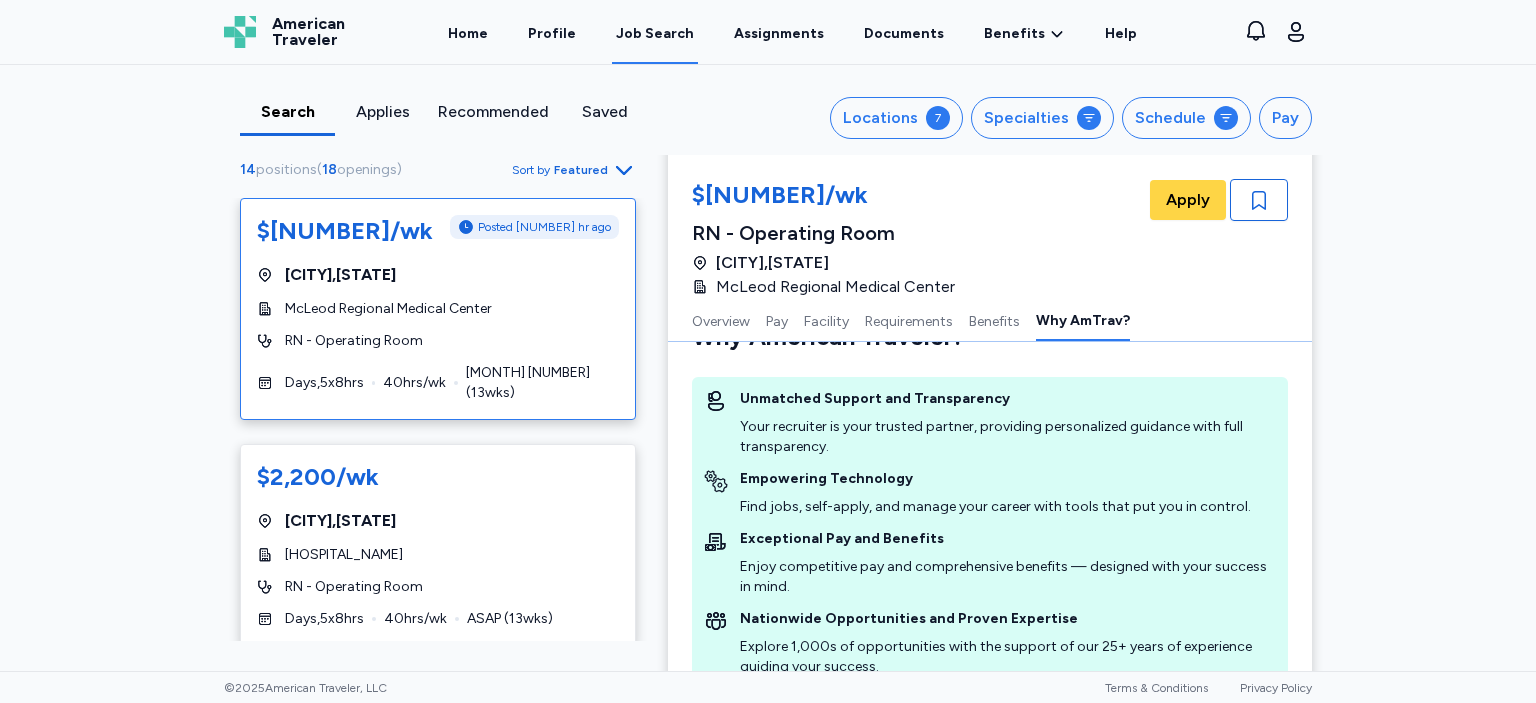 scroll, scrollTop: 2410, scrollLeft: 0, axis: vertical 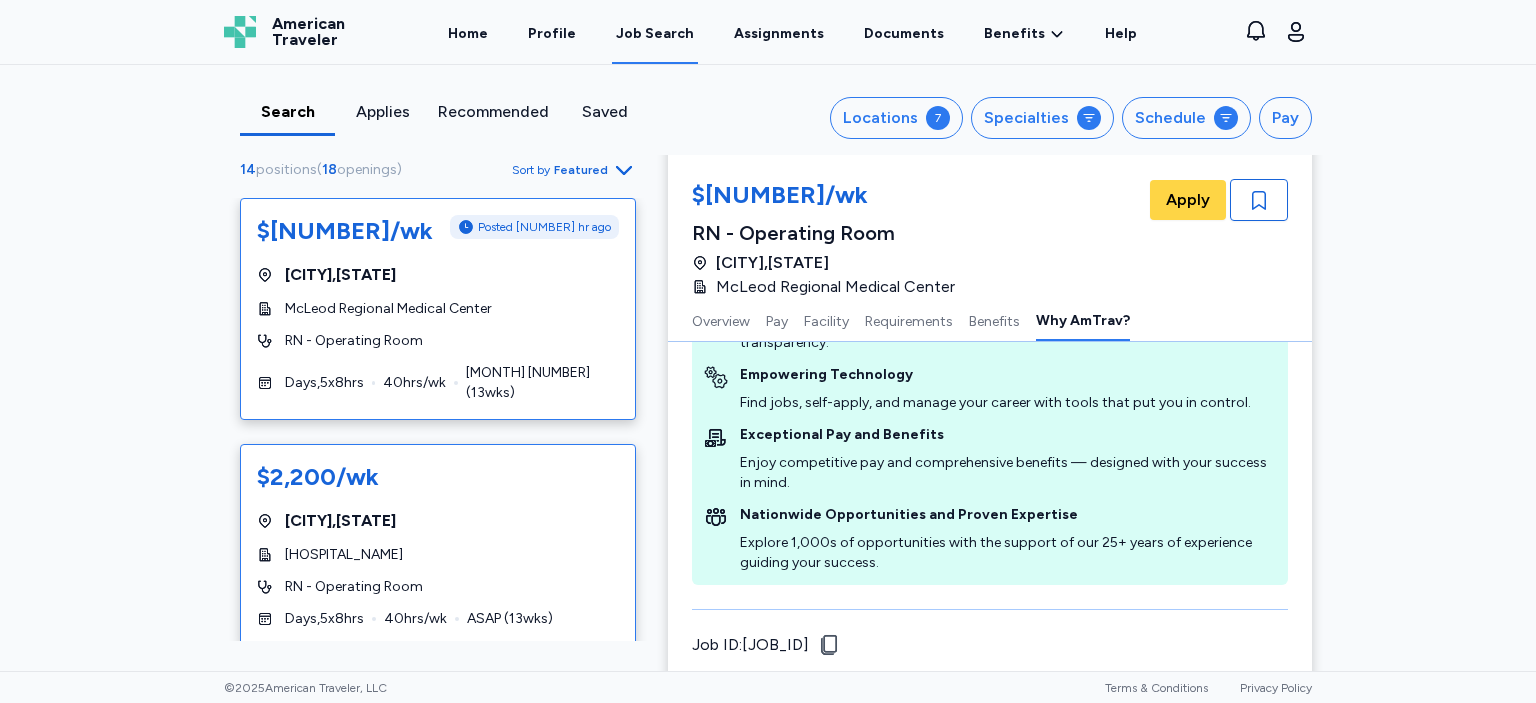click on "$[NUMBER]/wk [CITY] , [STATE] [HOSPITAL_NAME] RN - Operating Room Days ,  5 x 8 hrs 40  hrs/wk ASAP   ( [NUMBER]  wks)" at bounding box center (438, 545) 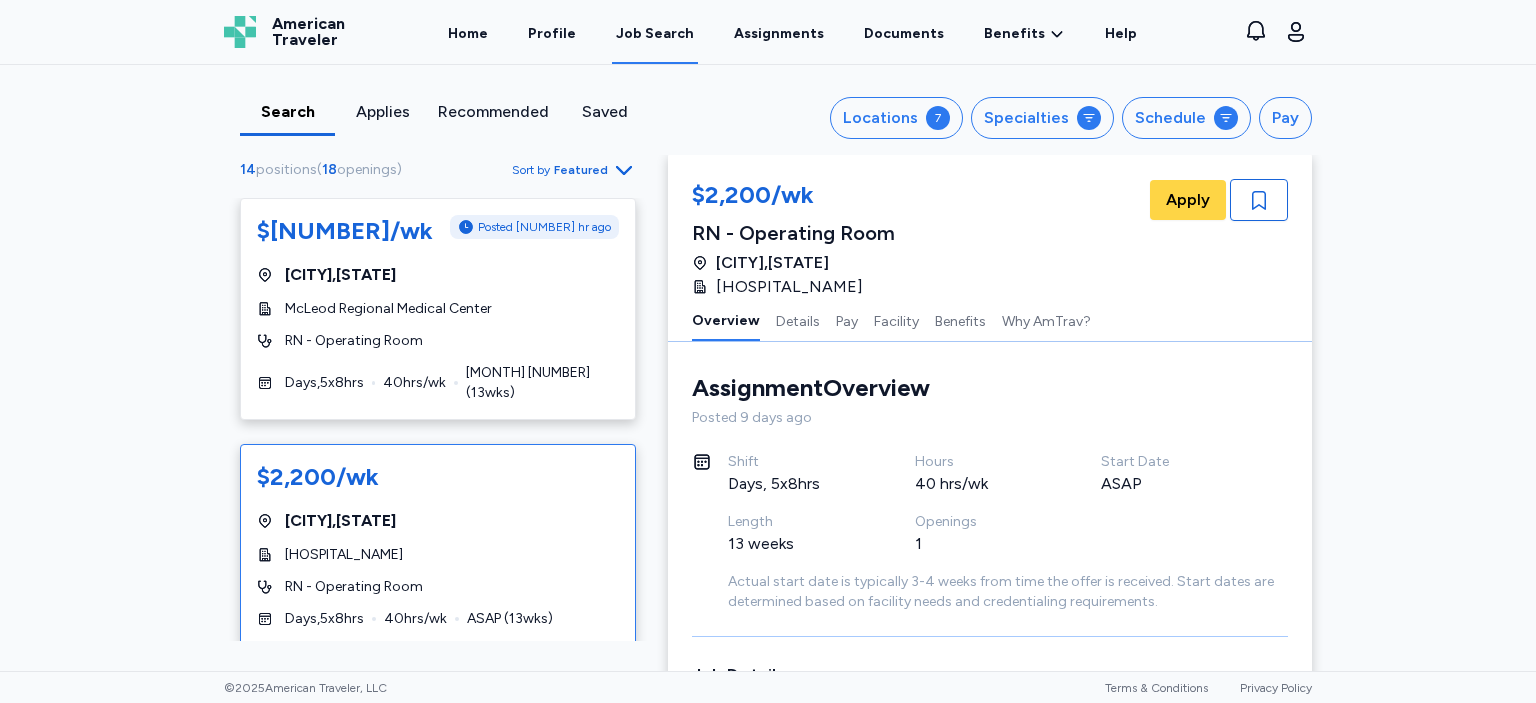 click on "Sort by Featured [NUMBER]  positions  ( [NUMBER]  openings ) Sort by Featured $[NUMBER]/wk Posted   [NUMBER] hr ago [CITY] ,  [STATE] [HOSPITAL_NAME] RN - Operating Room Days ,  5 x 8 hrs 40  hrs/wk [DATE]   ( [NUMBER]  wks) $[NUMBER]/wk [CITY] , [STATE] [HOSPITAL_NAME] RN - Operating Room Days ,  5 x 8 hrs 40  hrs/wk ASAP   ( [NUMBER]  wks) $[NUMBER]/wk Posted   1 day ago [CITY] , [STATE] [HOSPITAL_NAME] RN - Operating Room Days ,  4 x 10 hrs 40  hrs/wk [DATE]   ( [NUMBER]  wks) $[NUMBER]/wk Magnet Hospital [CITY] ,  [STATE] [HOSPITAL_NAME] RN - Operating Room Days ,  4 x 10 hrs 40  hrs/wk ASAP   ( [NUMBER]  wks) $[NUMBER]/wk Posted   6 hr ago [CITY] ,  [STATE] [HOSPITAL_NAME] RN - Operating Room Days ,  4 x 10 hrs 40  hrs/wk [DATE]   ( [NUMBER]  wks) $[NUMBER]/wk [CITY] ,  [STATE] [HOSPITAL_NAME] RN - Operating Room Days ,  4 x 10 hrs" at bounding box center [768, 368] 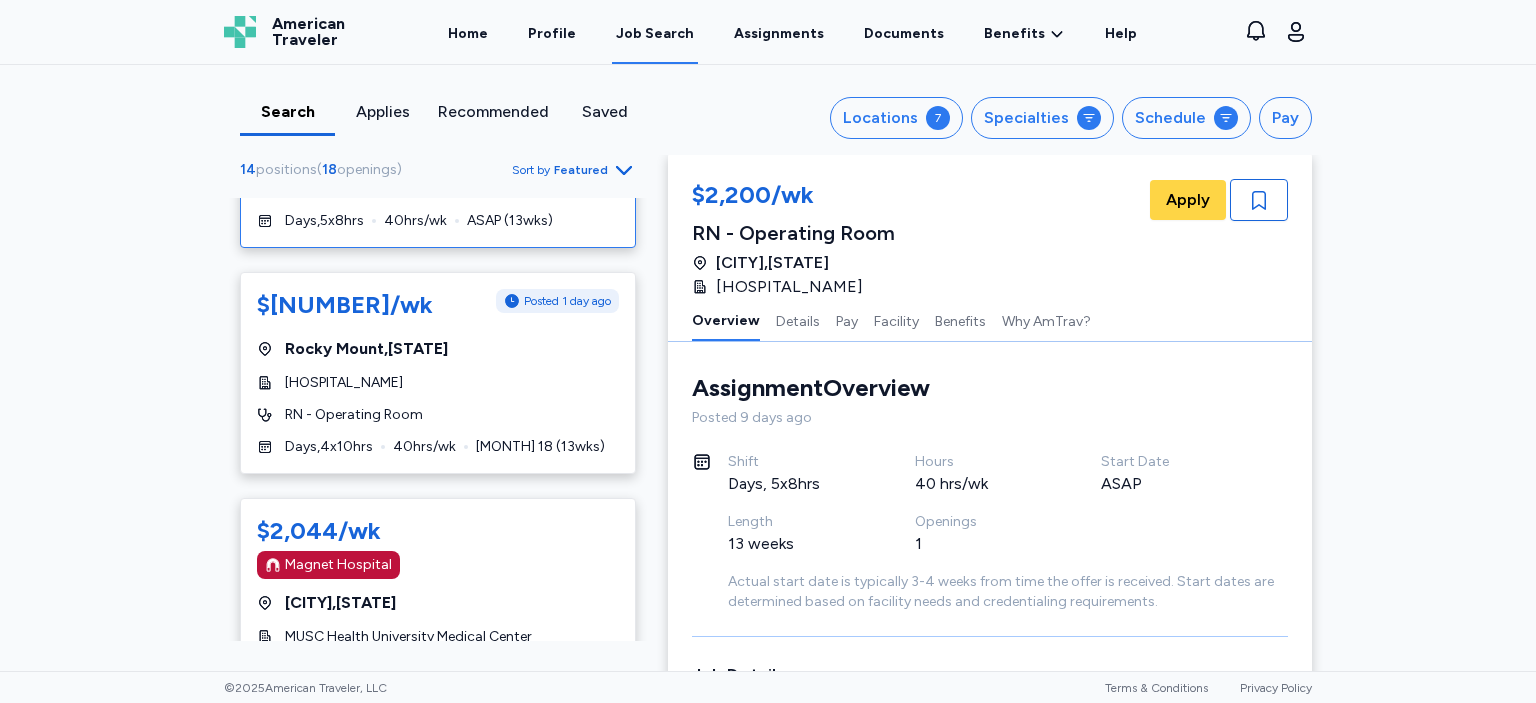 scroll, scrollTop: 403, scrollLeft: 0, axis: vertical 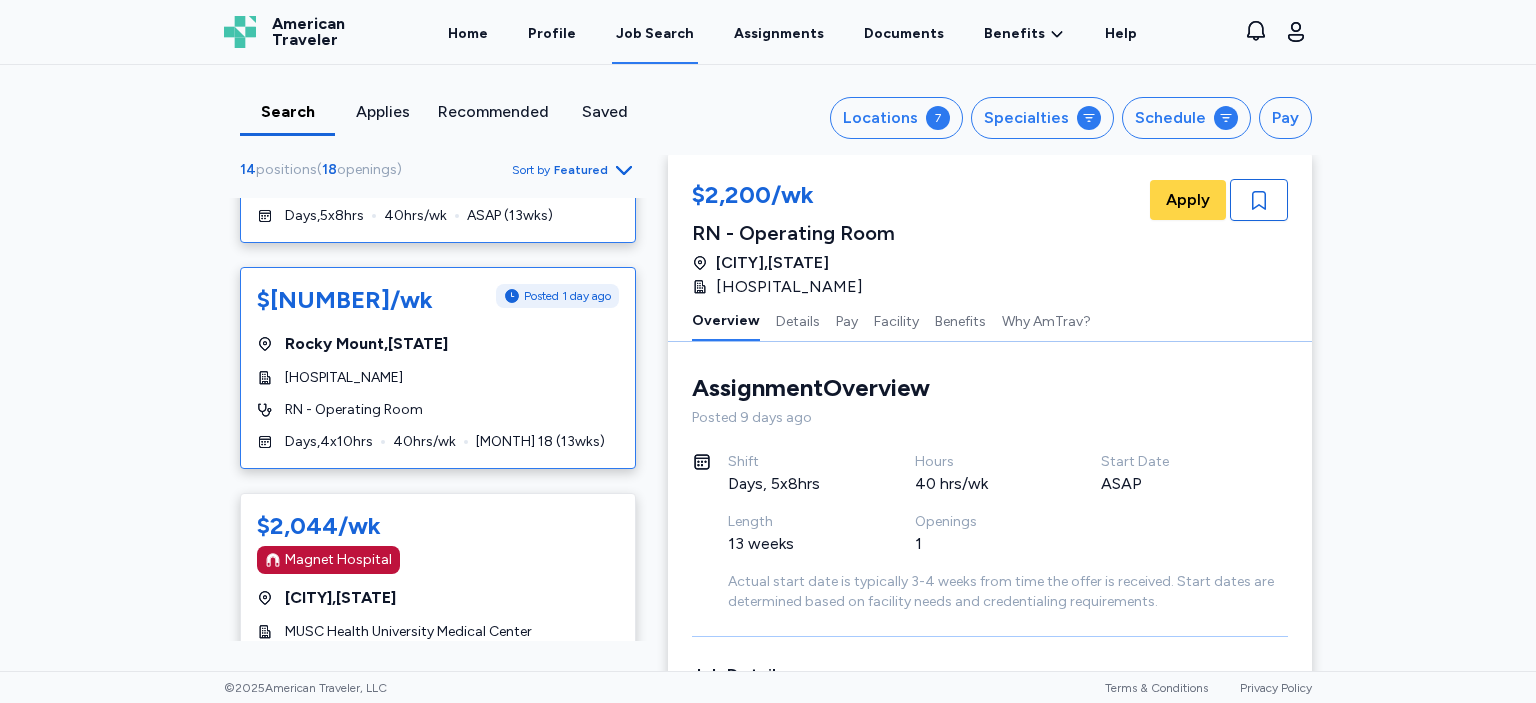 click on "[HOSPITAL_NAME]" at bounding box center [438, 378] 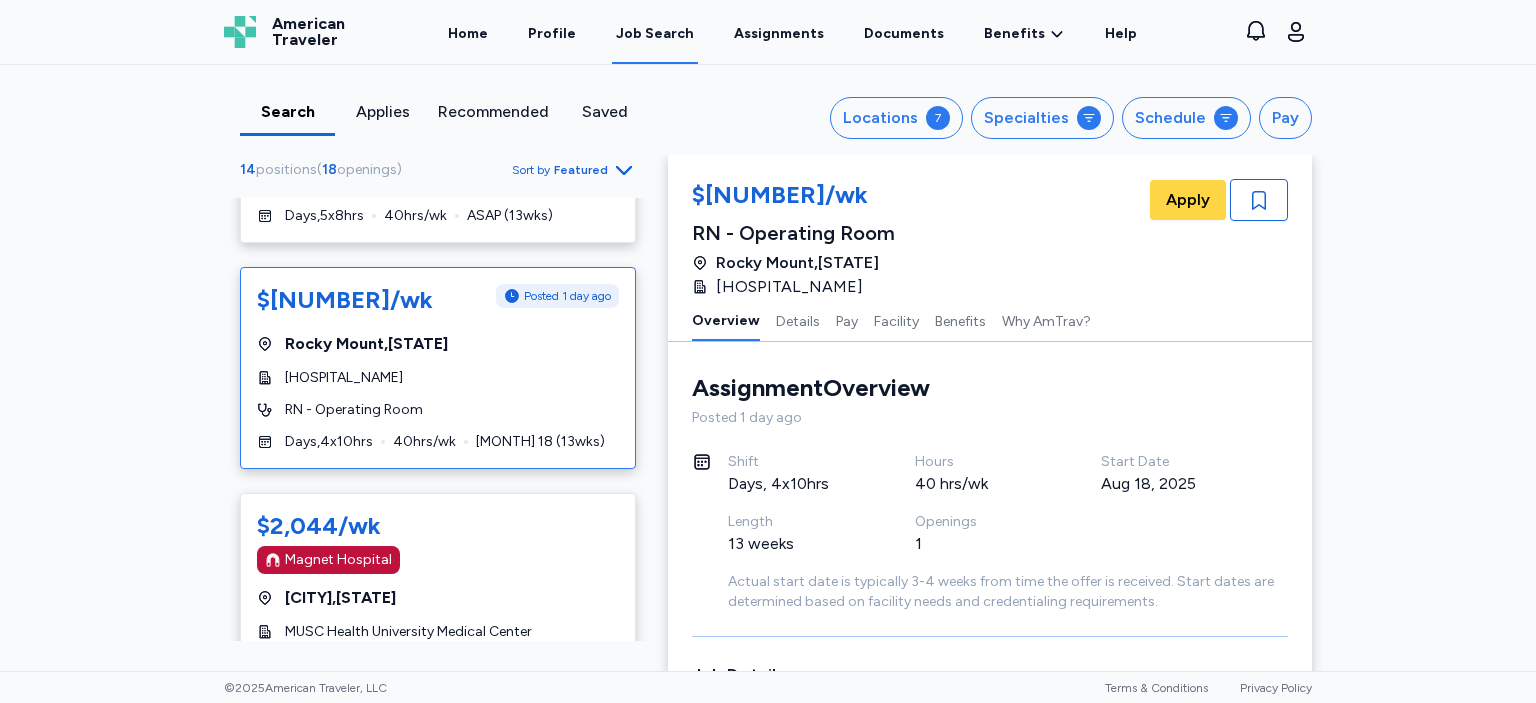 click on "Assignment  Overview Overview" at bounding box center (990, 388) 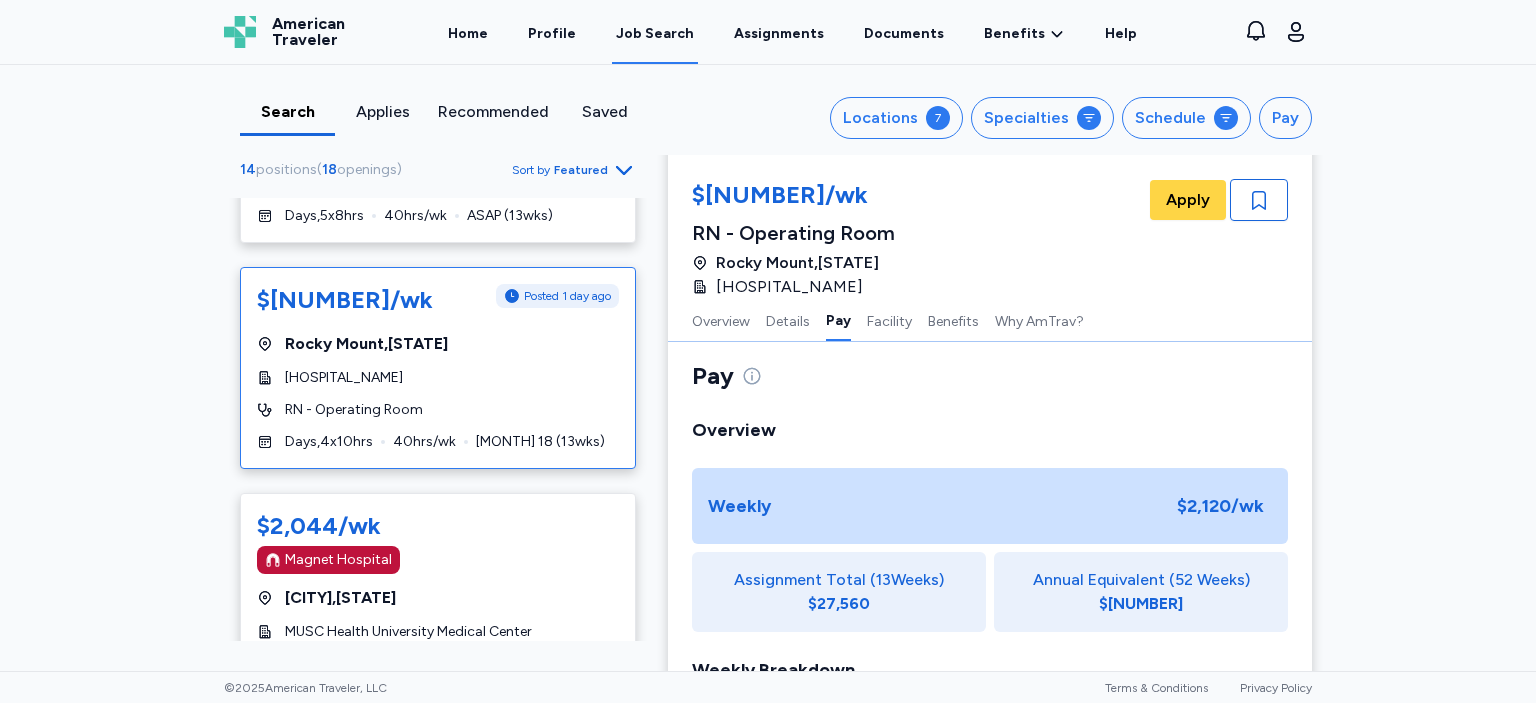 scroll, scrollTop: 981, scrollLeft: 0, axis: vertical 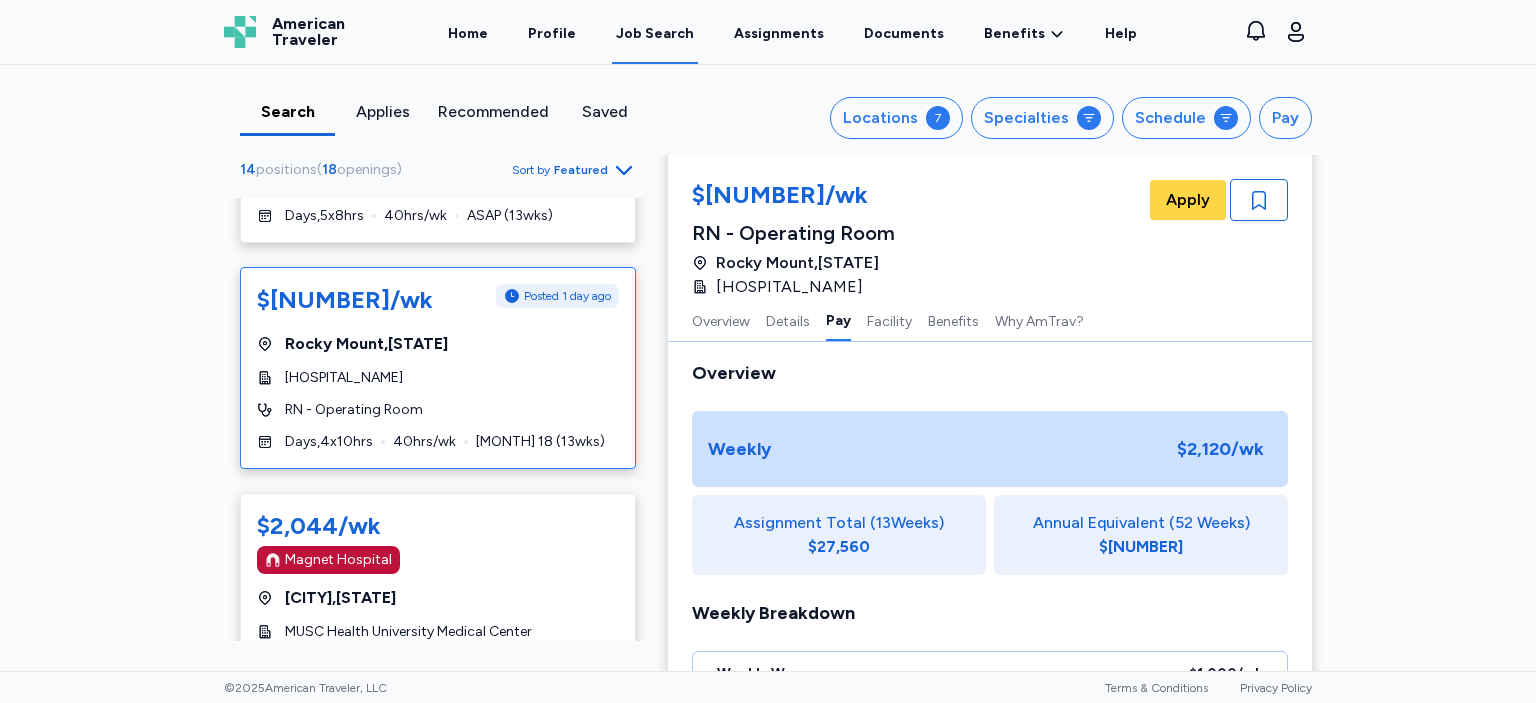 click on "Sort by Featured [NUMBER]  positions  ( [NUMBER]  openings ) Sort by Featured $[NUMBER]/wk Posted   [NUMBER] hr ago [CITY] ,  [STATE] [HOSPITAL_NAME] RN - Operating Room Days ,  5 x 8 hrs 40  hrs/wk [DATE]   ( [NUMBER]  wks) $[NUMBER]/wk [CITY] , [STATE] [HOSPITAL_NAME] RN - Operating Room Days ,  5 x 8 hrs 40  hrs/wk ASAP   ( [NUMBER]  wks) $[NUMBER]/wk Posted   1 day ago [CITY] , [STATE] [HOSPITAL_NAME] RN - Operating Room Days ,  4 x 10 hrs 40  hrs/wk [DATE]   ( [NUMBER]  wks) $[NUMBER]/wk Magnet Hospital [CITY] ,  [STATE] [HOSPITAL_NAME] RN - Operating Room Days ,  4 x 10 hrs 40  hrs/wk ASAP   ( [NUMBER]  wks) $[NUMBER]/wk Posted   6 hr ago [CITY] ,  [STATE] [HOSPITAL_NAME] RN - Operating Room Days ,  4 x 10 hrs 40  hrs/wk [DATE]   ( [NUMBER]  wks) $[NUMBER]/wk [CITY] ,  [STATE] [HOSPITAL_NAME] RN - Operating Room Days ,  4 x 10 hrs" at bounding box center (768, 368) 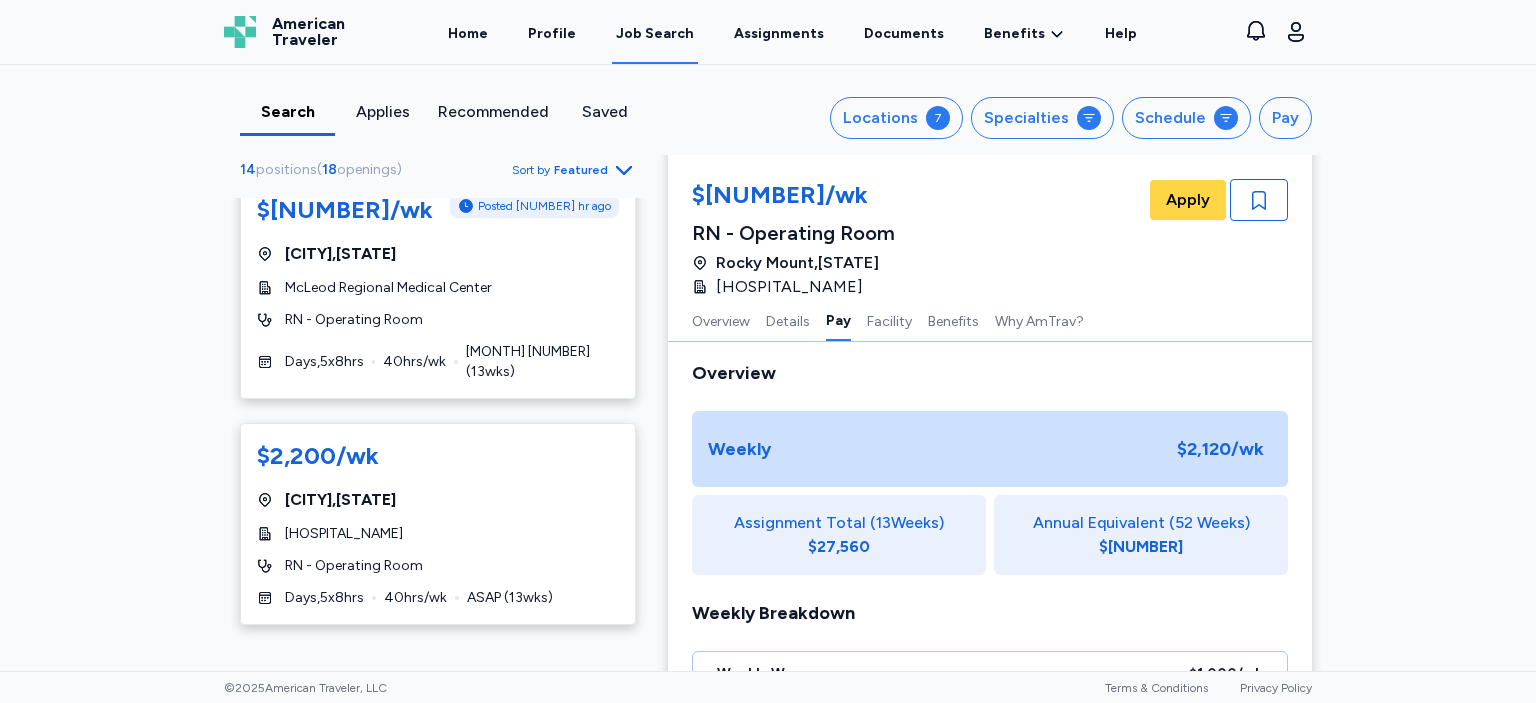 scroll, scrollTop: 0, scrollLeft: 0, axis: both 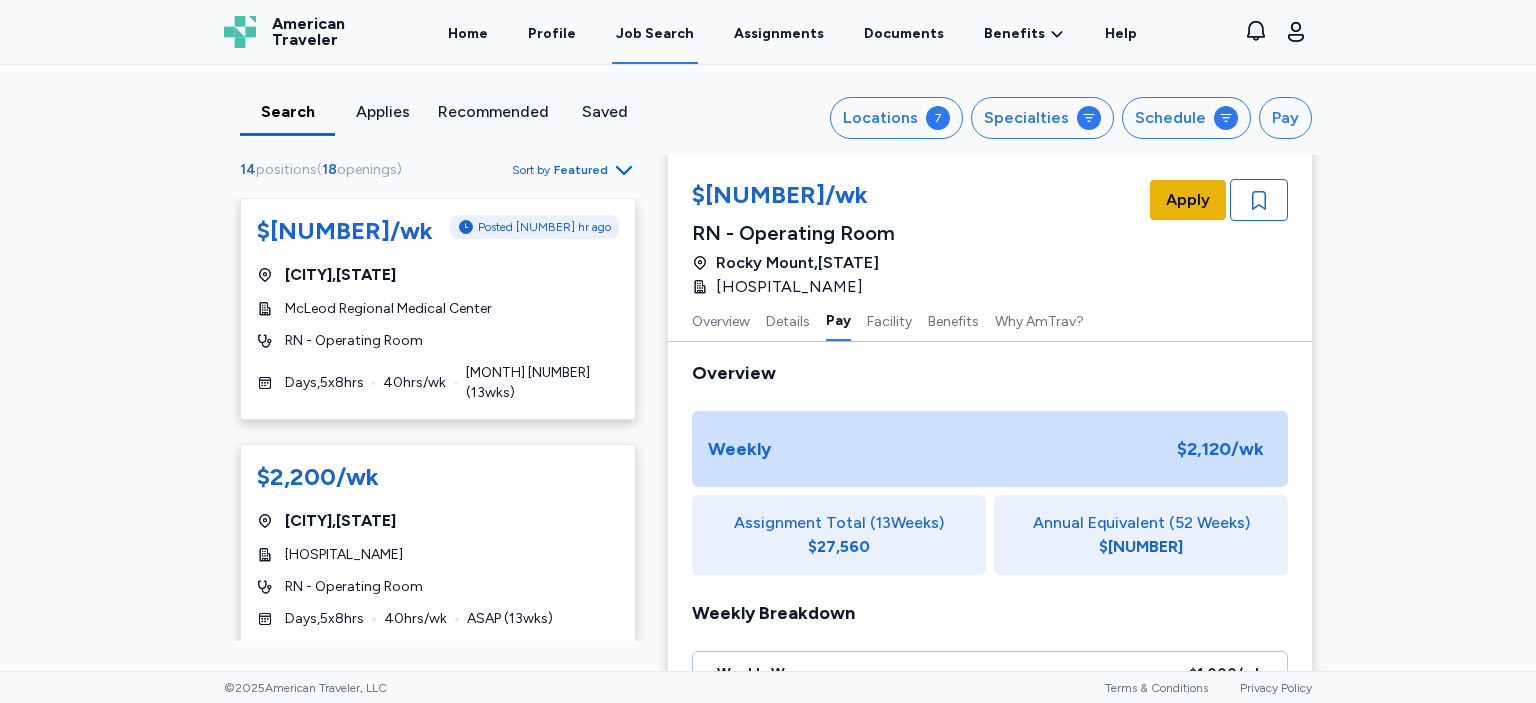 click on "Apply" at bounding box center (1188, 200) 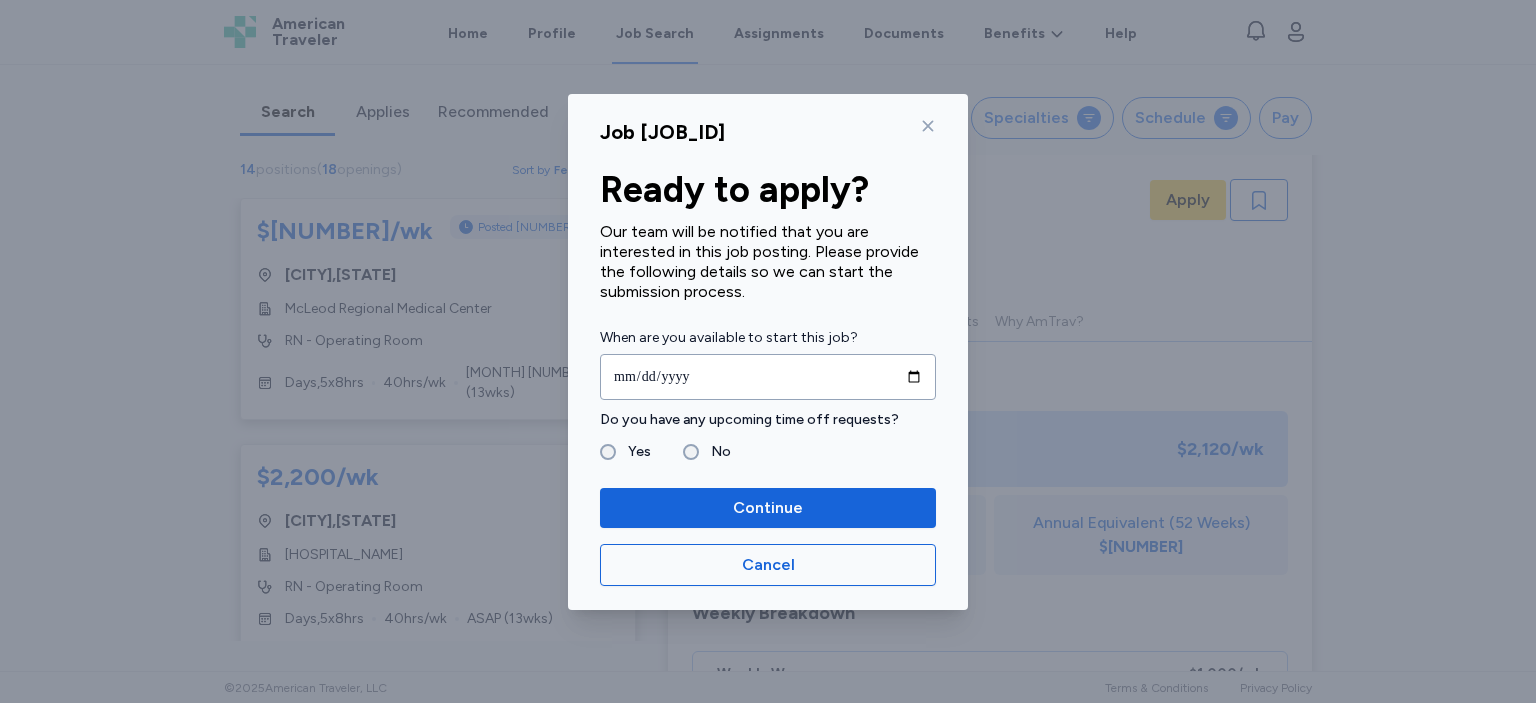click 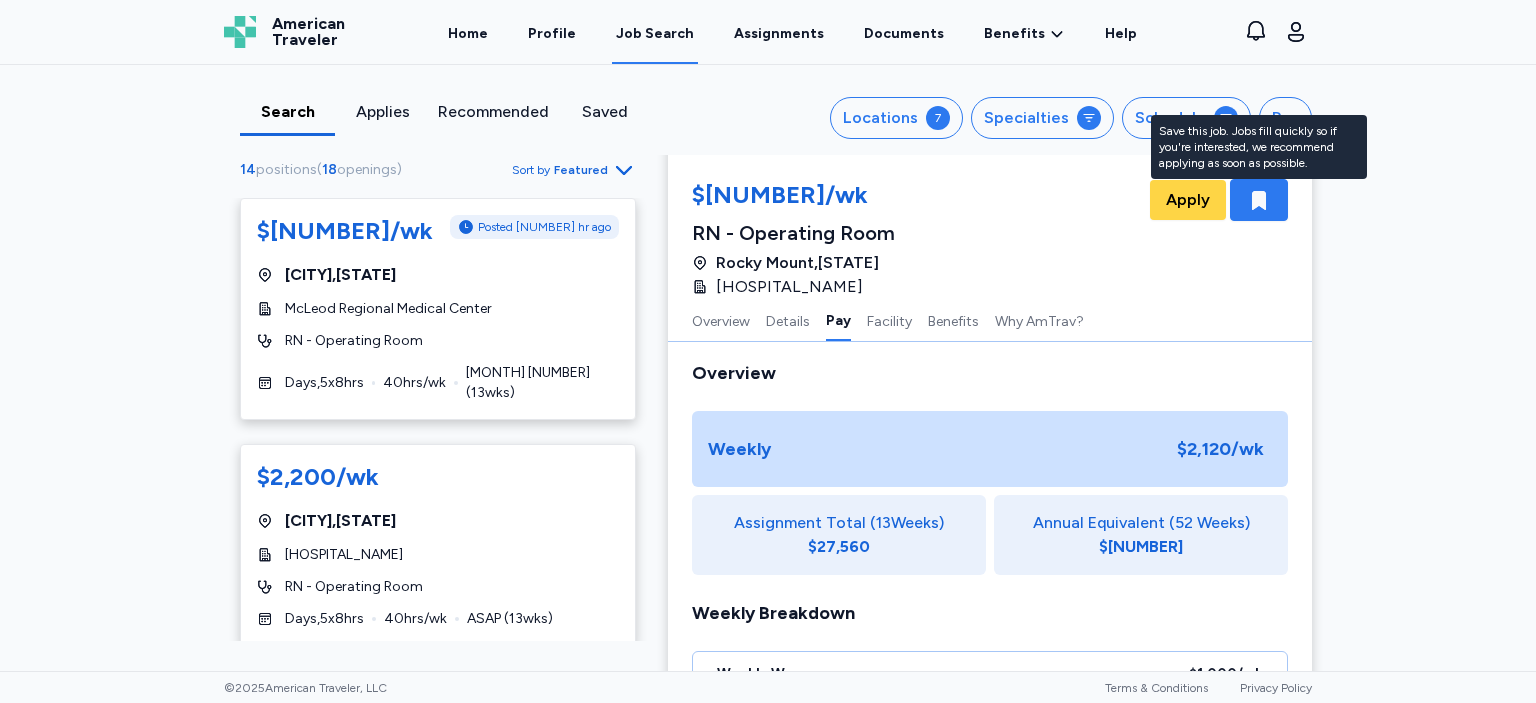 click at bounding box center (1259, 200) 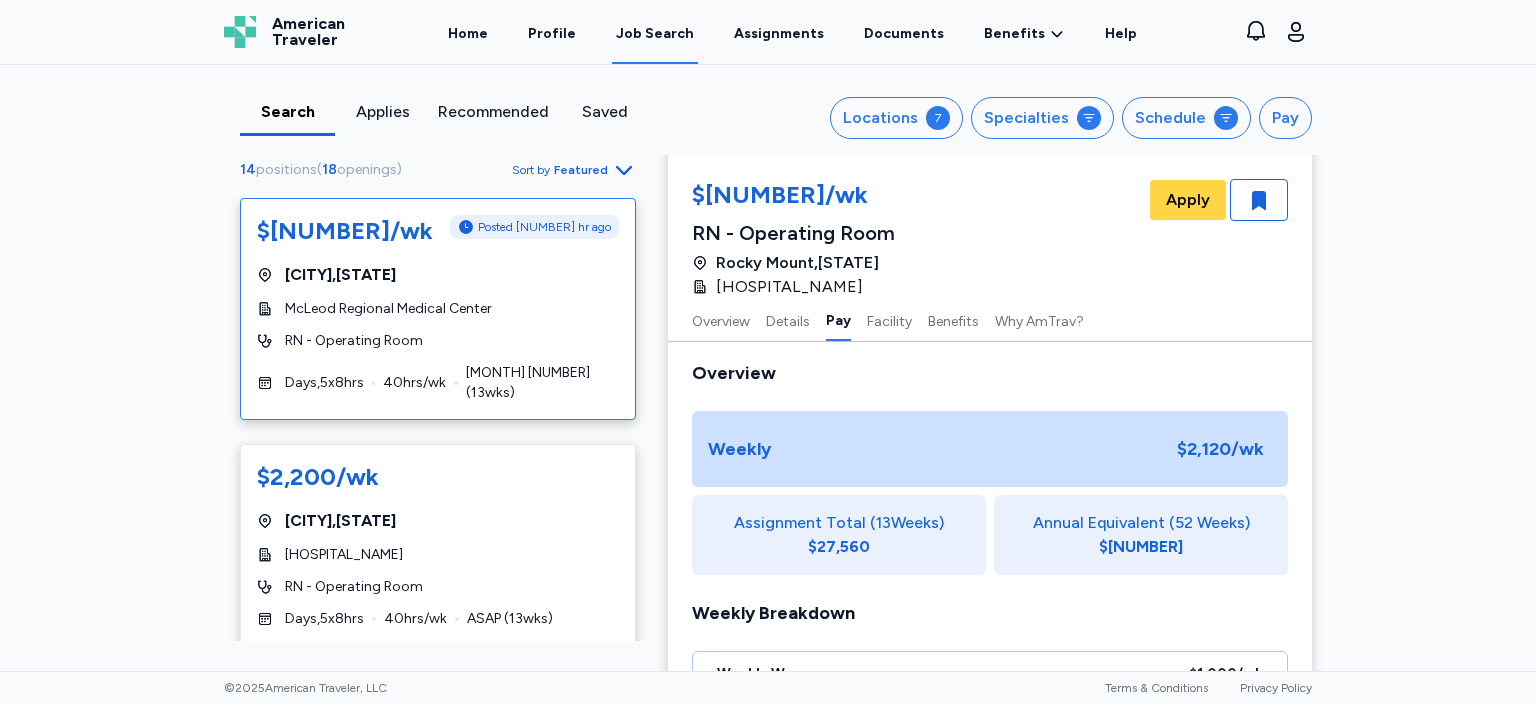 click on "McLeod Regional Medical Center" at bounding box center (388, 309) 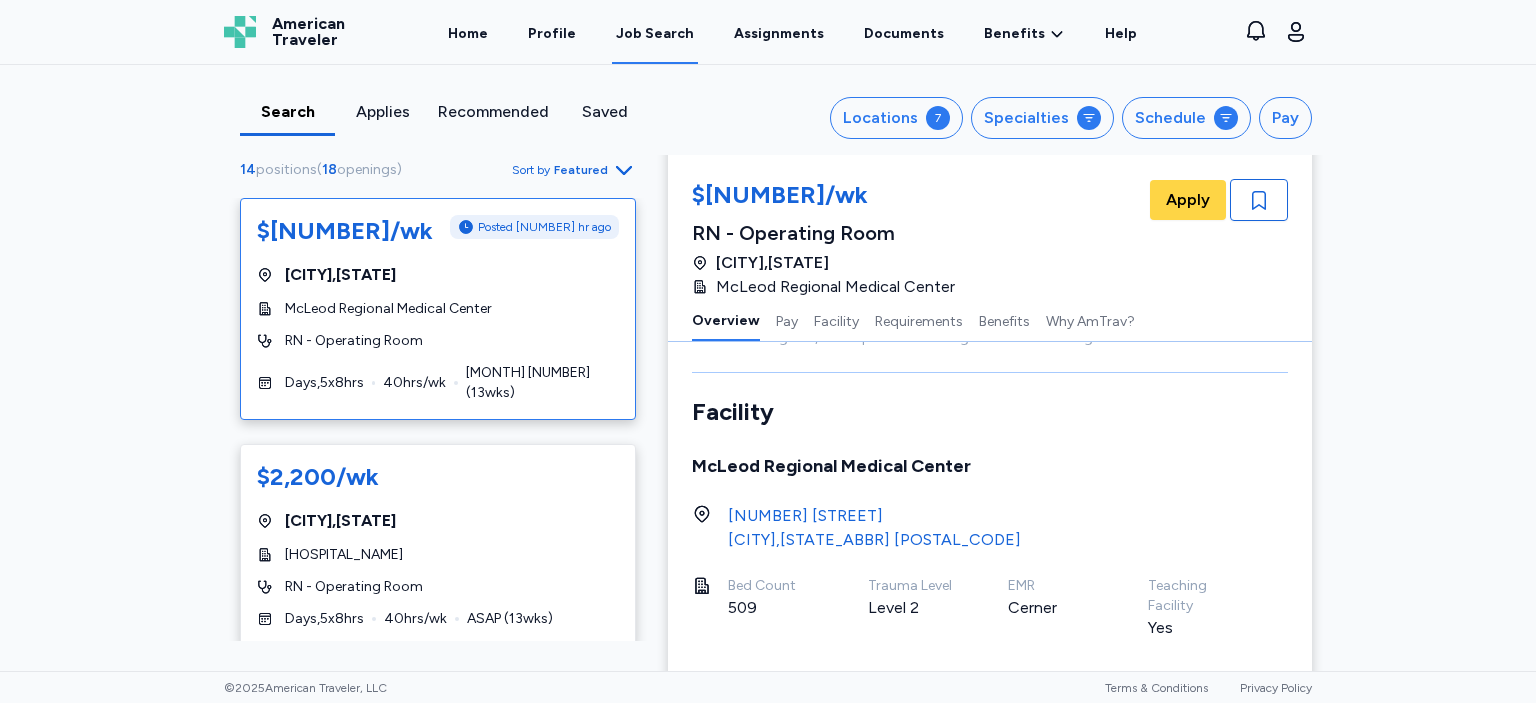 scroll, scrollTop: 2, scrollLeft: 0, axis: vertical 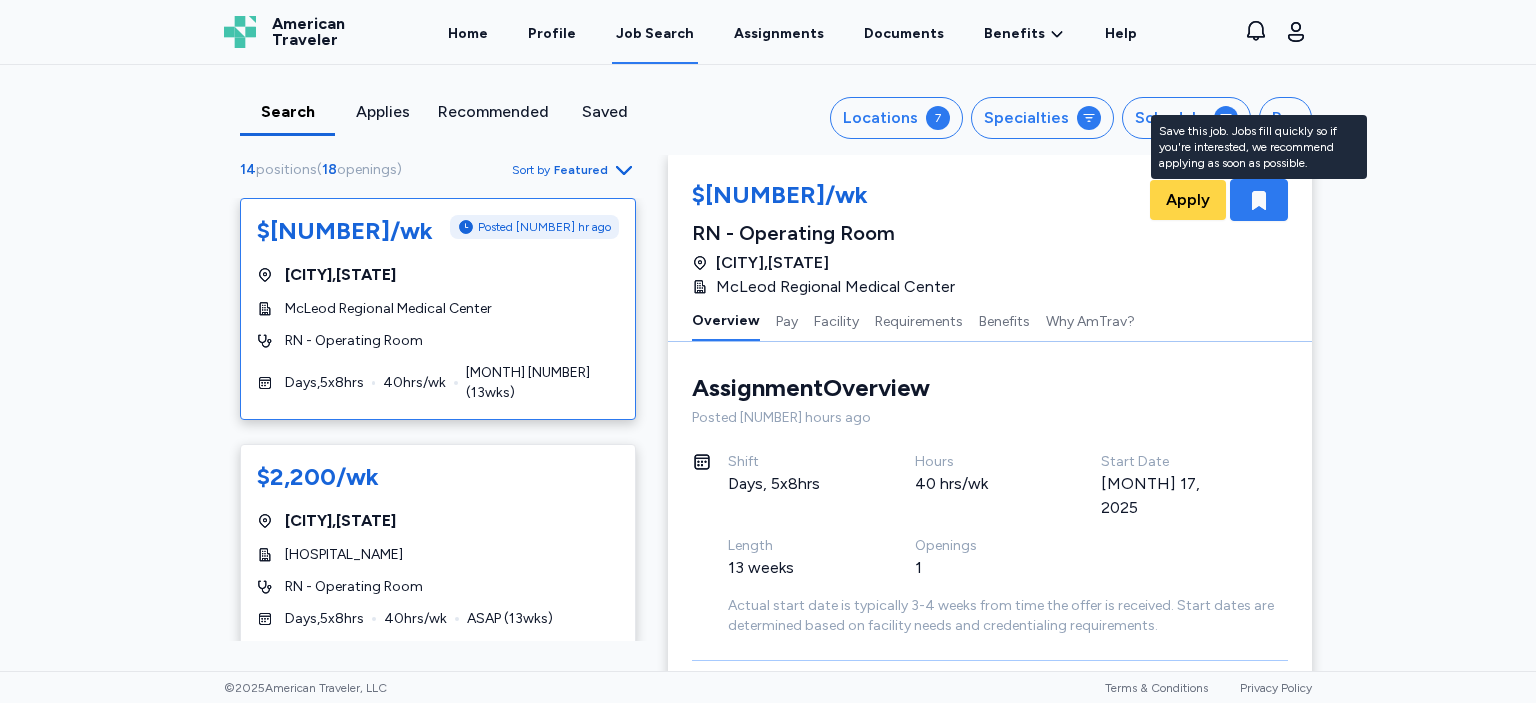click 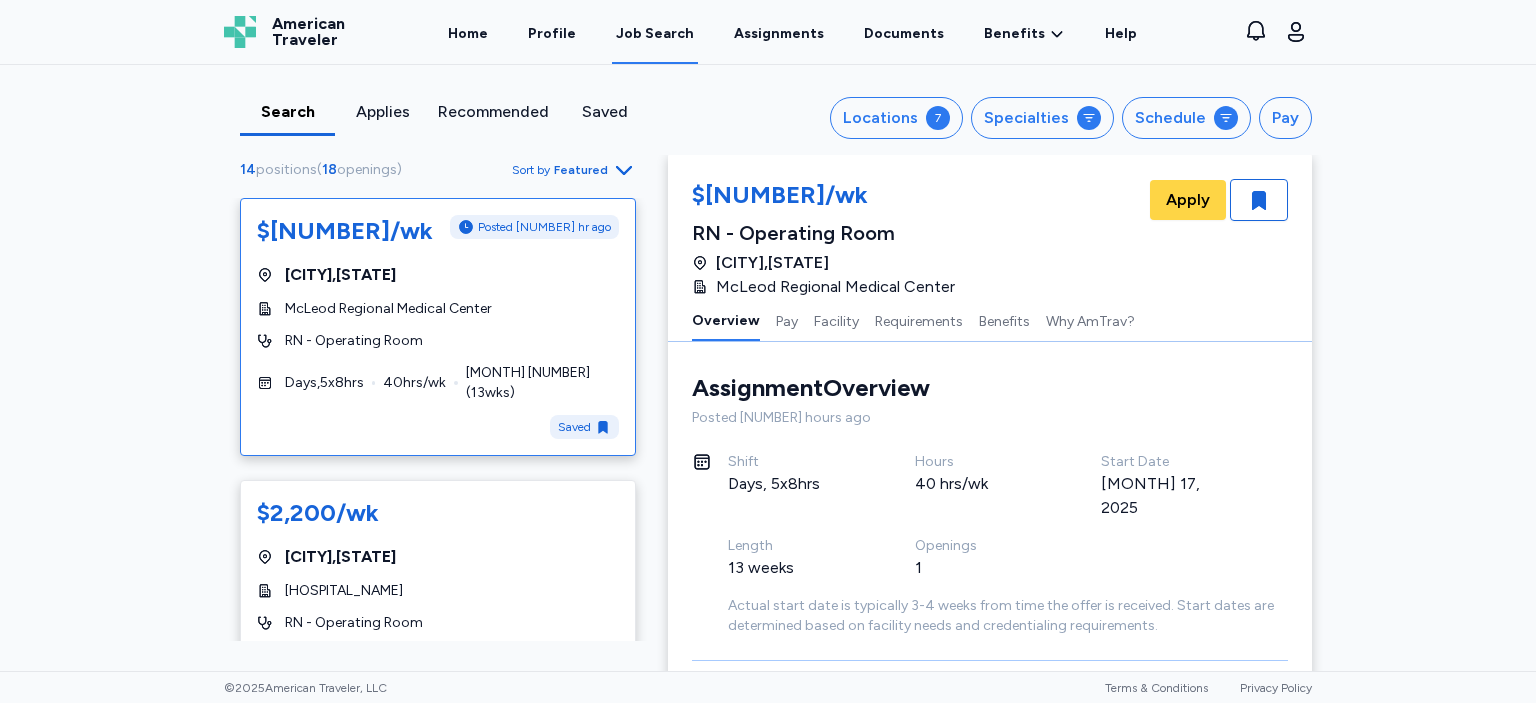 click on "[STATE_ABBR] [INSTITUTION] RN - Operating Room Days , 4" at bounding box center [768, 368] 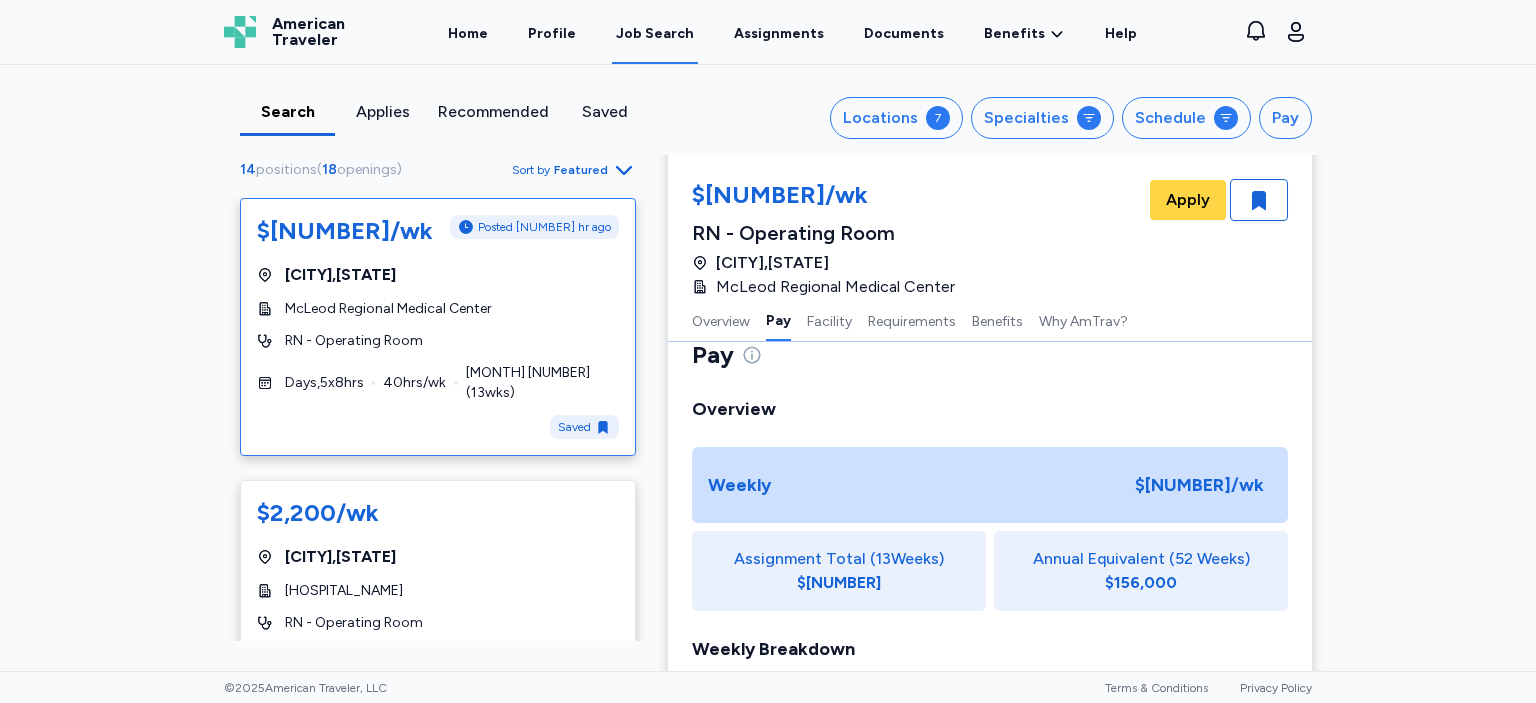 scroll, scrollTop: 405, scrollLeft: 0, axis: vertical 